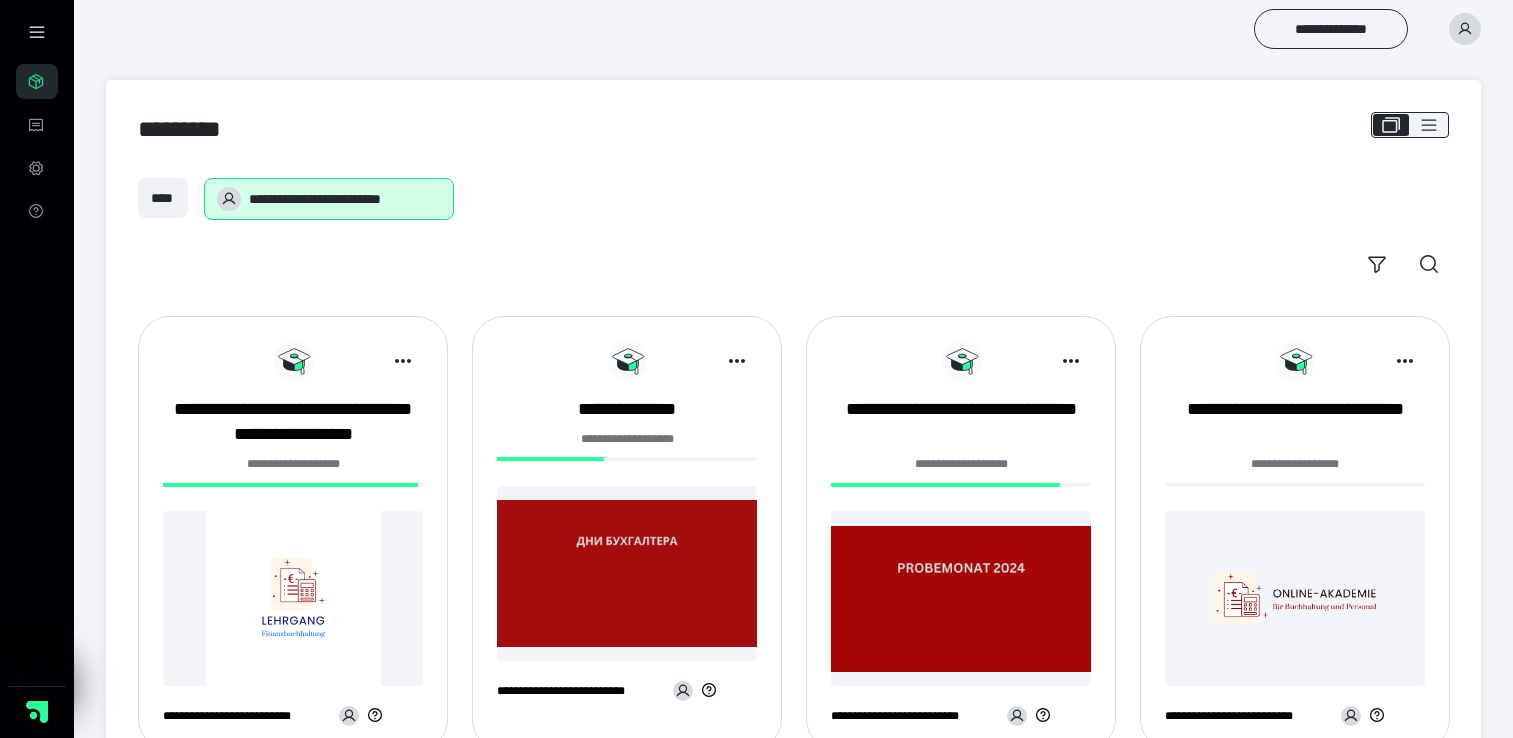 scroll, scrollTop: 0, scrollLeft: 0, axis: both 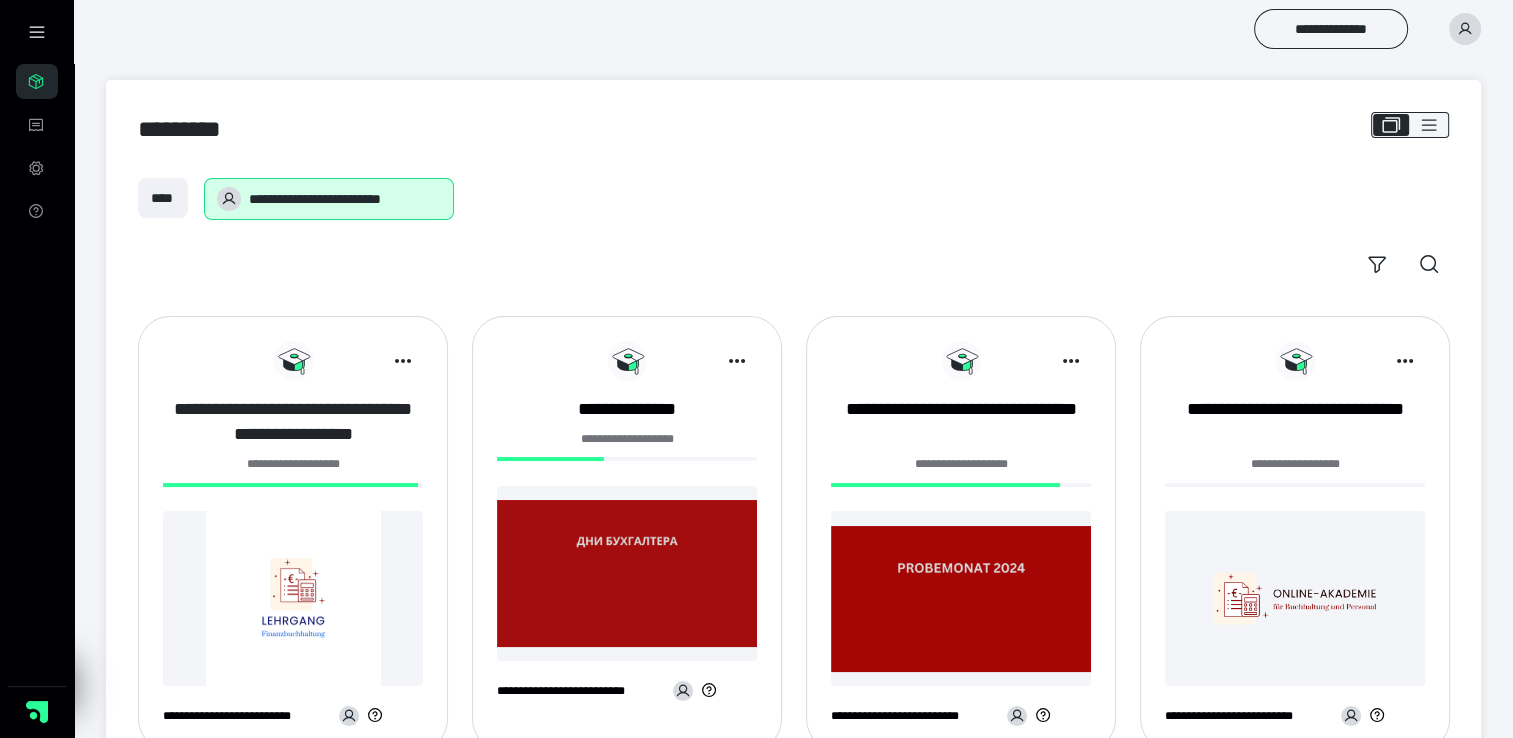 click on "**********" at bounding box center (293, 422) 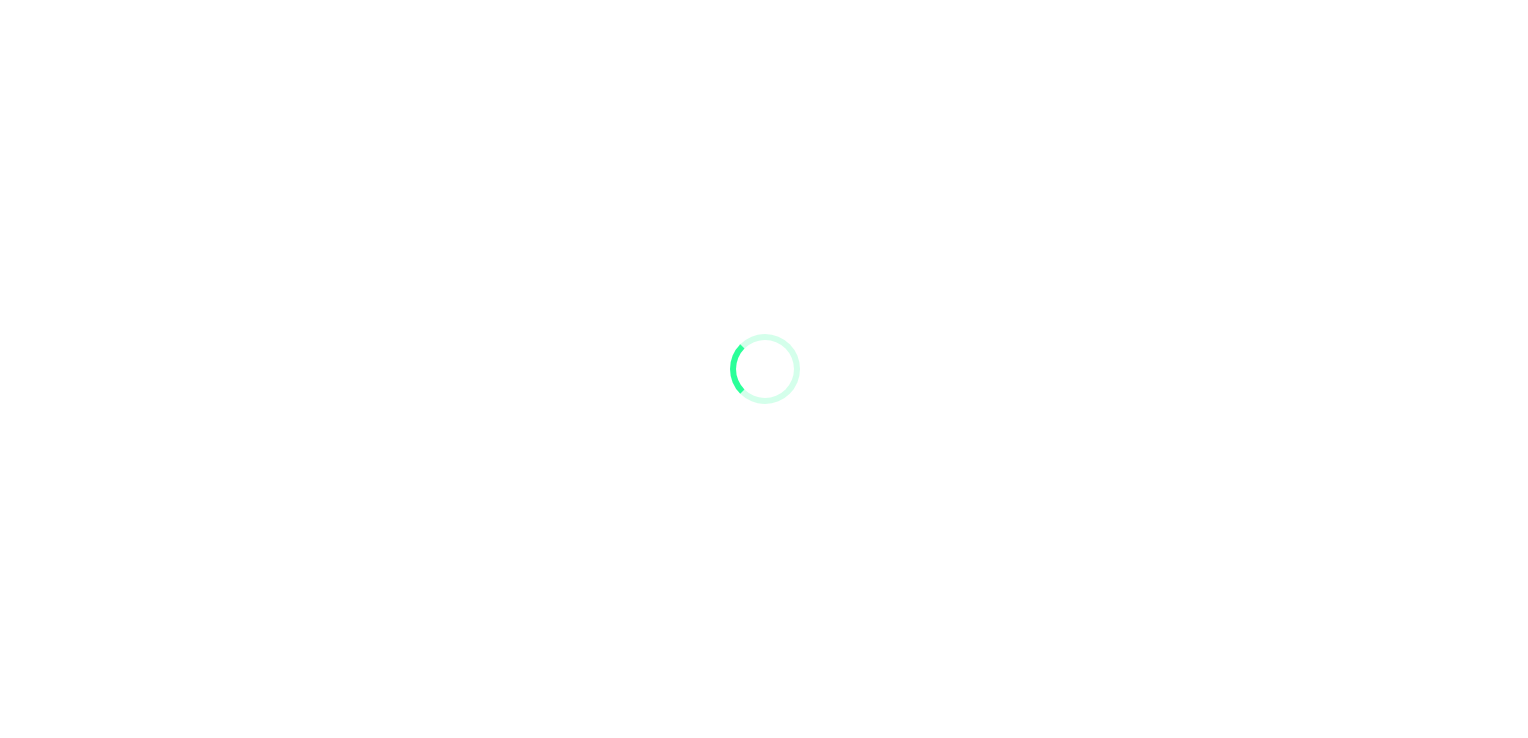 scroll, scrollTop: 0, scrollLeft: 0, axis: both 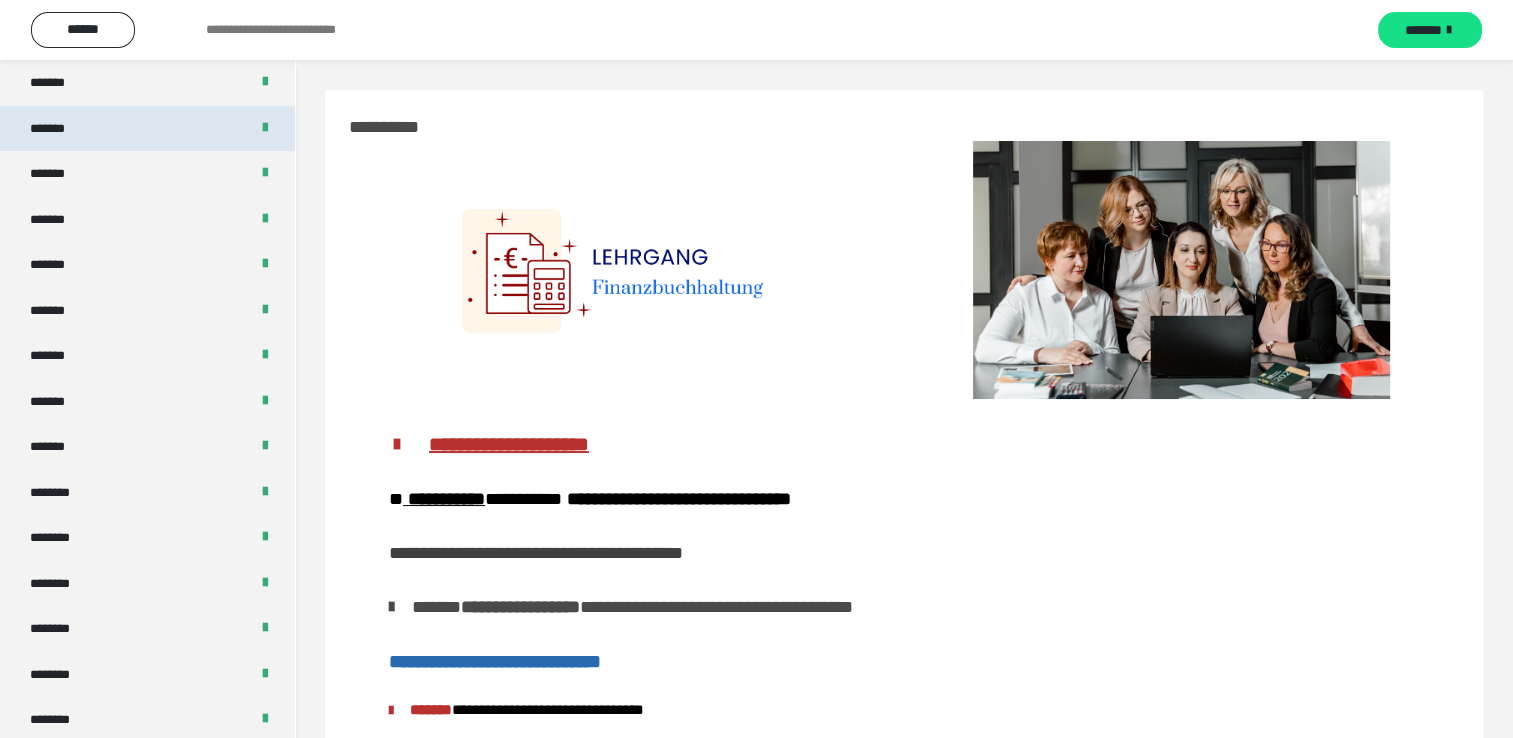 click on "*******" at bounding box center (147, 129) 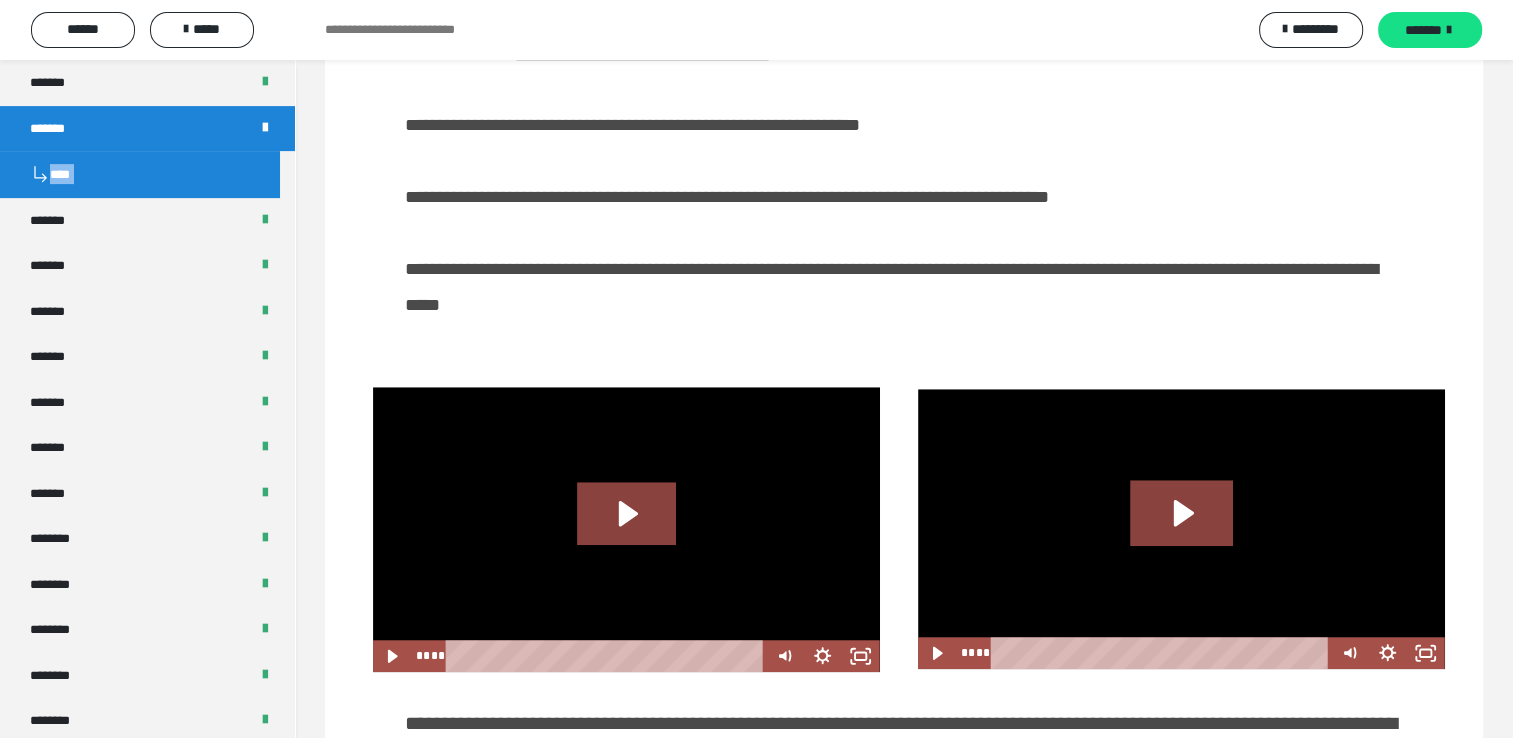 scroll, scrollTop: 1586, scrollLeft: 0, axis: vertical 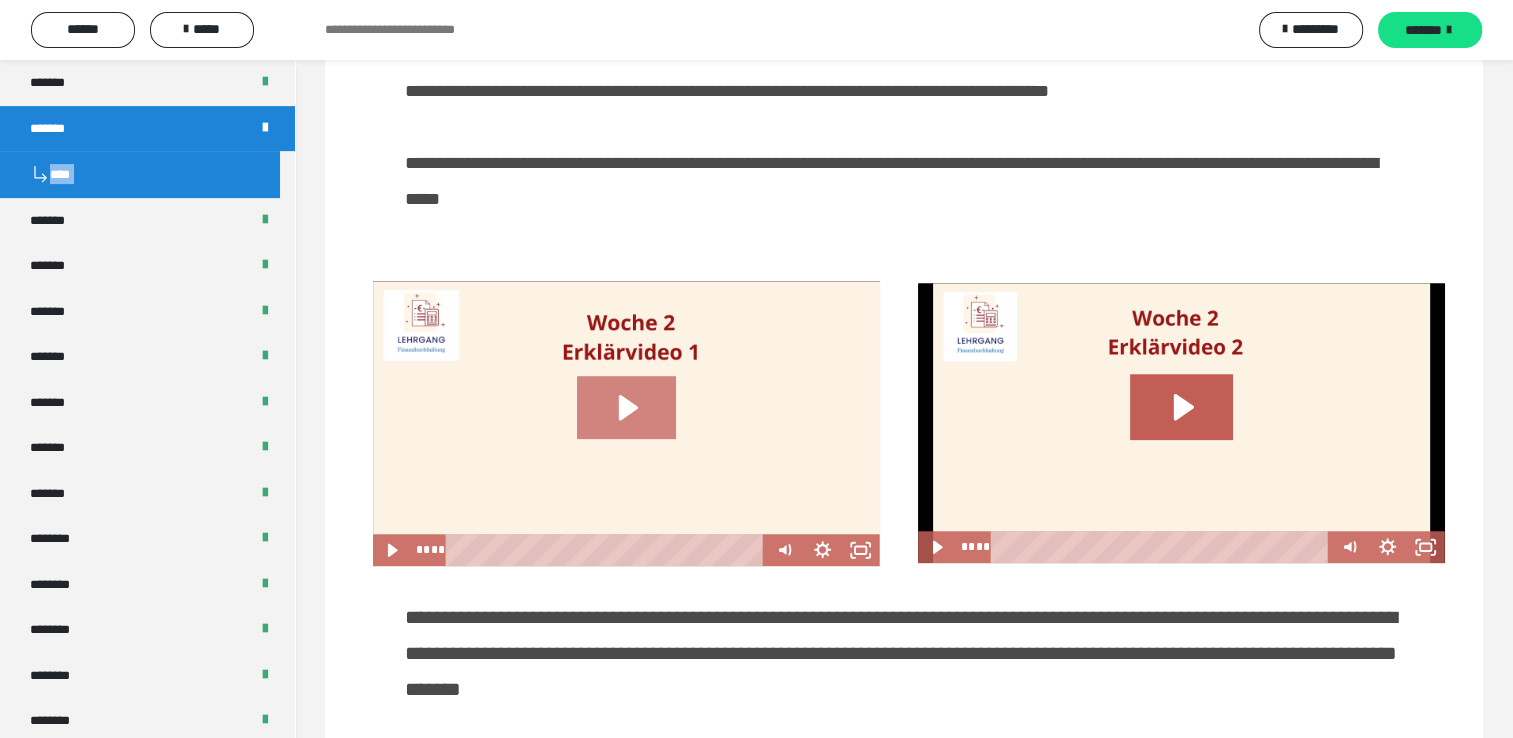 click 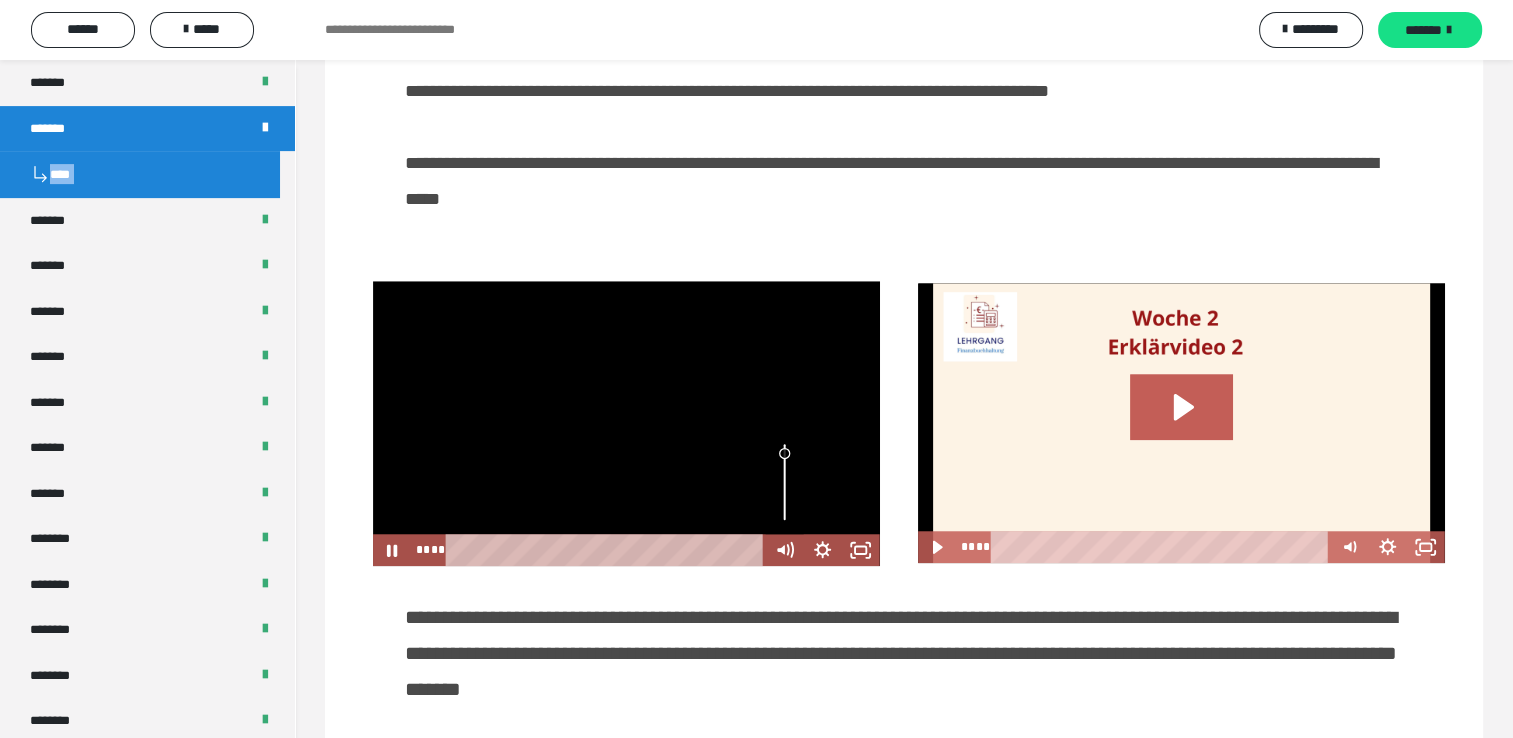 click at bounding box center [785, 481] 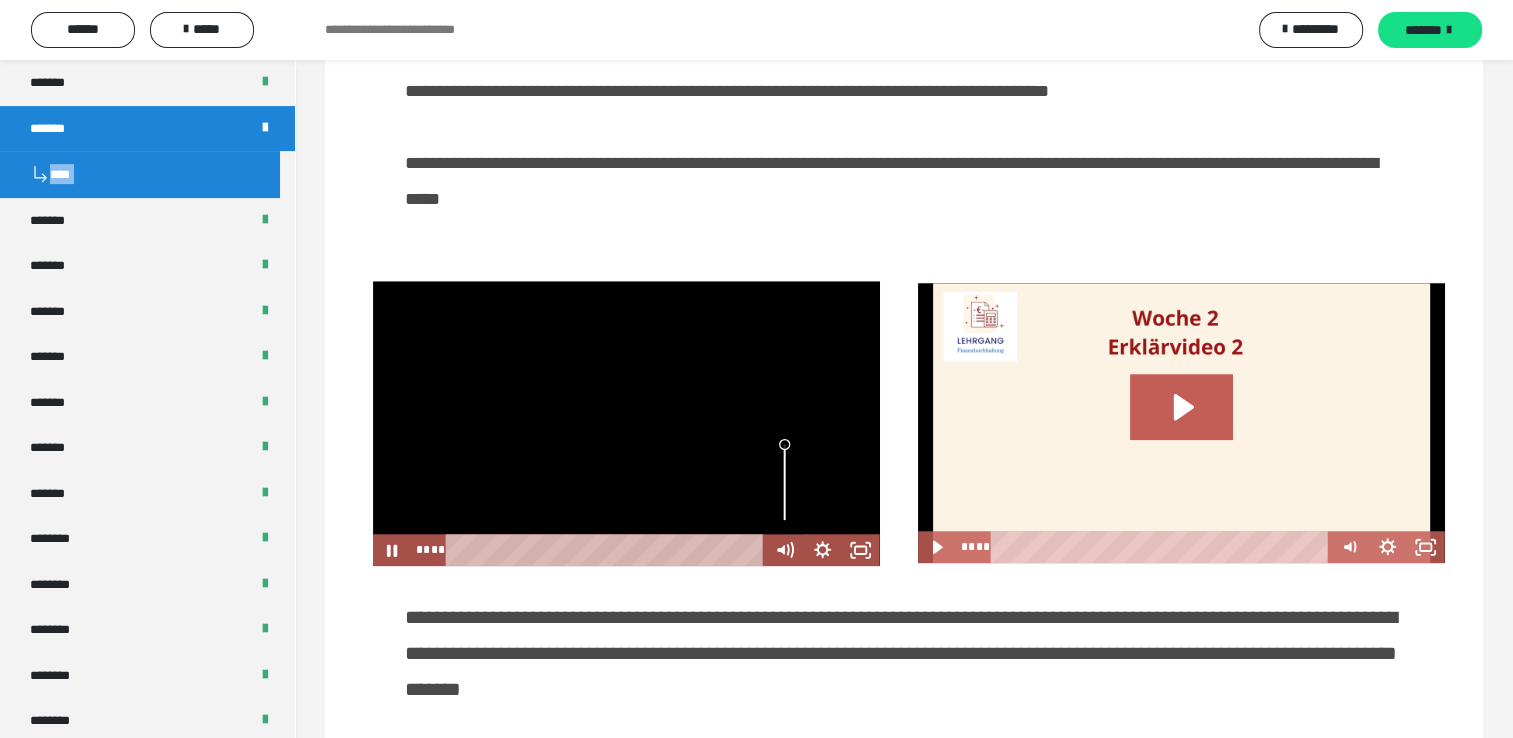 click at bounding box center [785, 481] 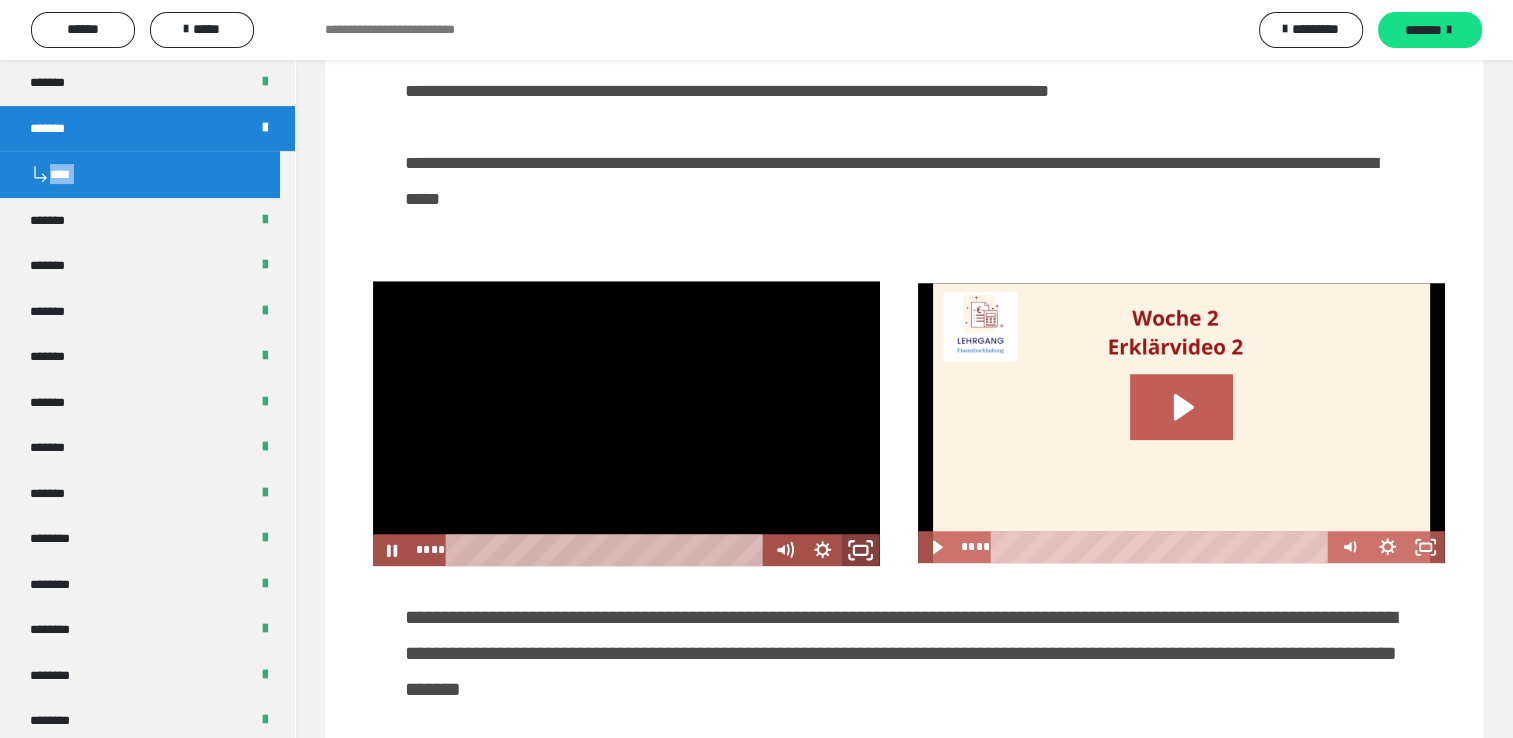 click 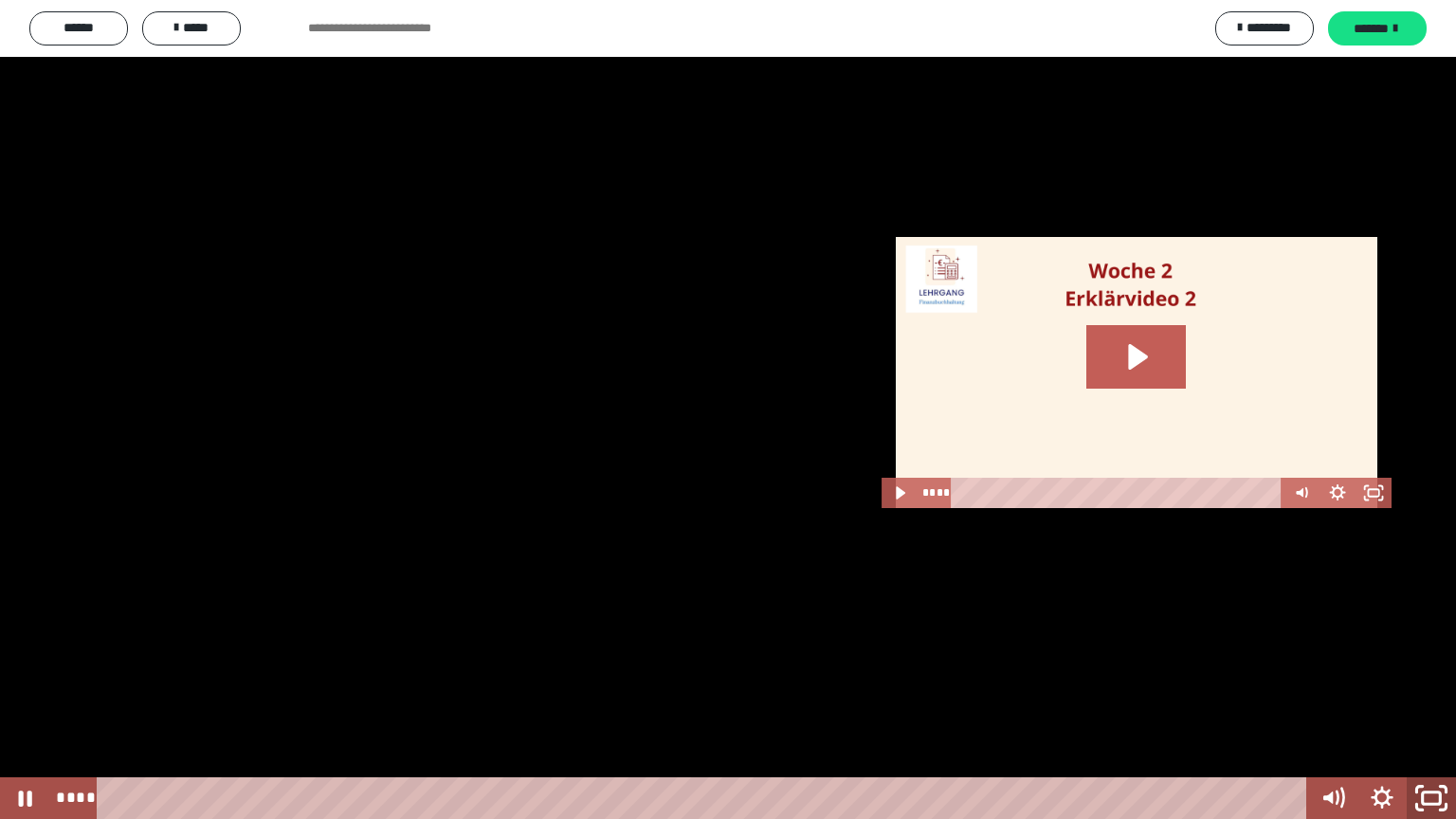 click 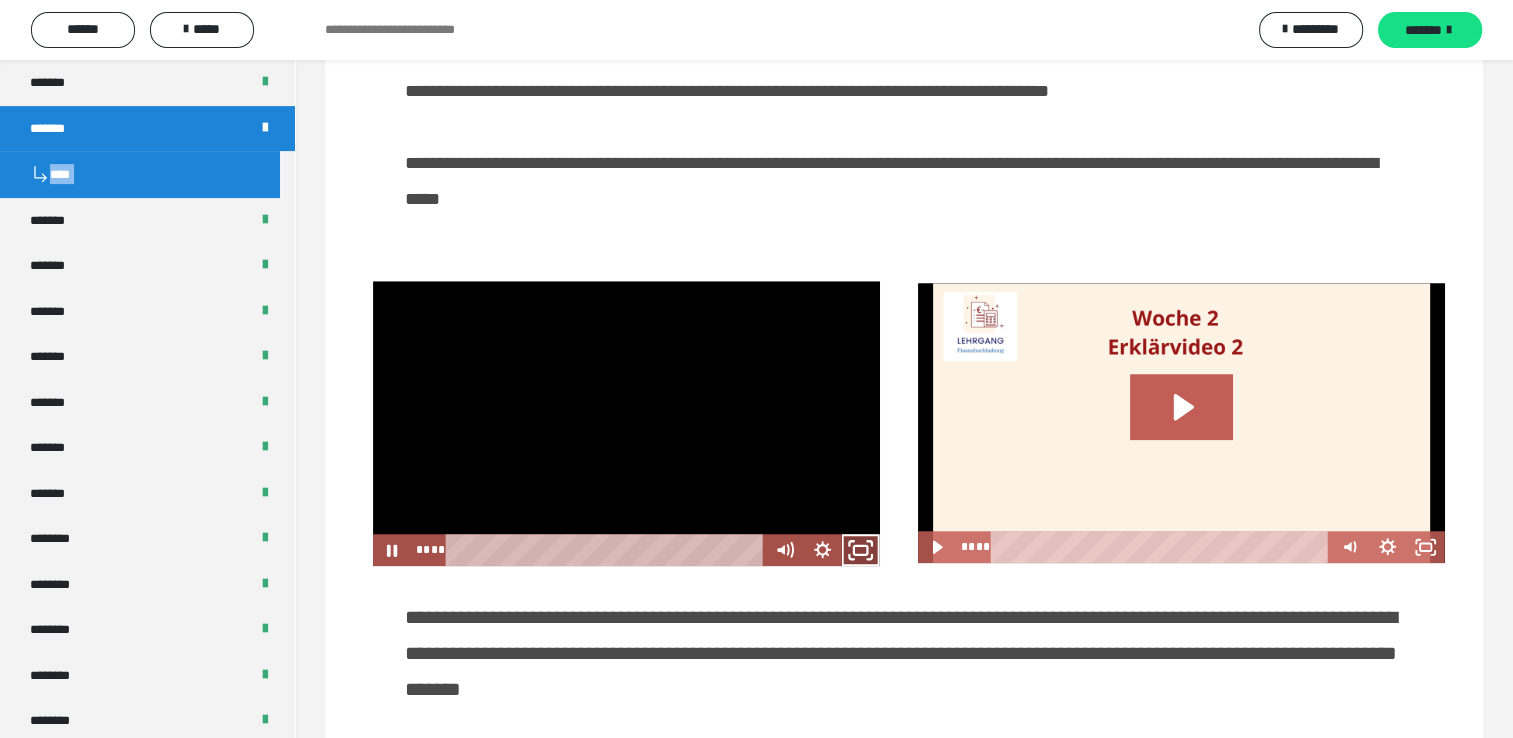 click 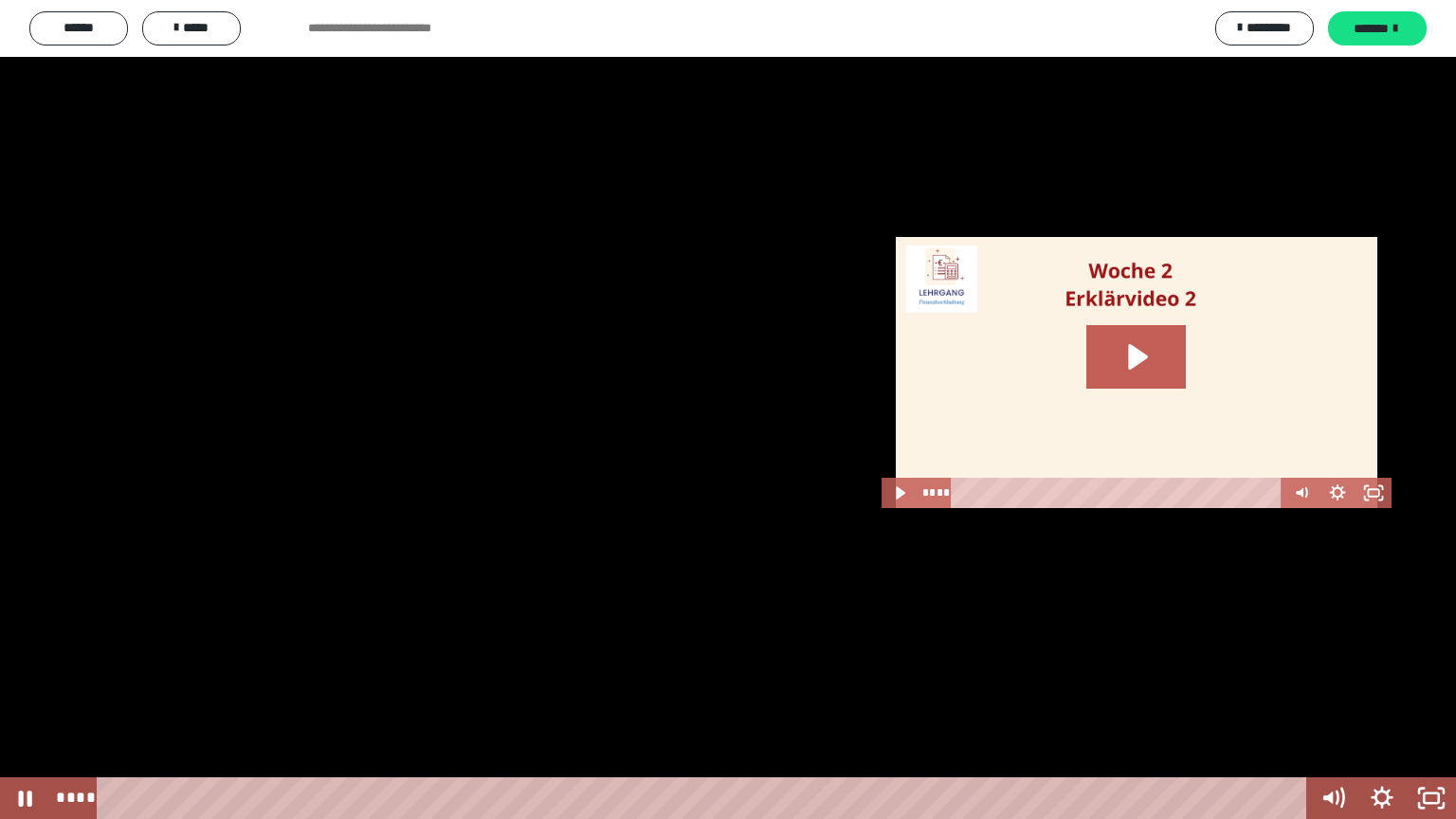 click at bounding box center (728, 410) 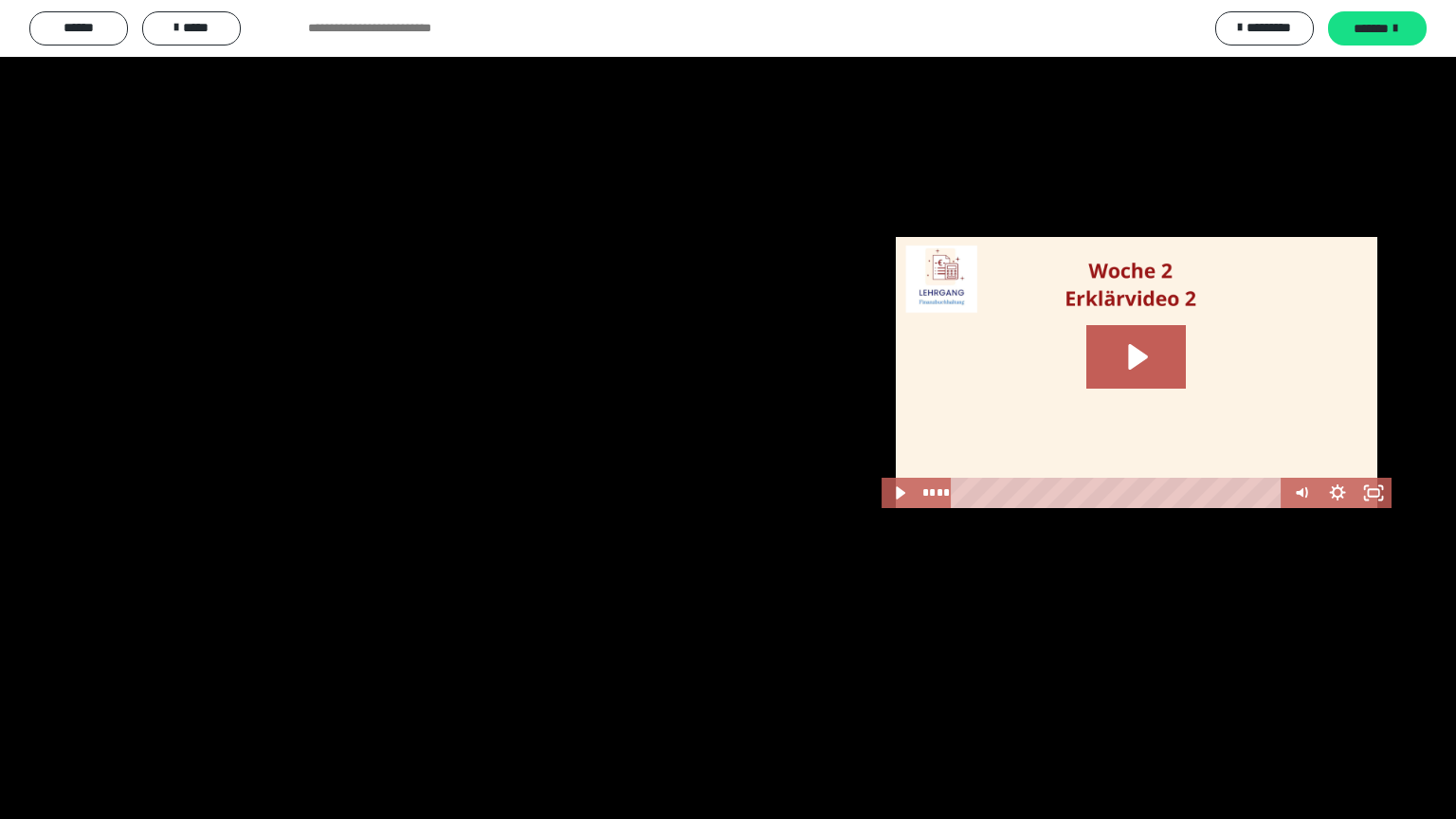 click at bounding box center (728, 410) 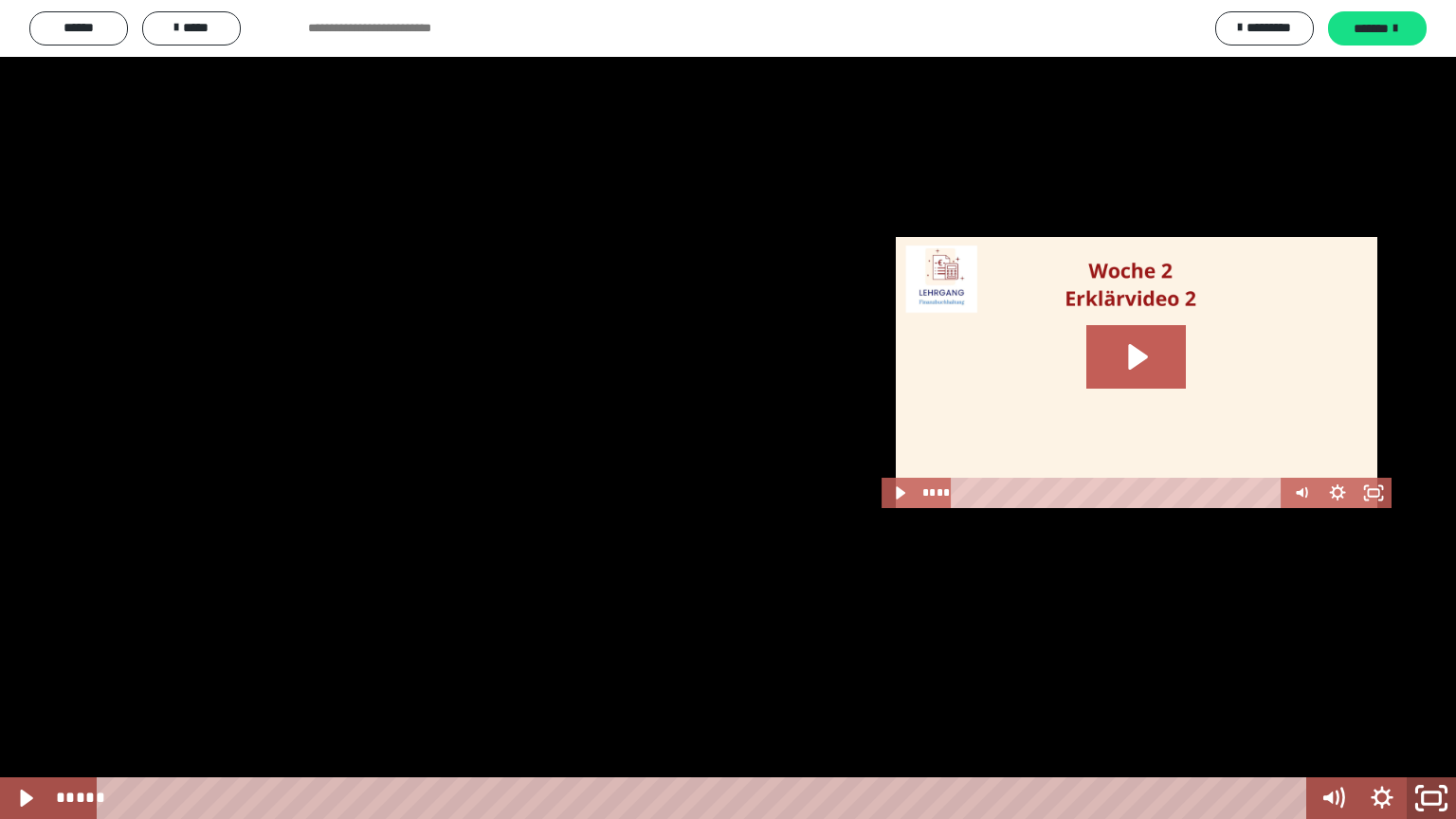 click 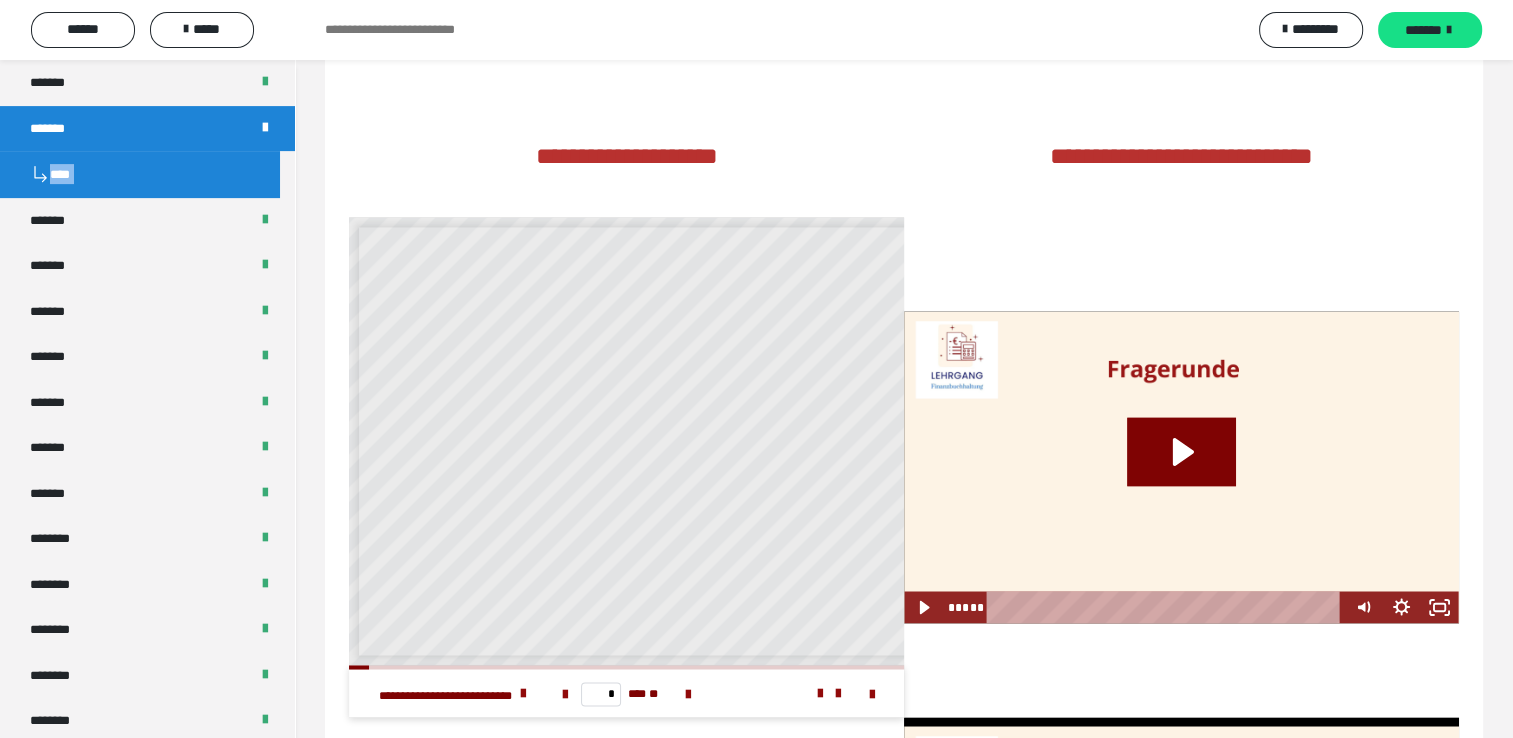 scroll, scrollTop: 3280, scrollLeft: 0, axis: vertical 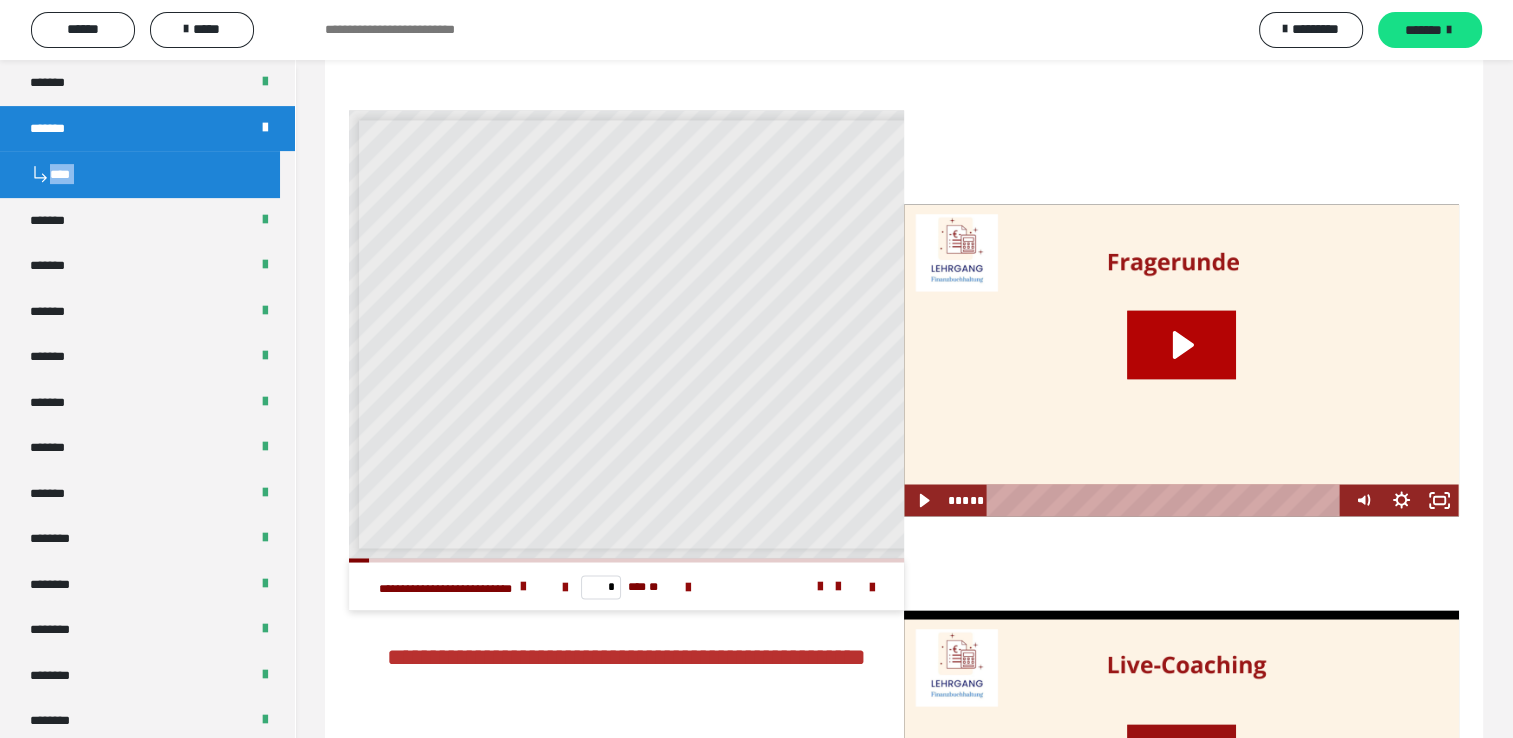 click 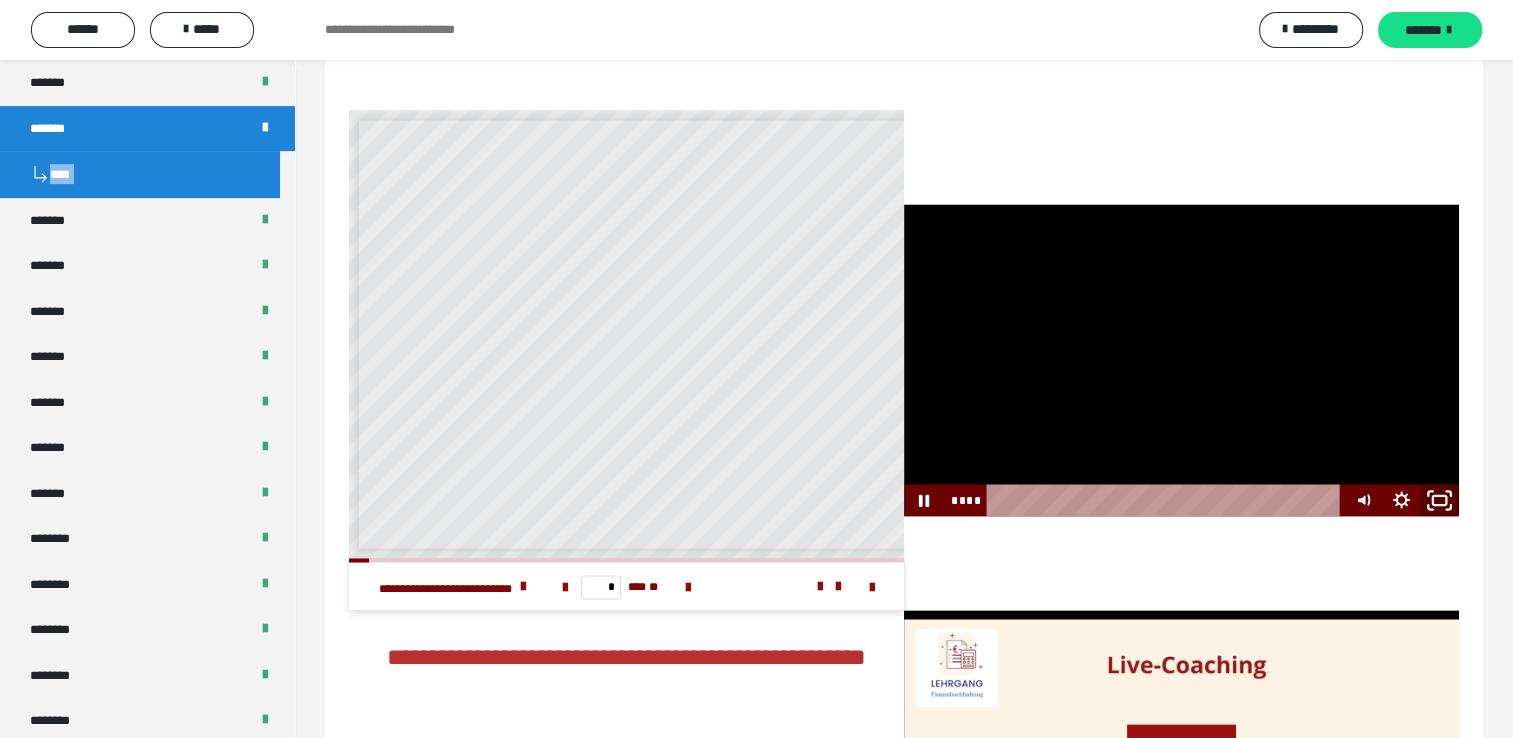 click 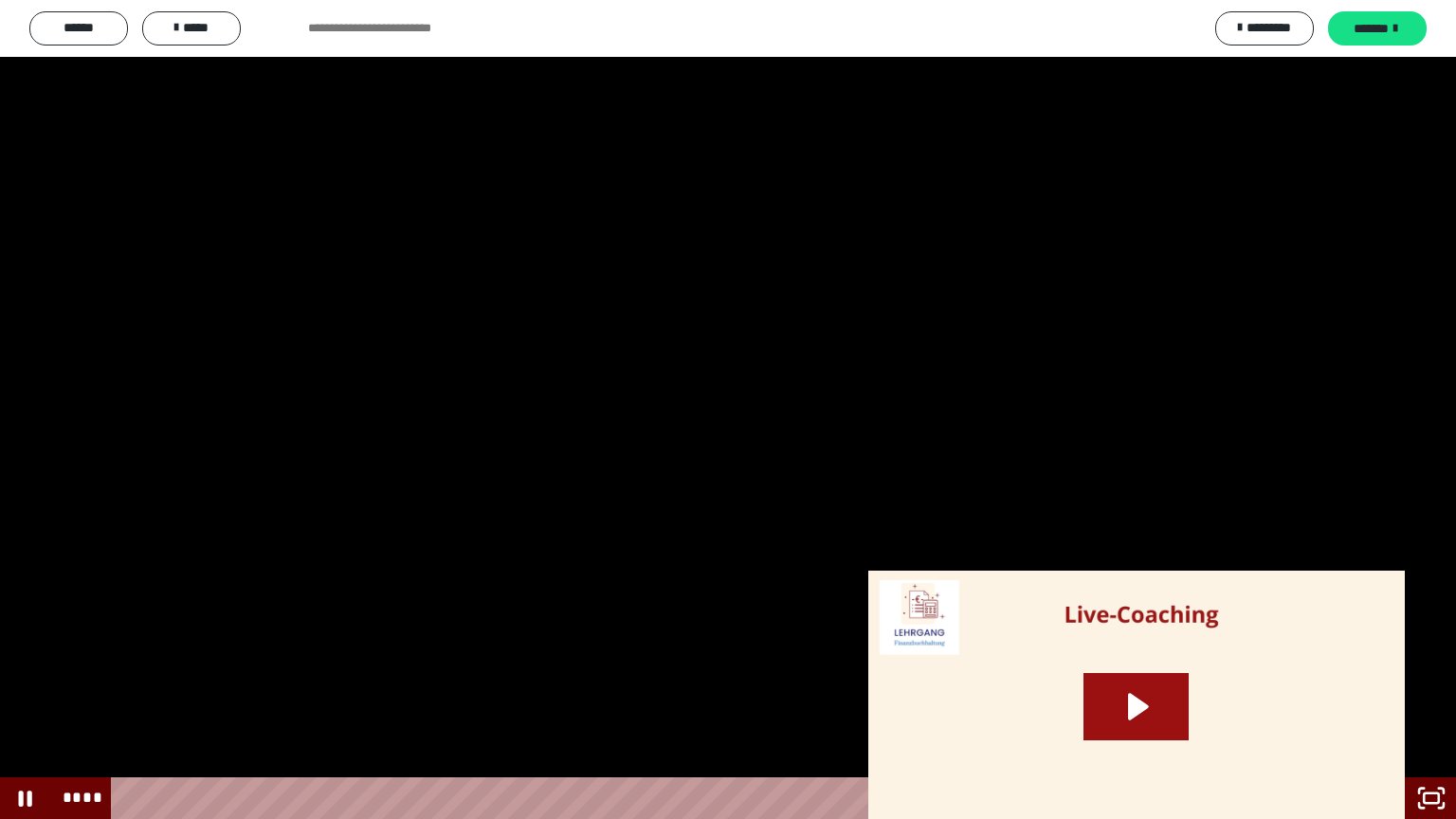 click at bounding box center (1333, 709) 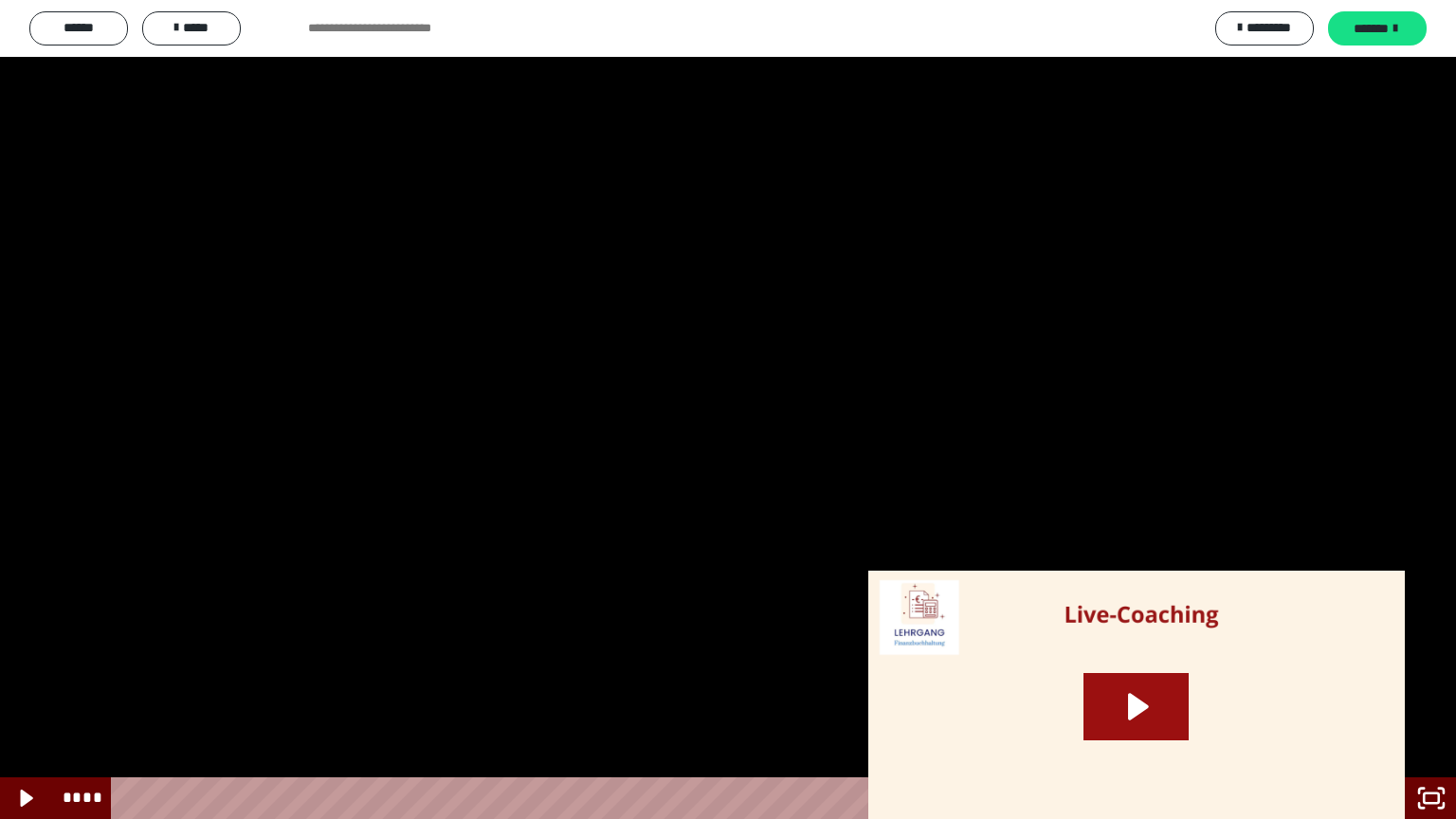 click at bounding box center (728, 410) 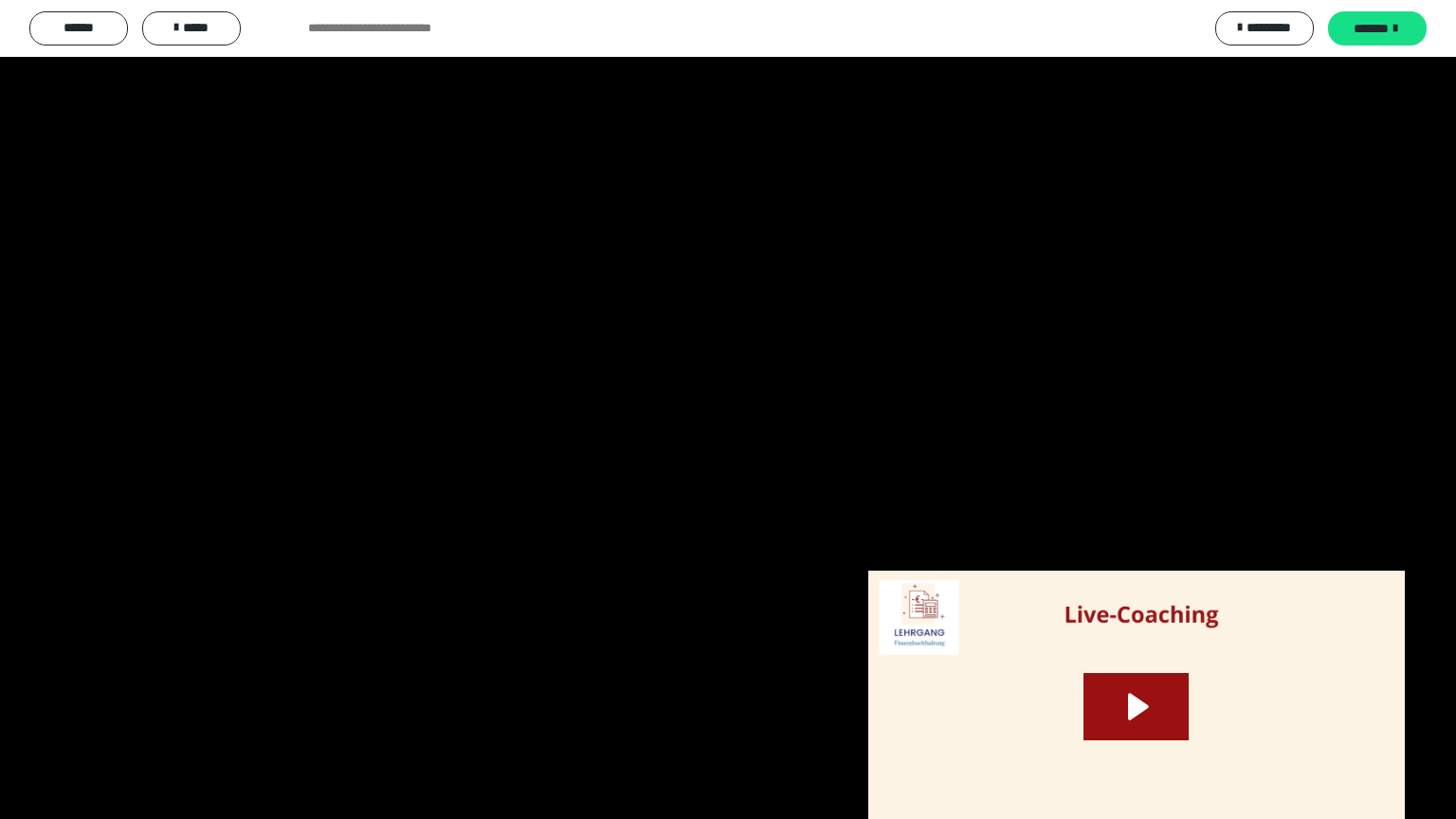 type 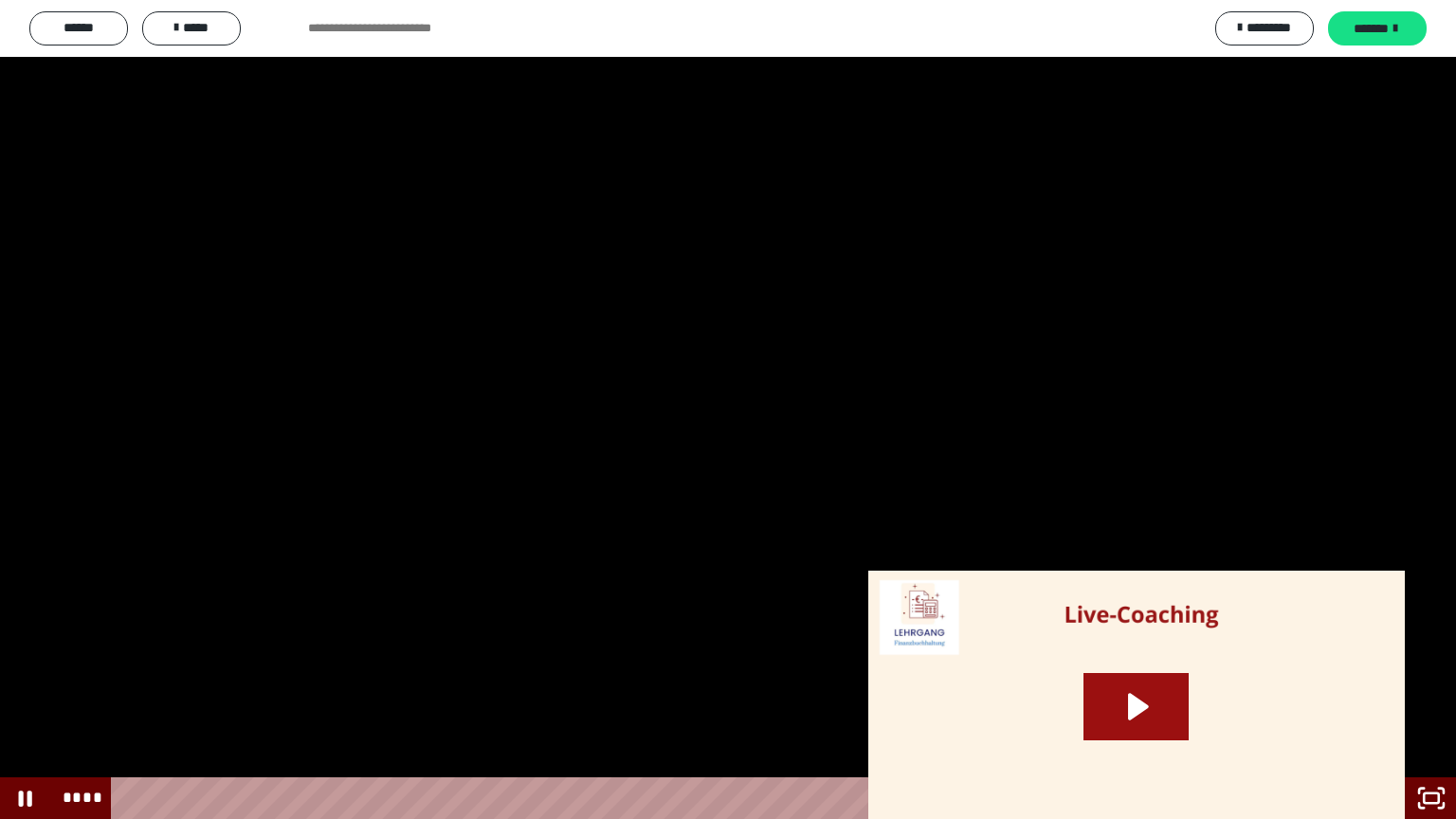 click at bounding box center (728, 410) 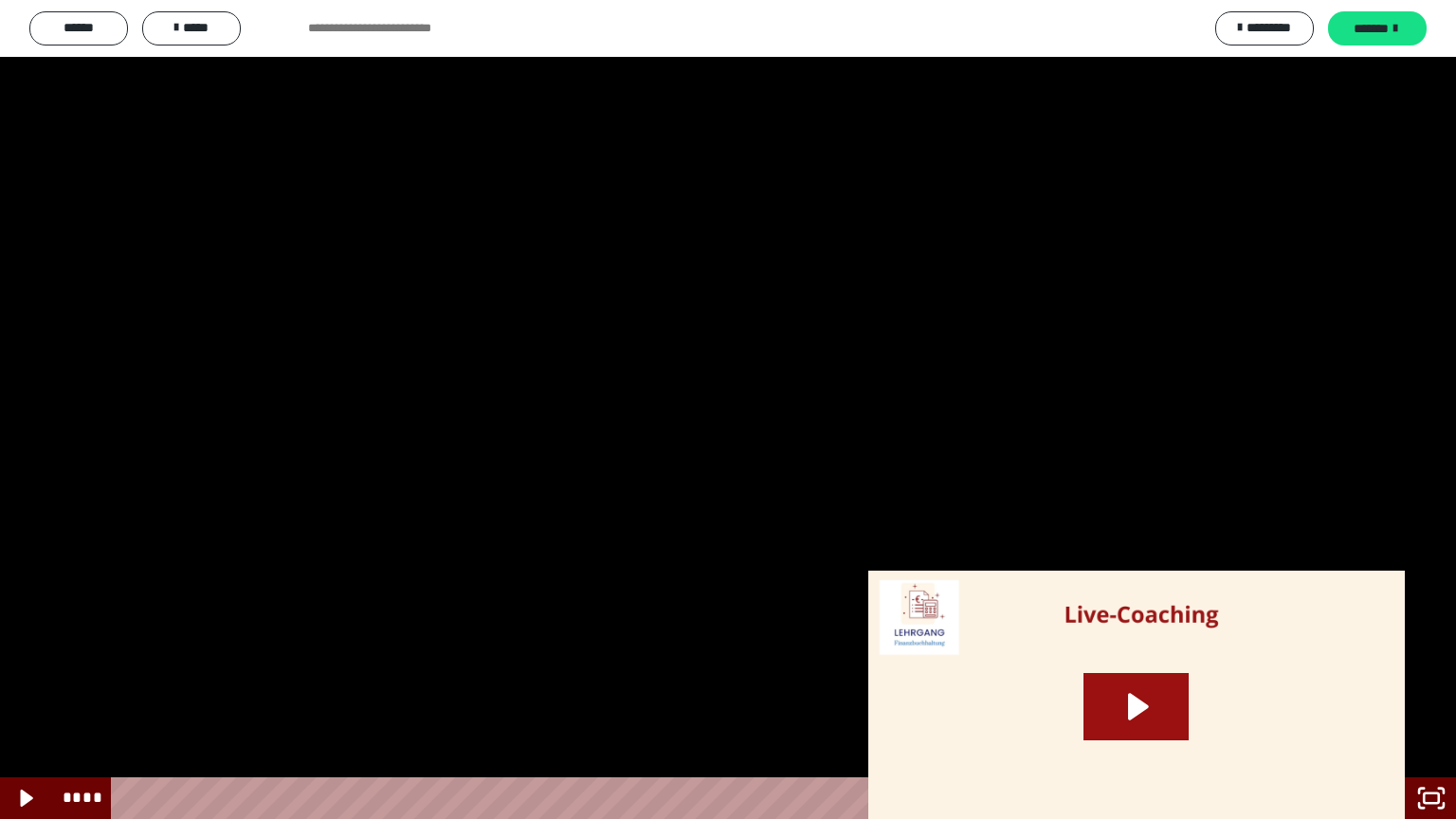 click at bounding box center [0, 0] 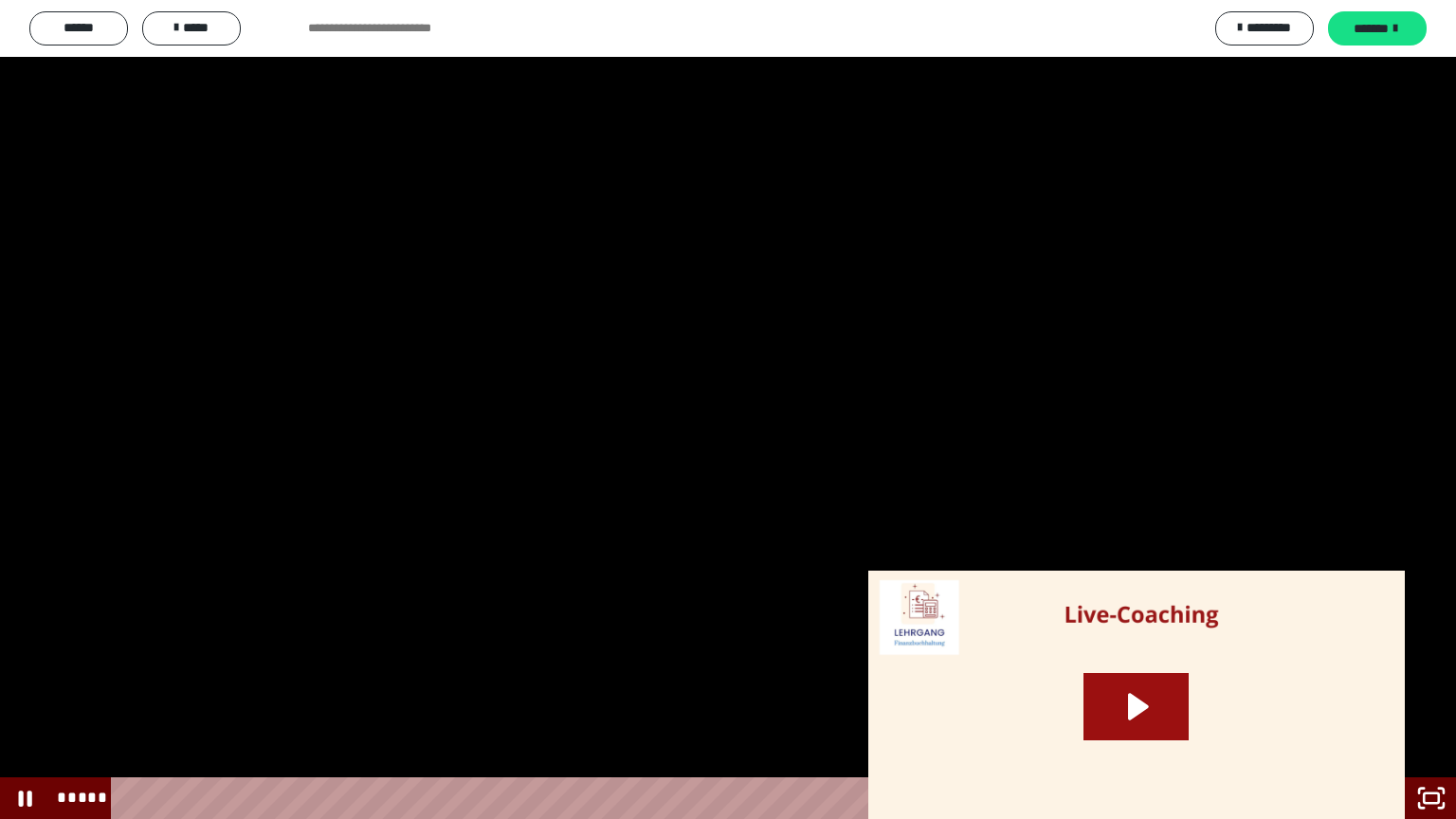 click at bounding box center (728, 410) 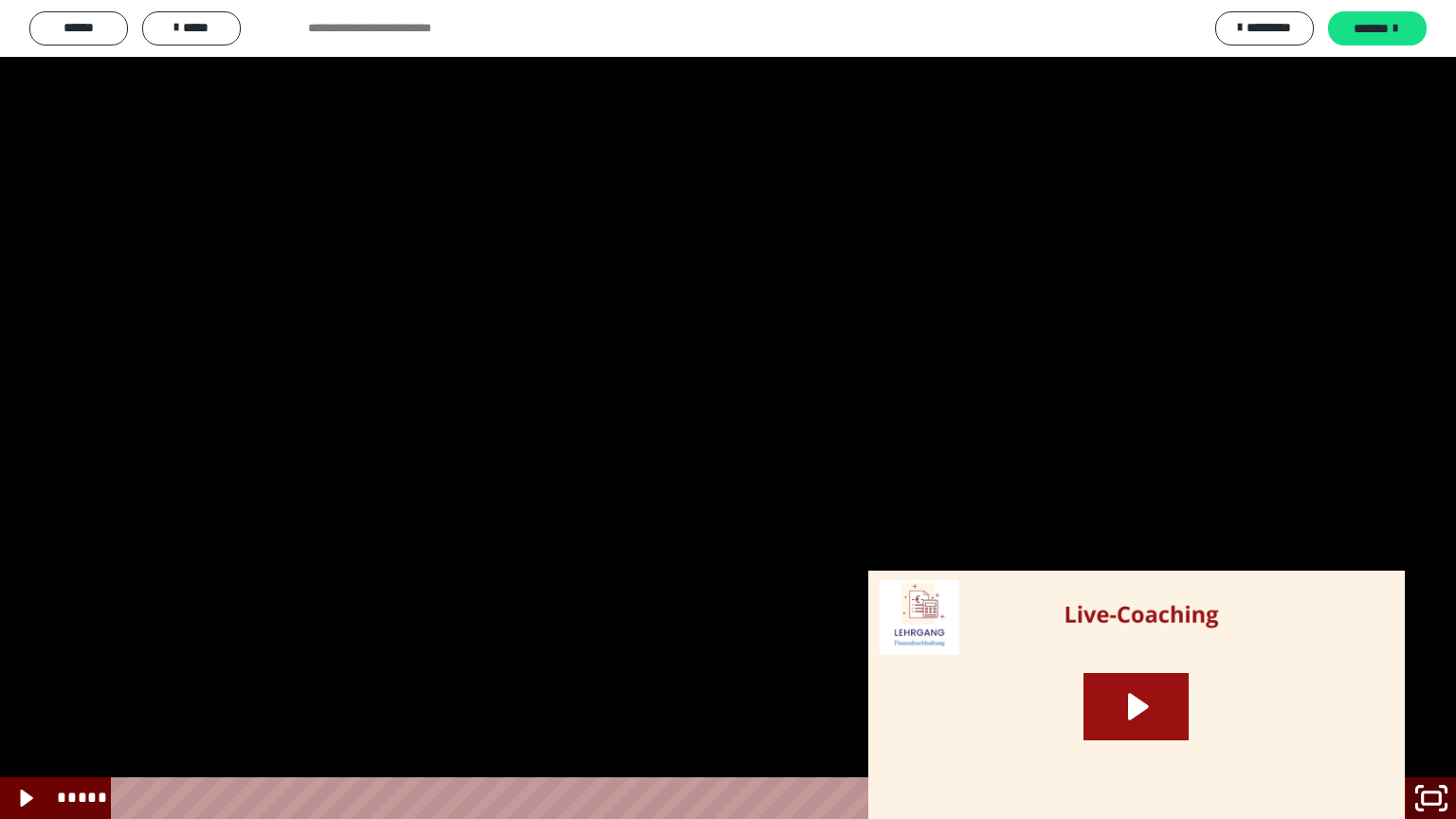 click 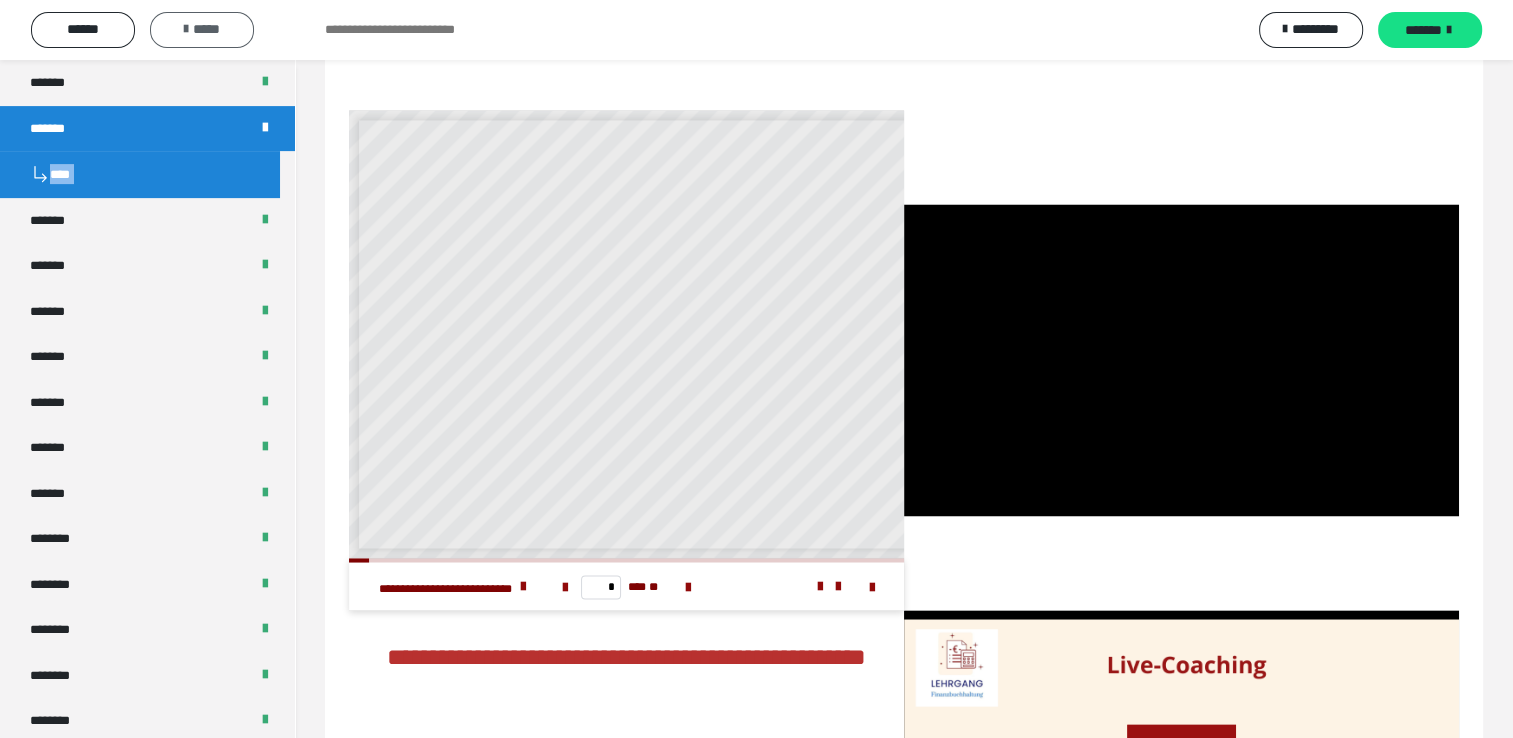 click on "*****" at bounding box center [202, 29] 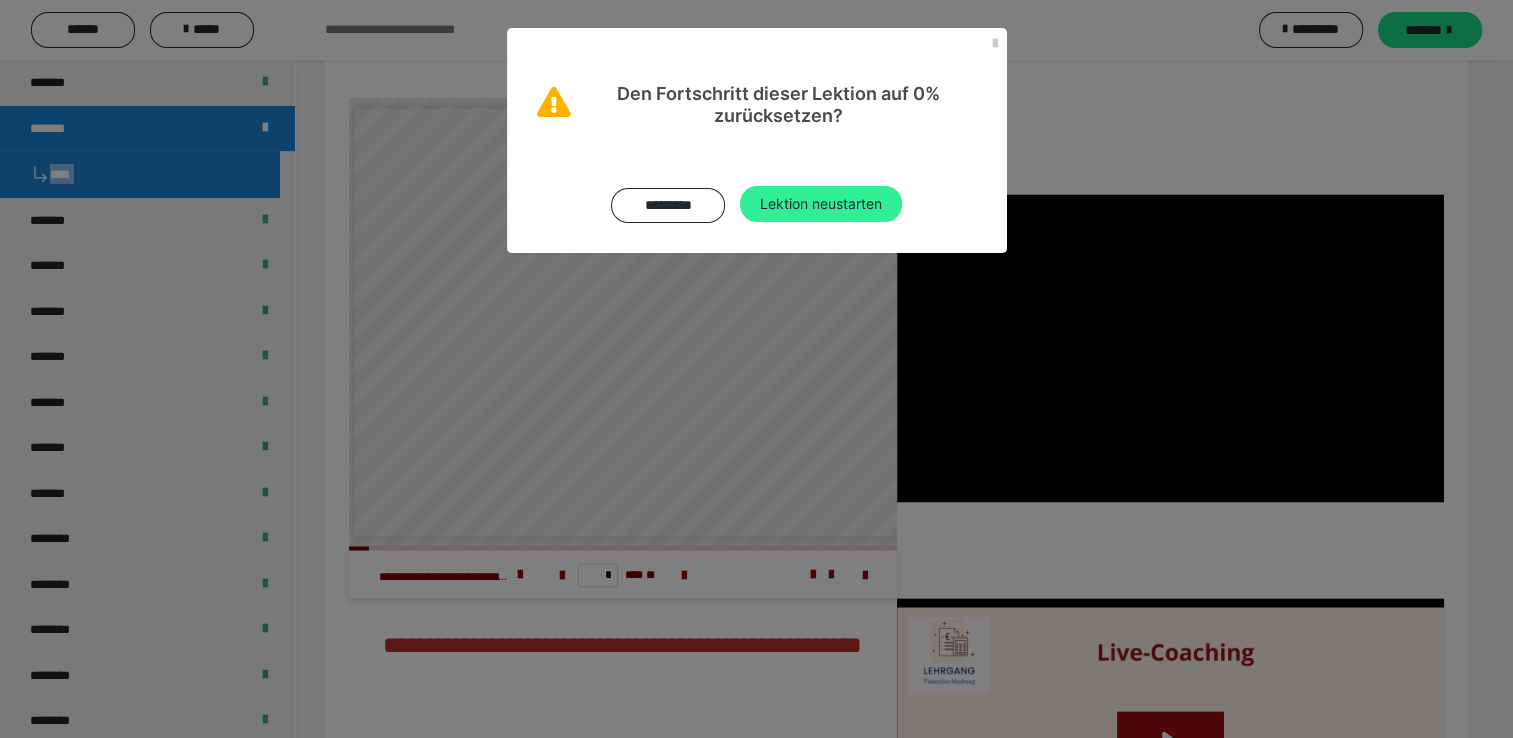 click on "Lektion neustarten" at bounding box center (821, 204) 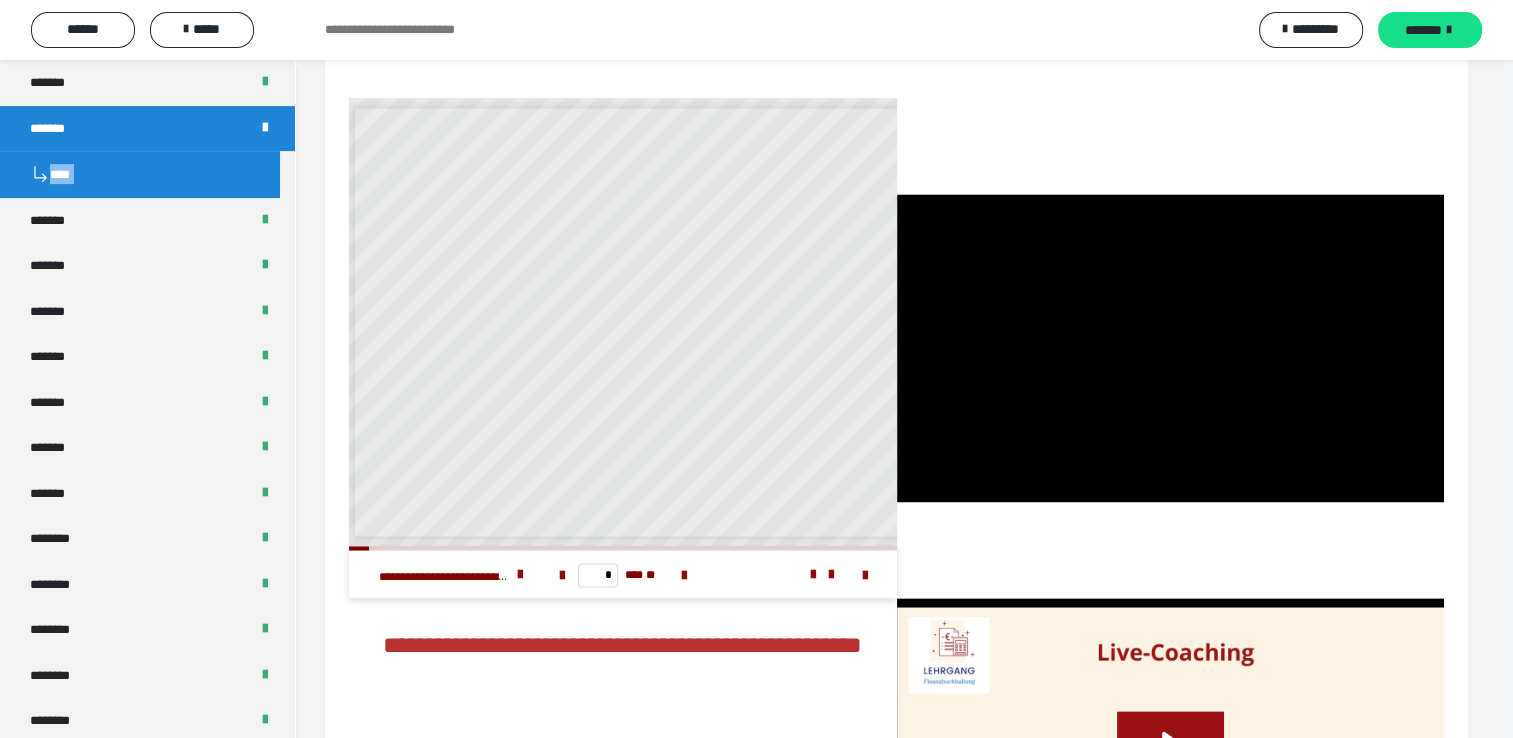 scroll, scrollTop: 0, scrollLeft: 0, axis: both 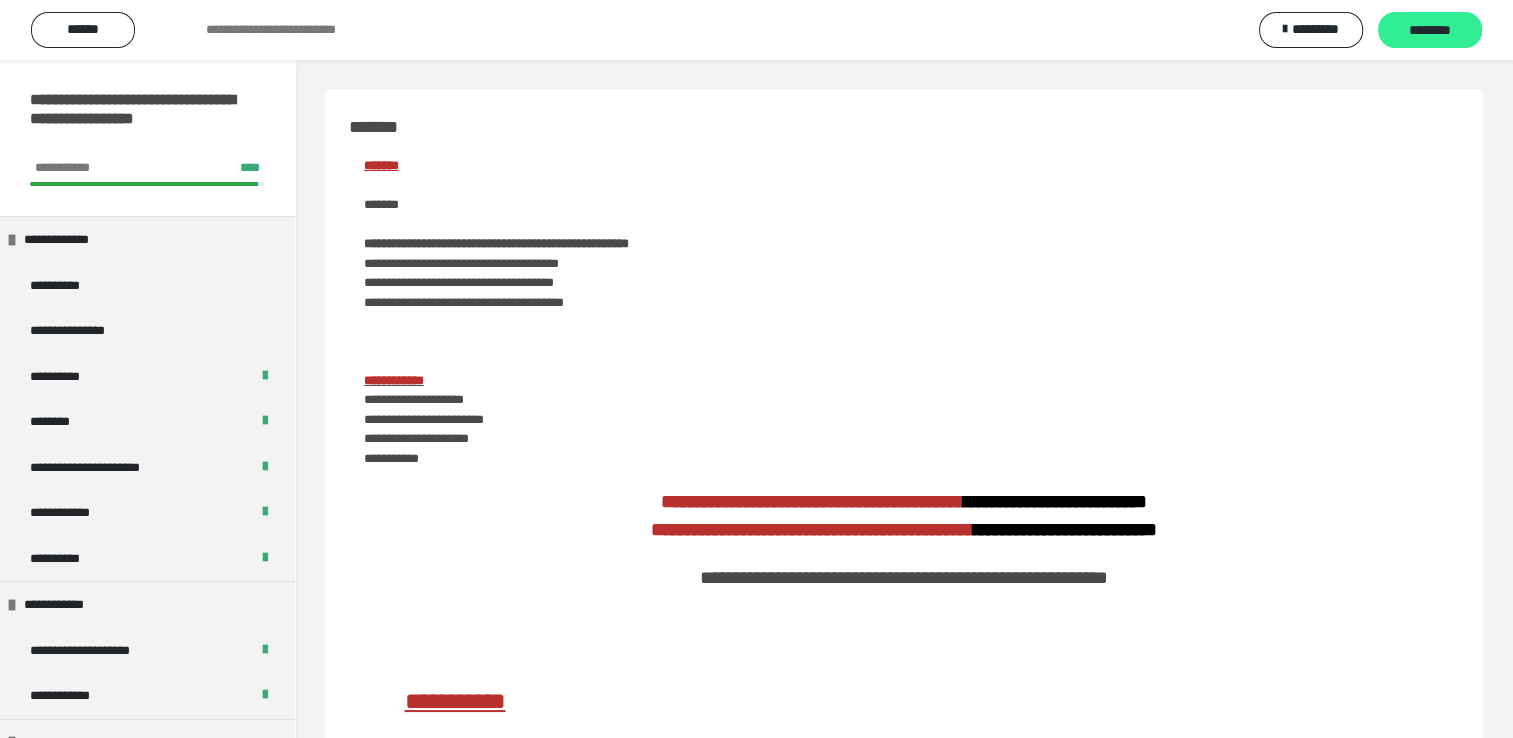 click on "********" at bounding box center (1430, 31) 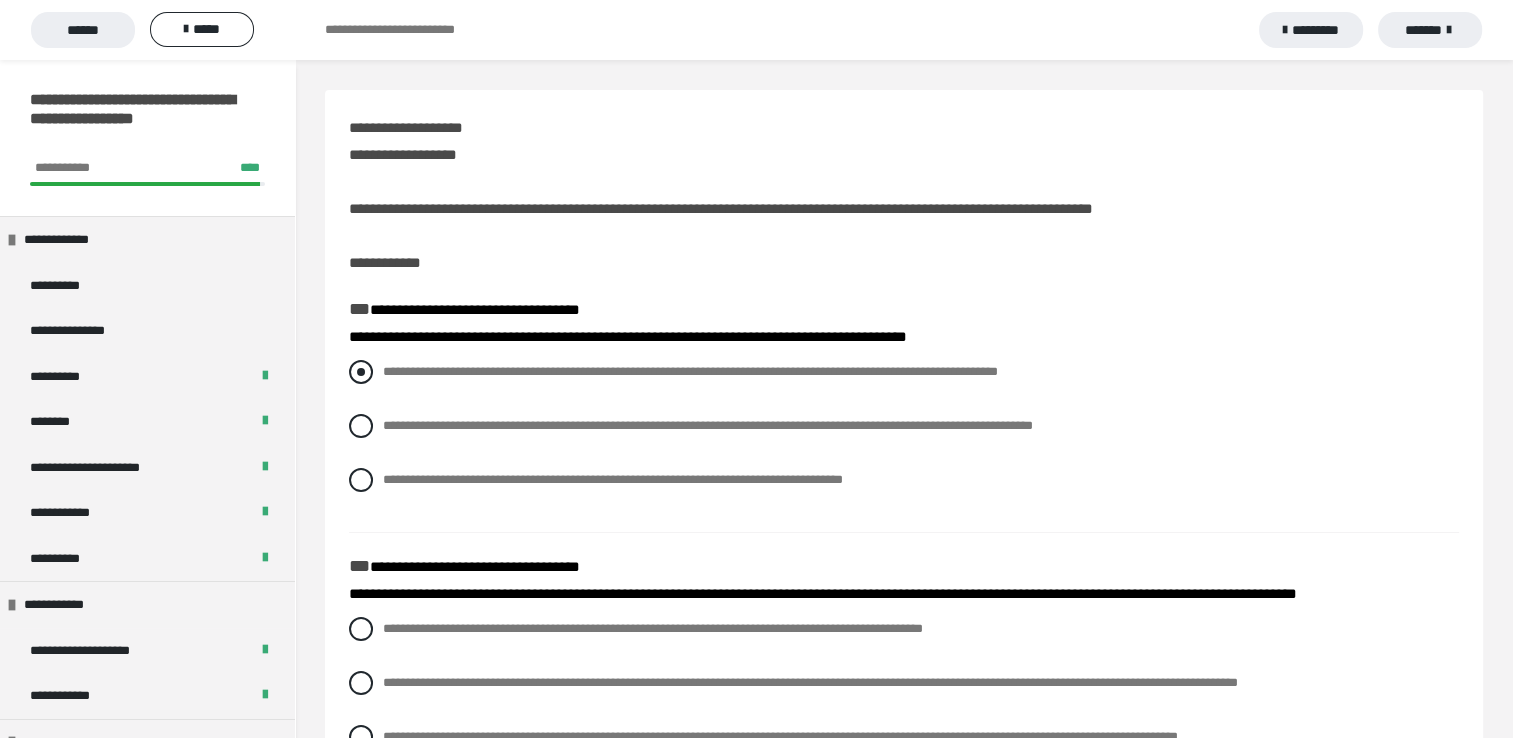 click at bounding box center [361, 372] 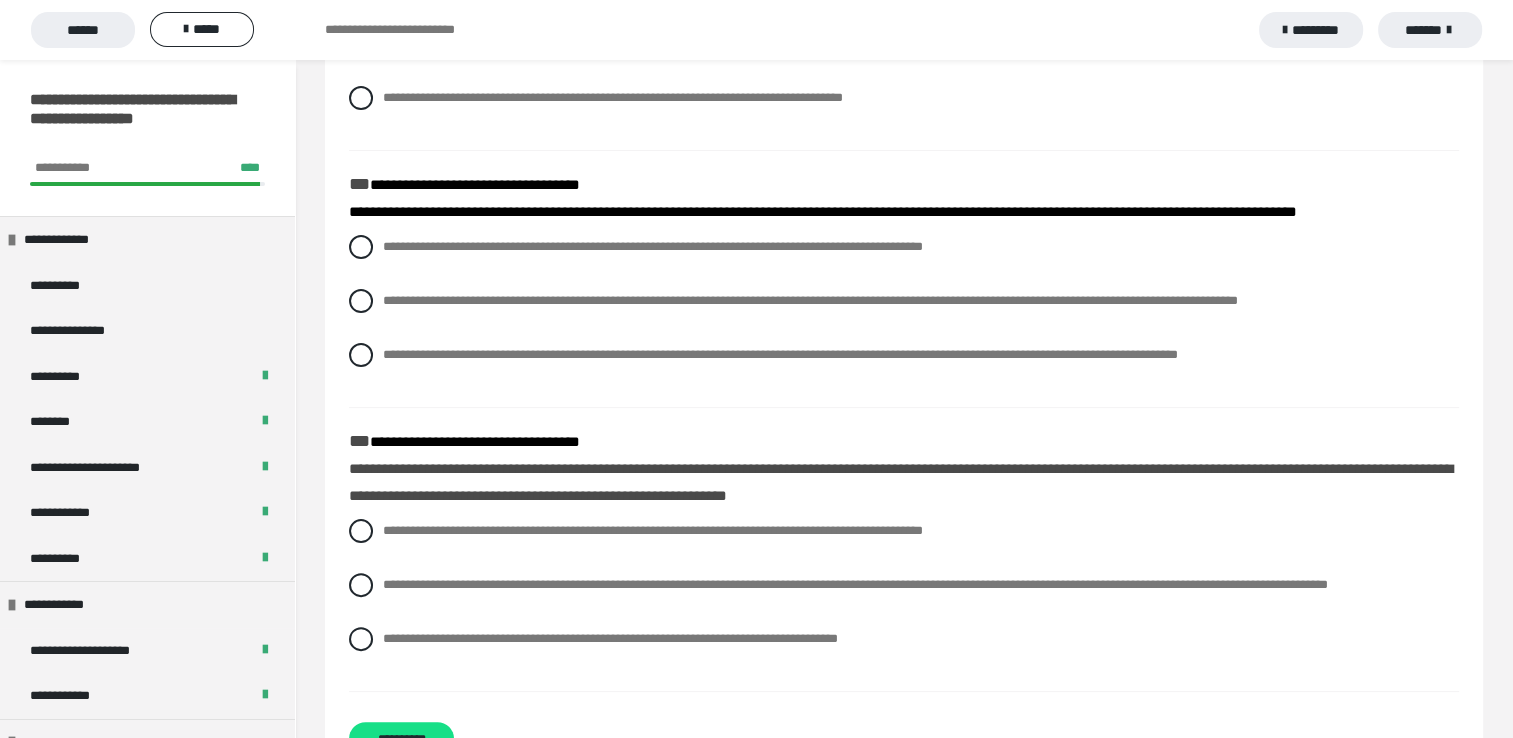scroll, scrollTop: 400, scrollLeft: 0, axis: vertical 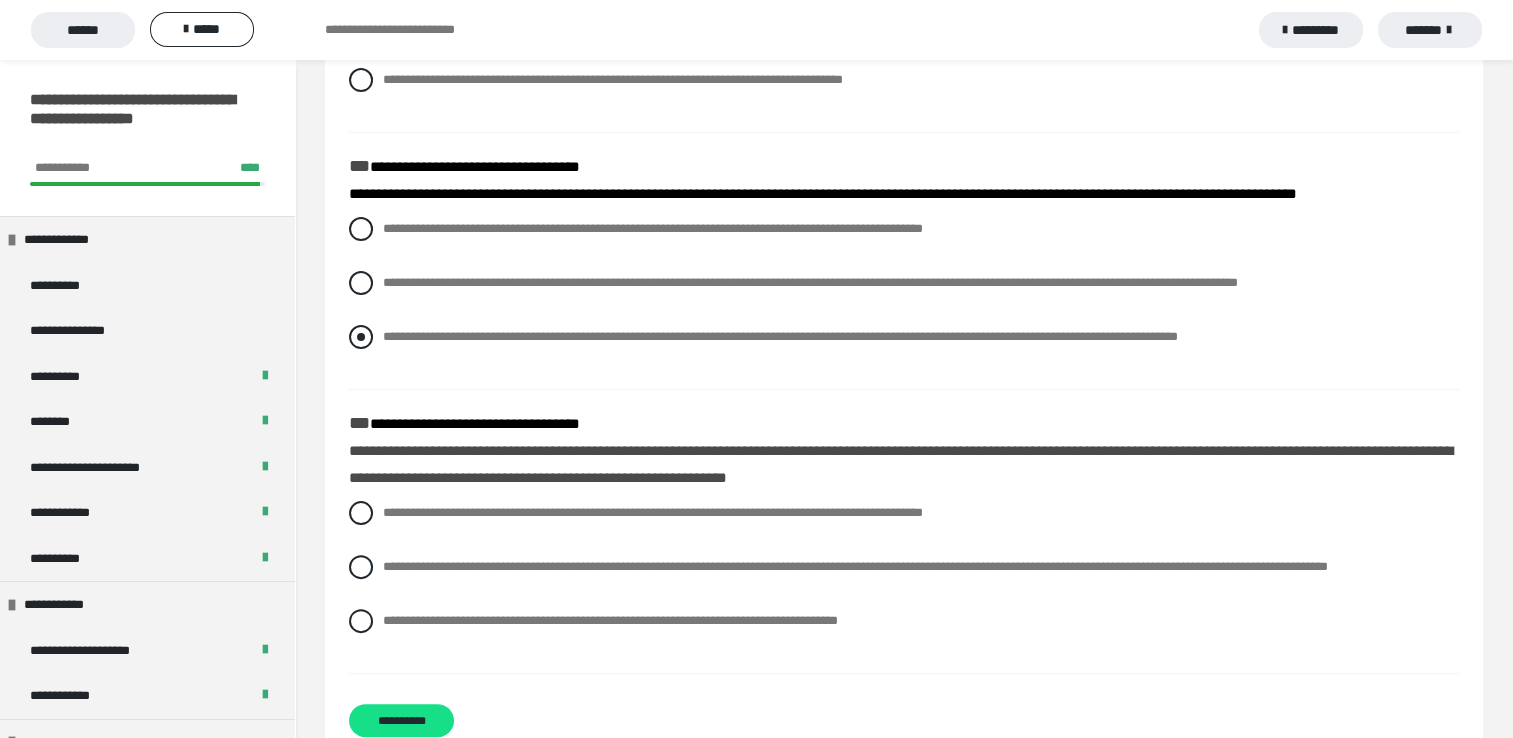 click at bounding box center (361, 337) 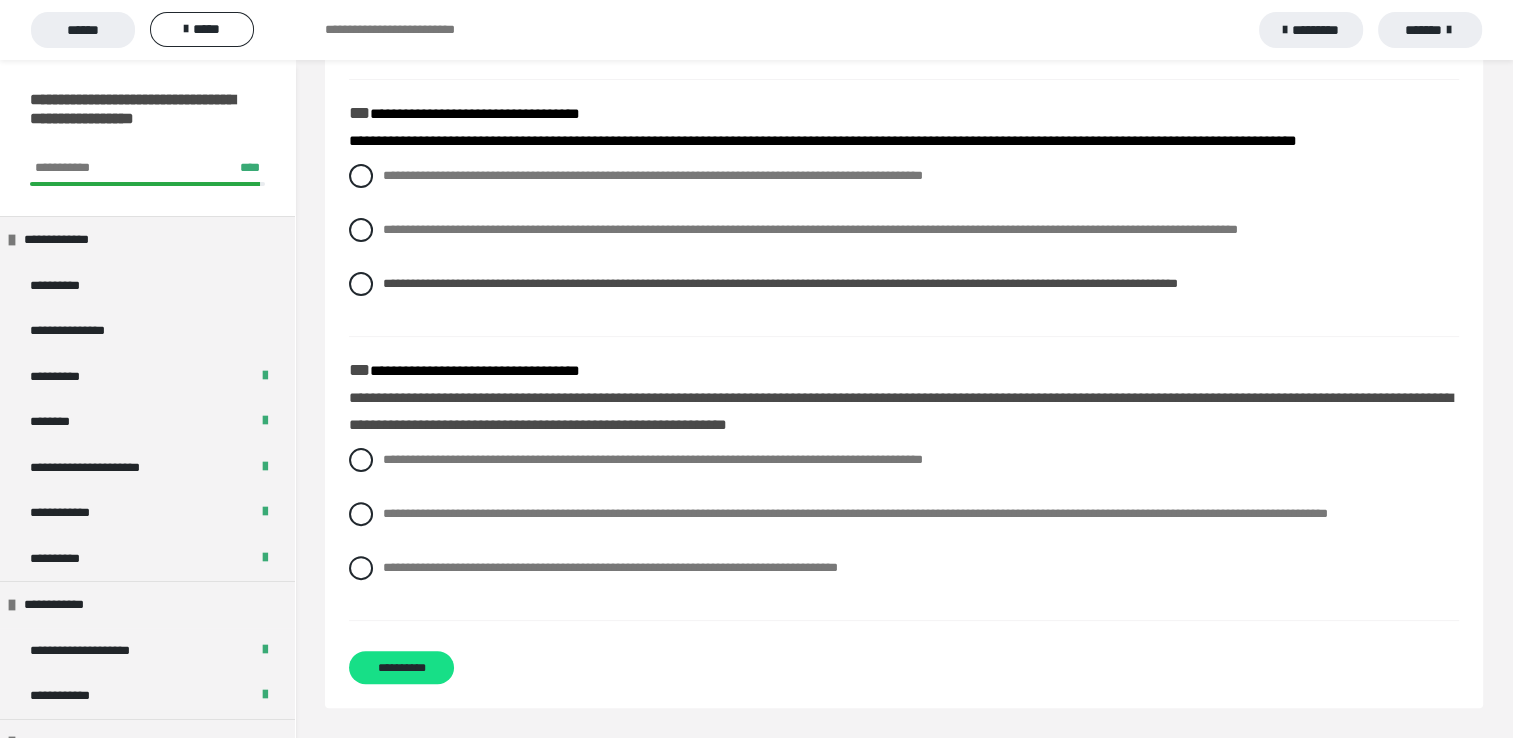 scroll, scrollTop: 500, scrollLeft: 0, axis: vertical 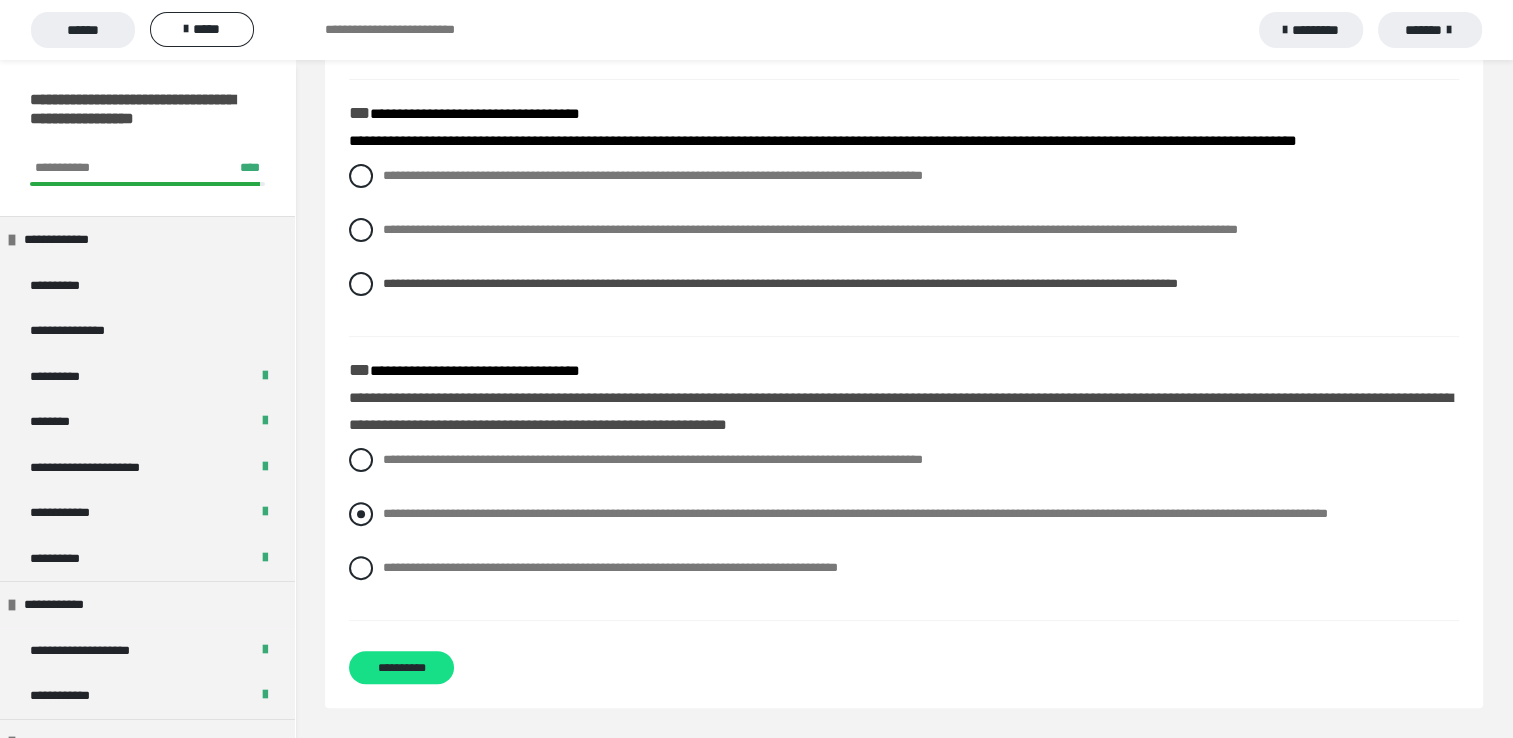 click at bounding box center (361, 514) 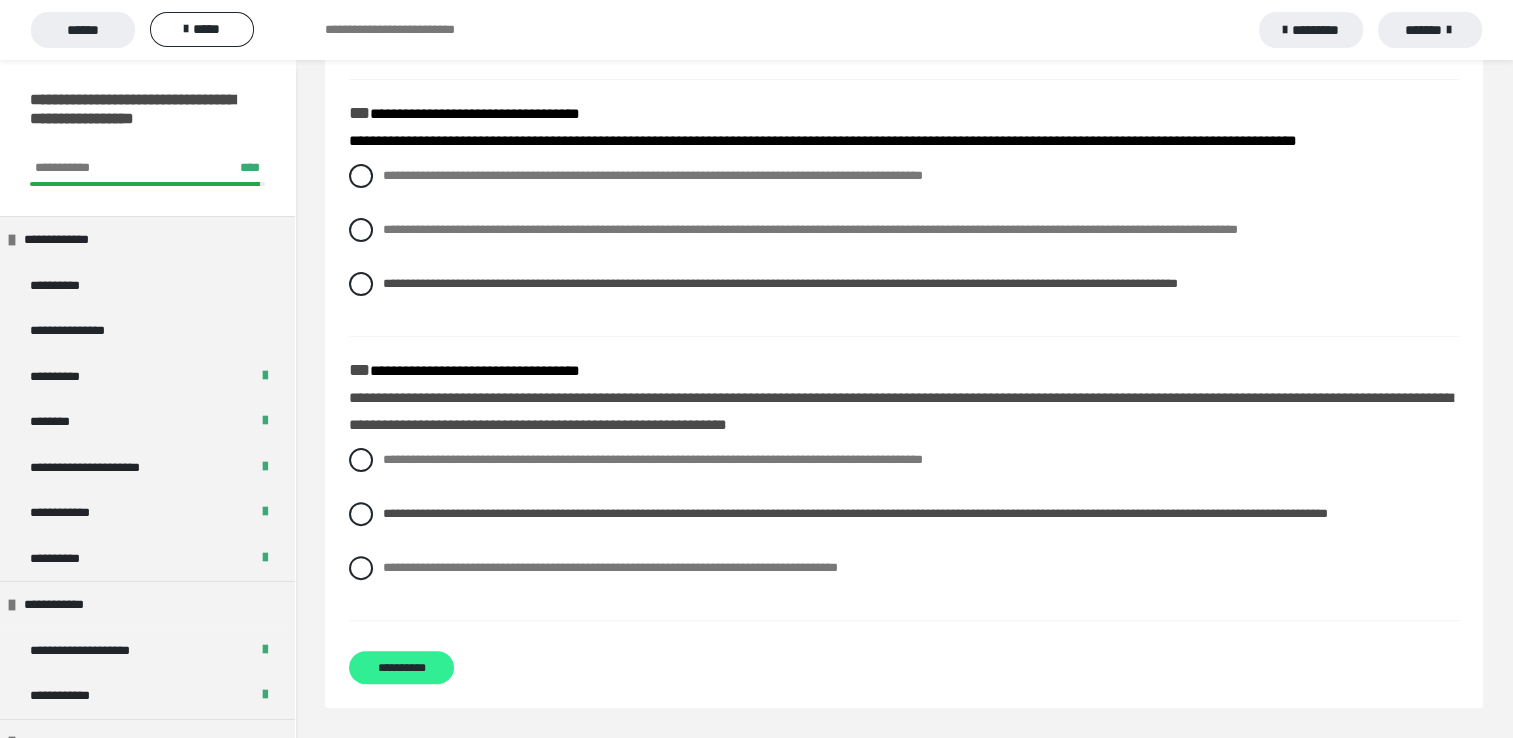click on "**********" at bounding box center [401, 667] 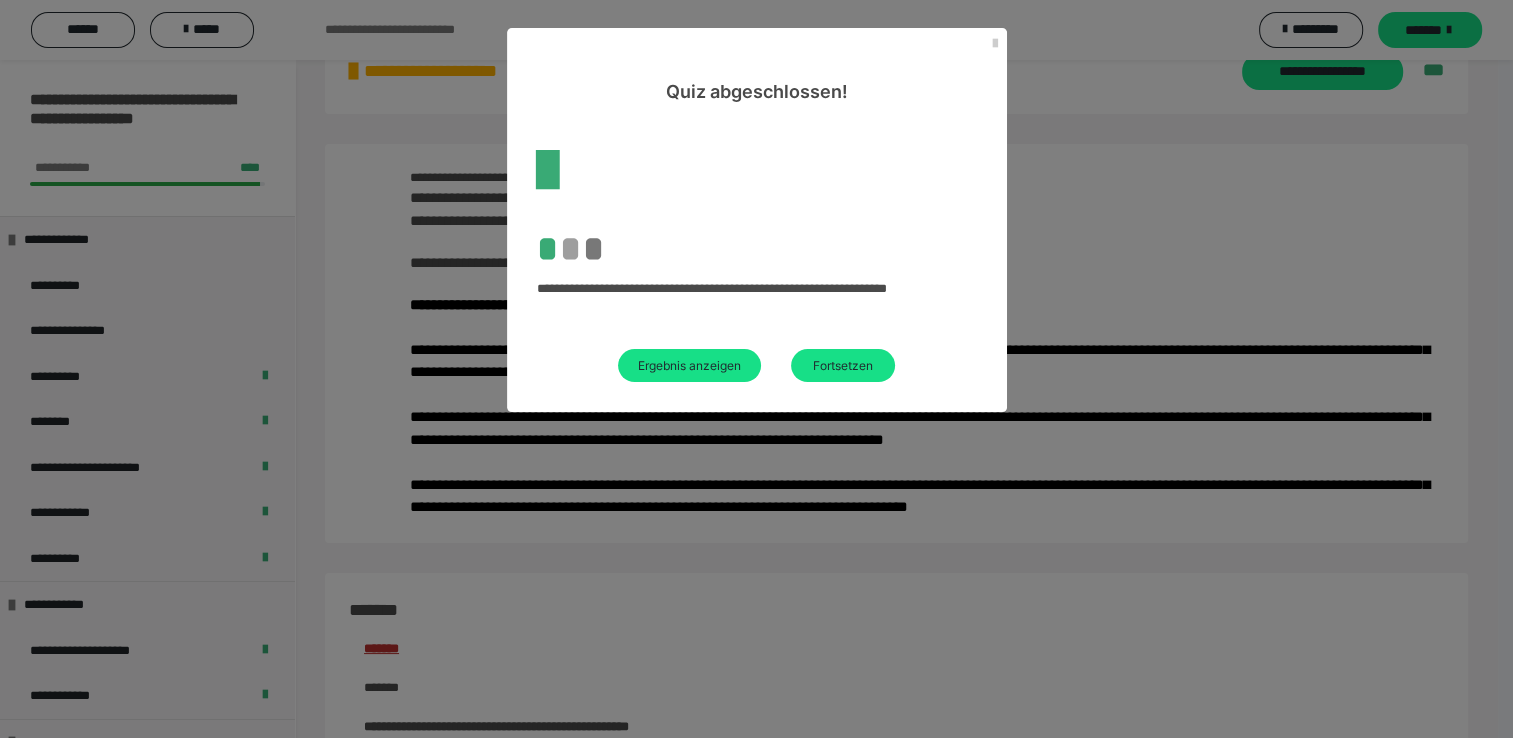 scroll, scrollTop: 500, scrollLeft: 0, axis: vertical 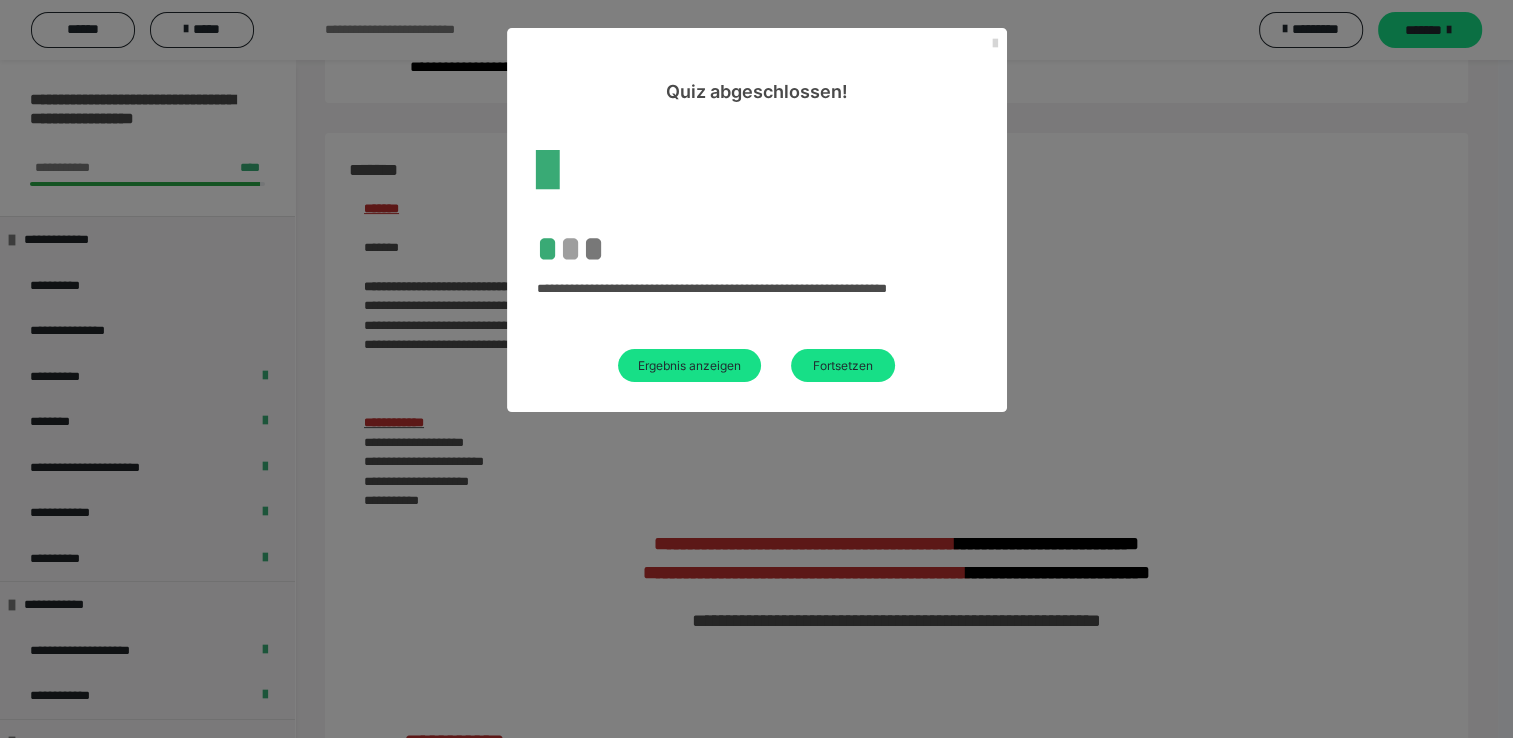 click at bounding box center (995, 44) 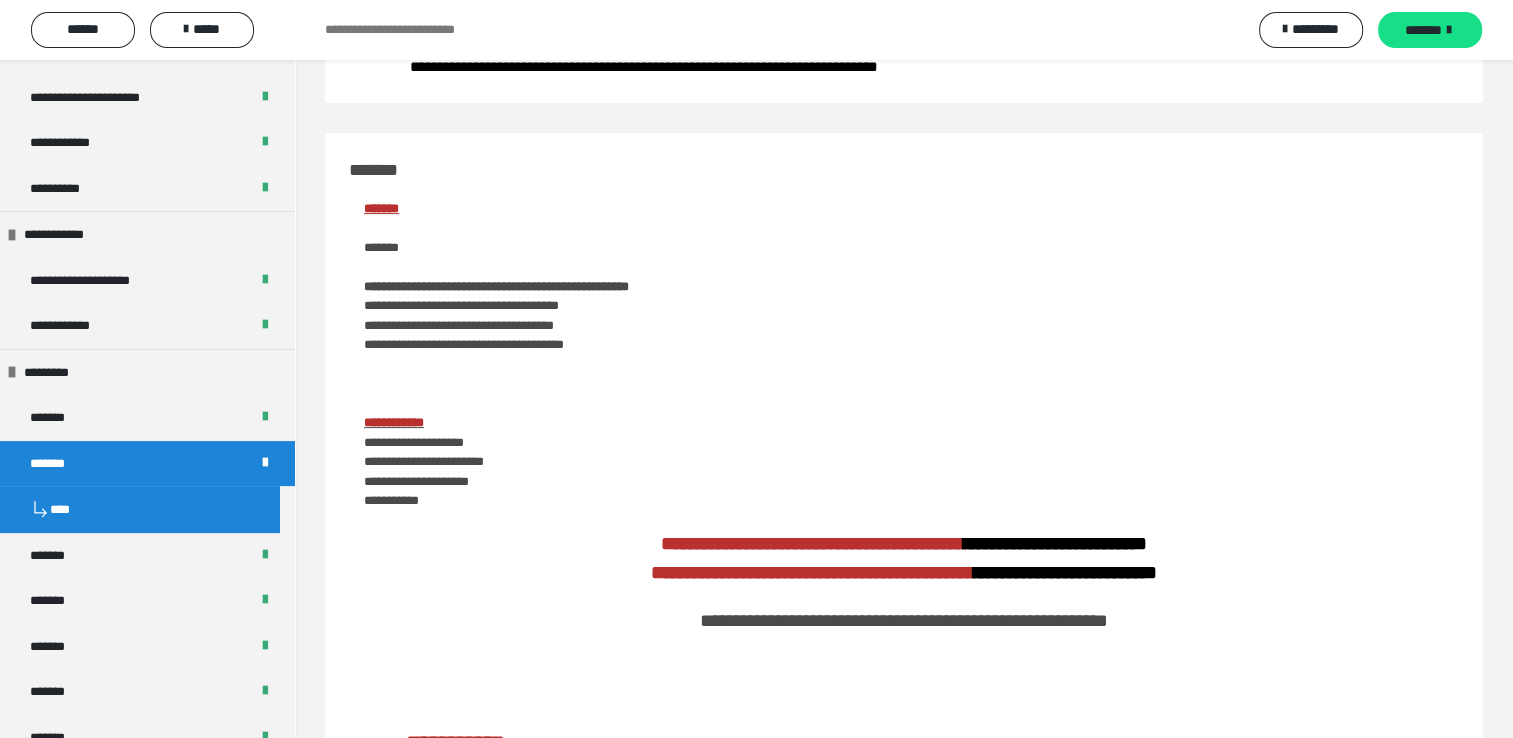 scroll, scrollTop: 489, scrollLeft: 0, axis: vertical 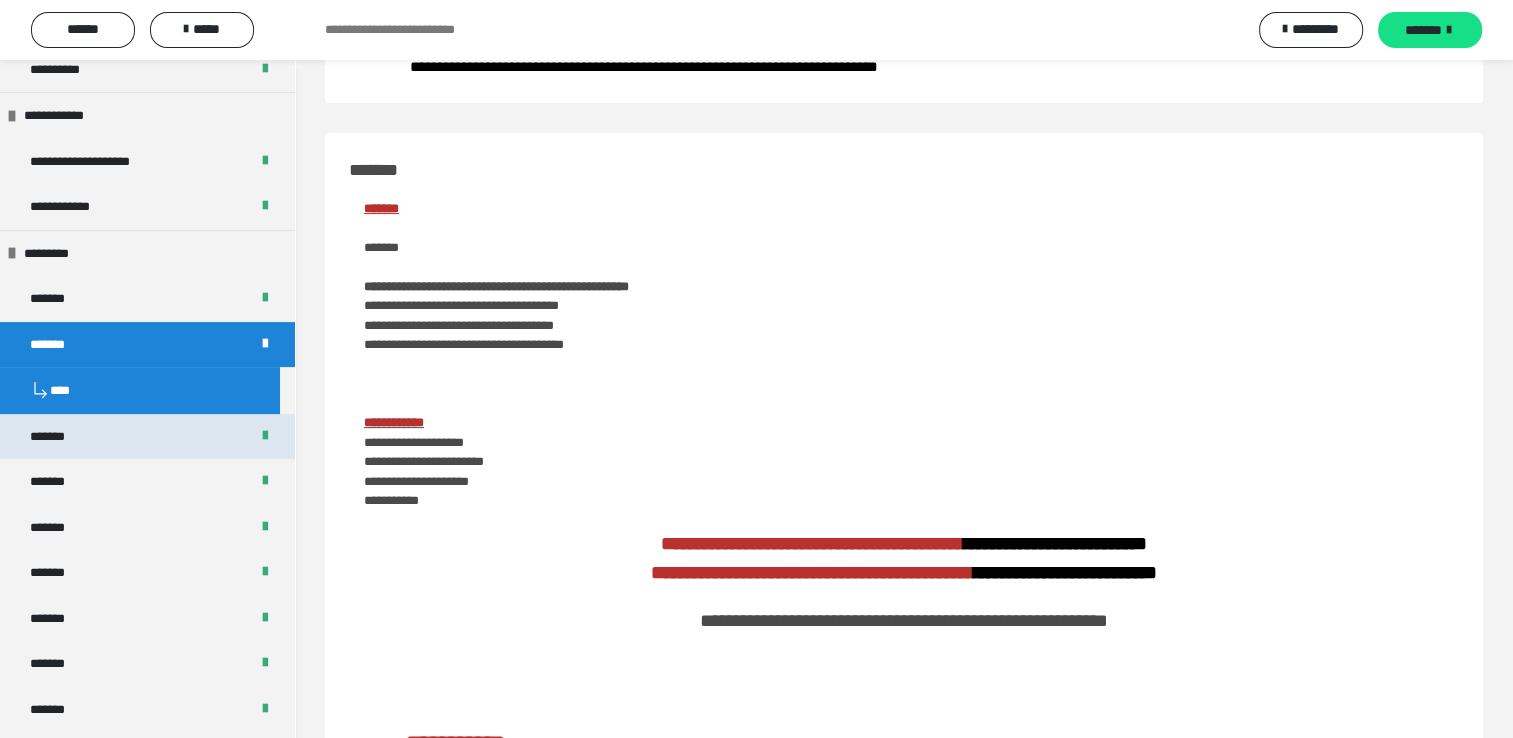 click on "*******" at bounding box center (147, 437) 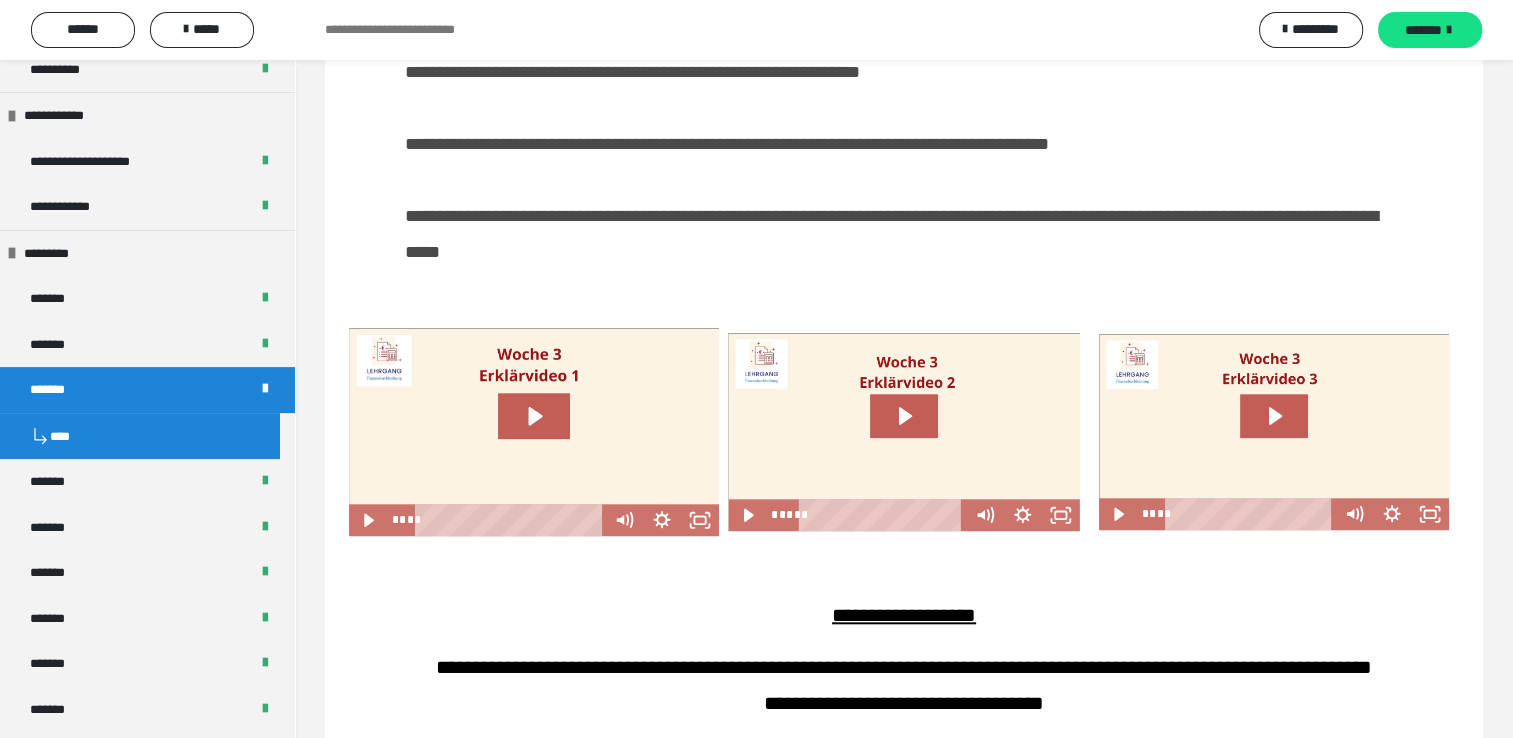 scroll, scrollTop: 1873, scrollLeft: 0, axis: vertical 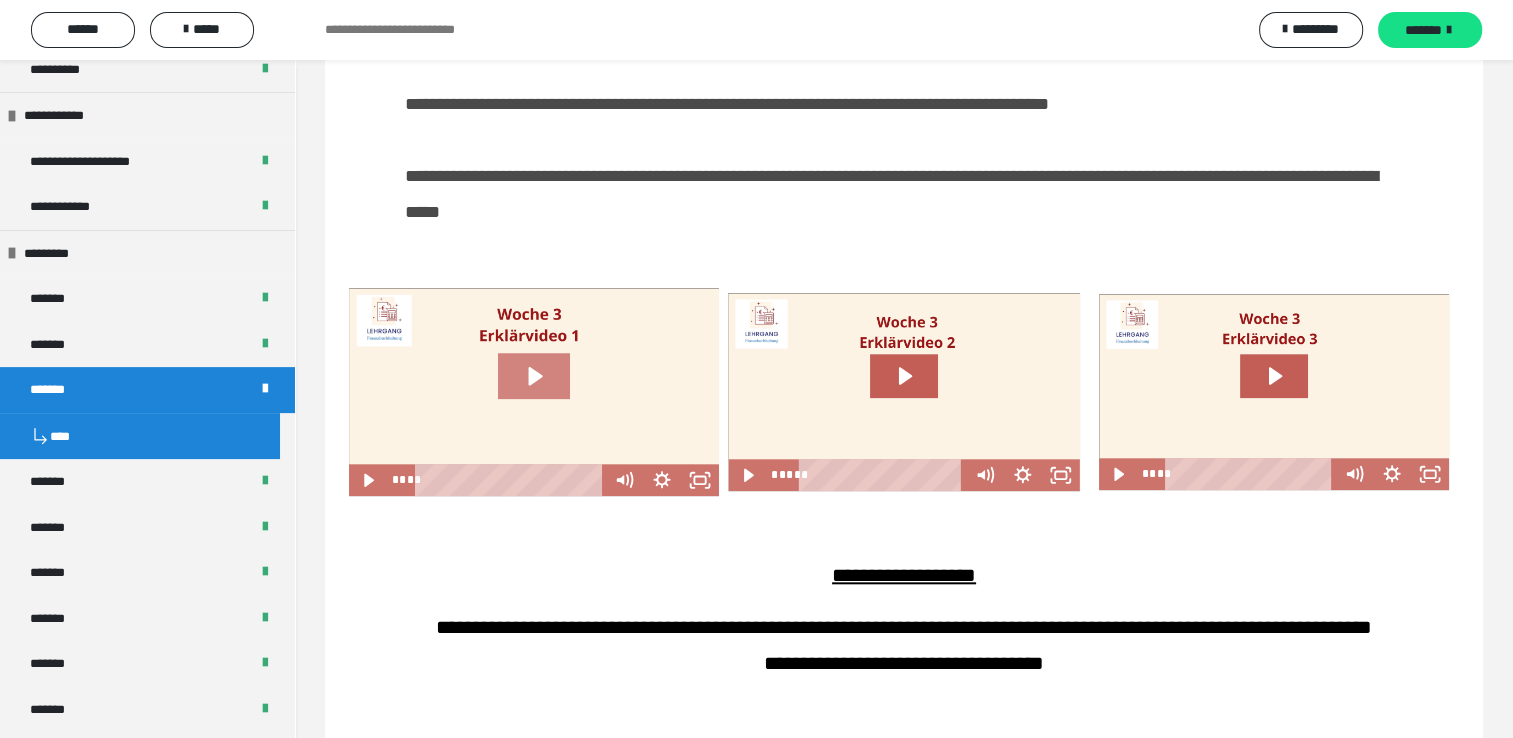 click 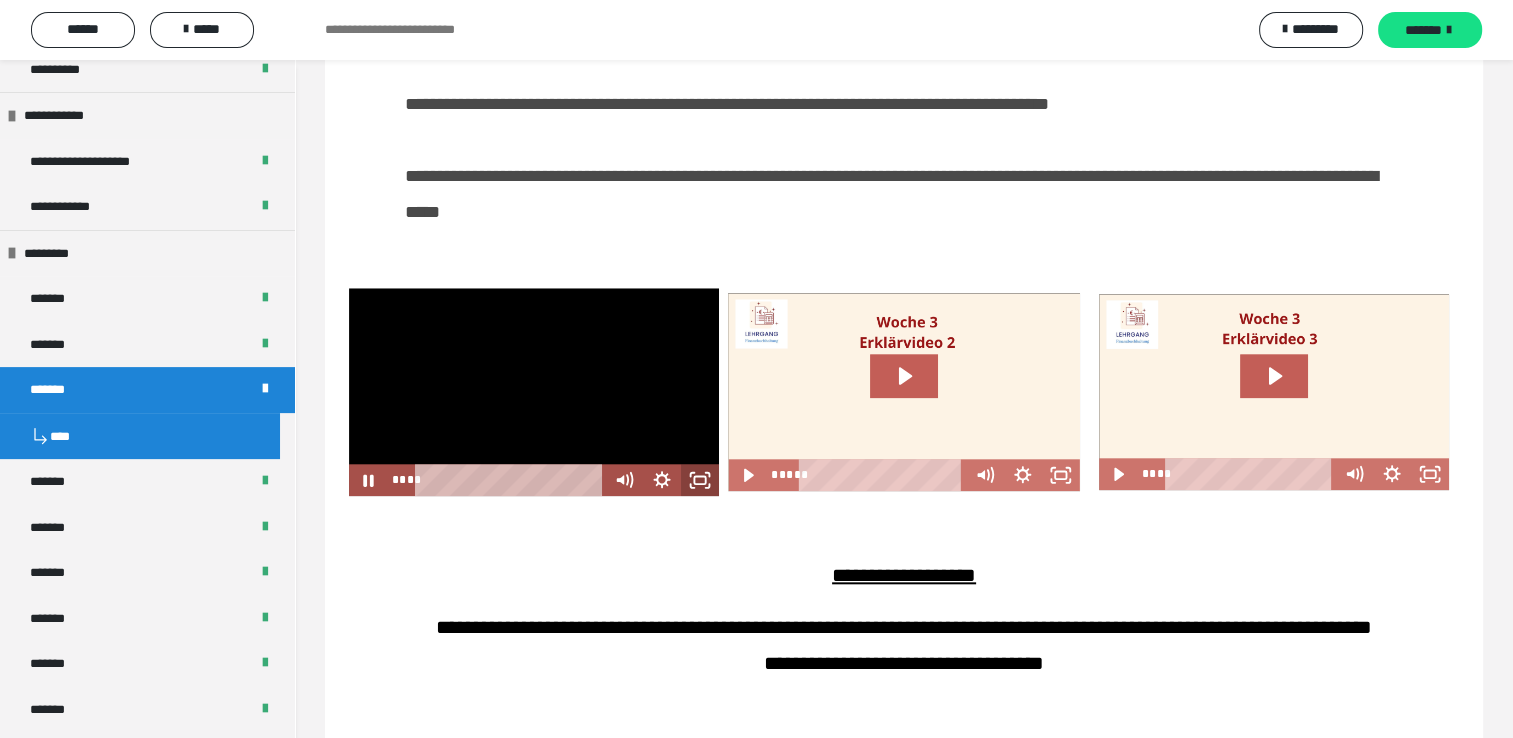 click 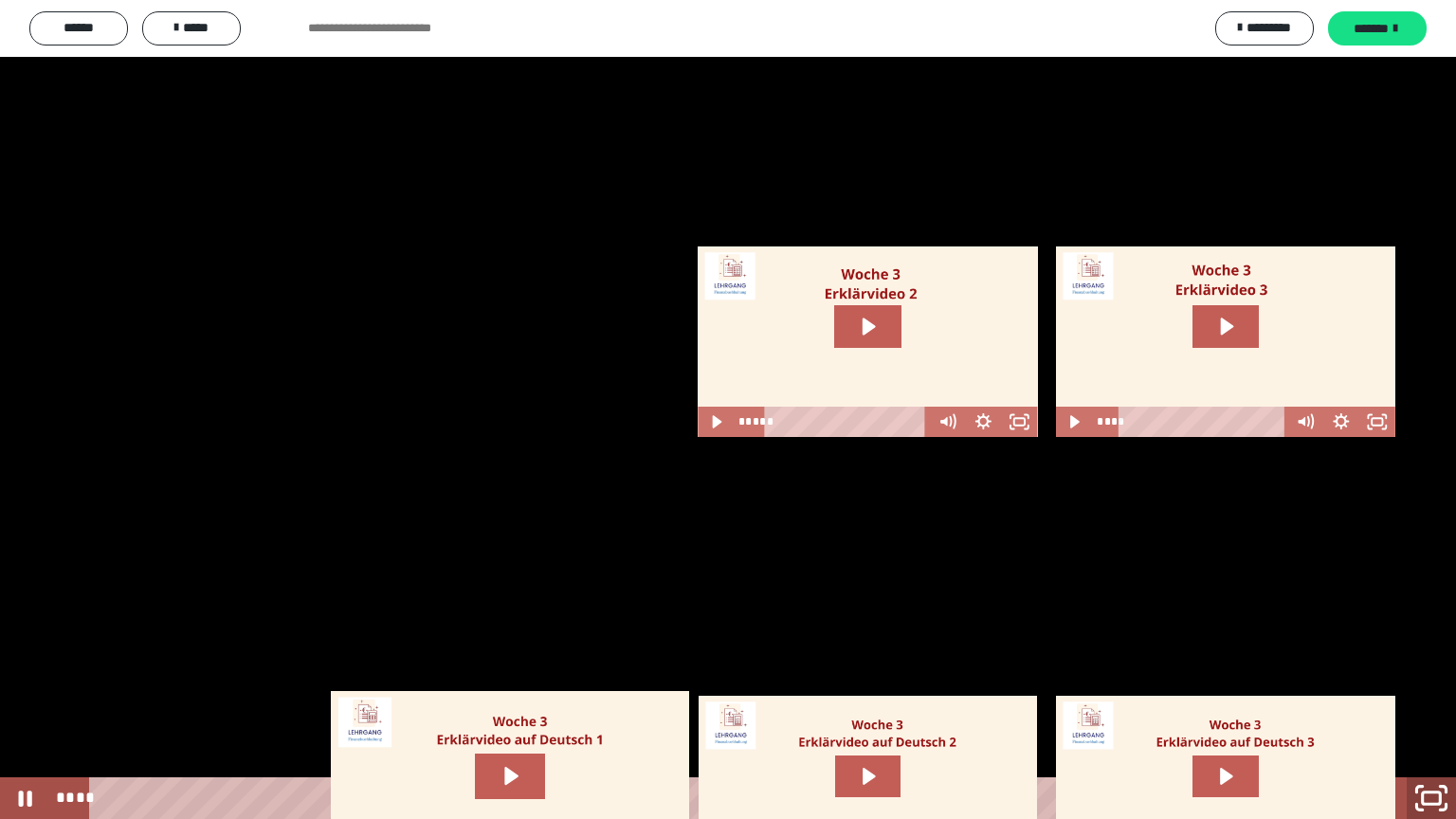click 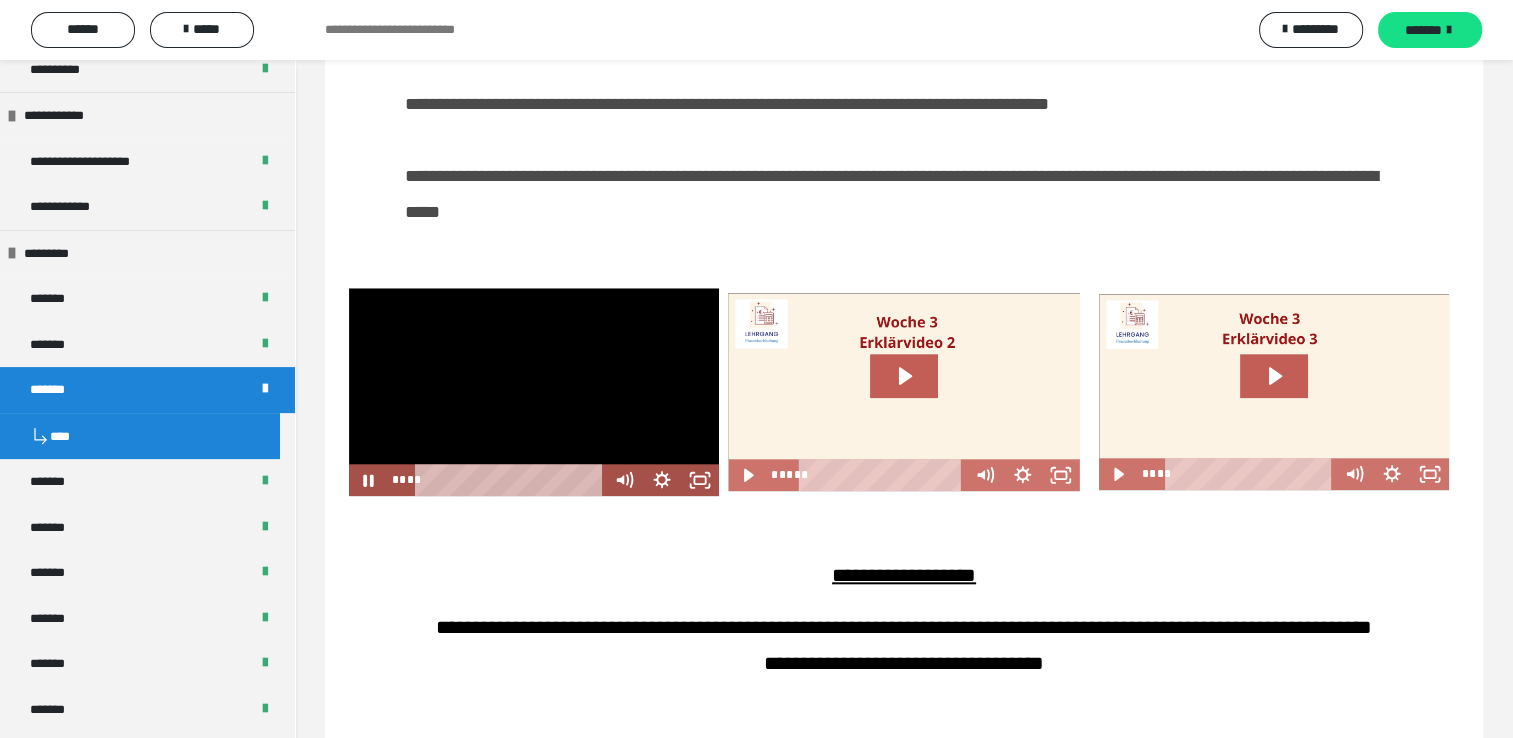 drag, startPoint x: 551, startPoint y: 461, endPoint x: 589, endPoint y: 437, distance: 44.94441 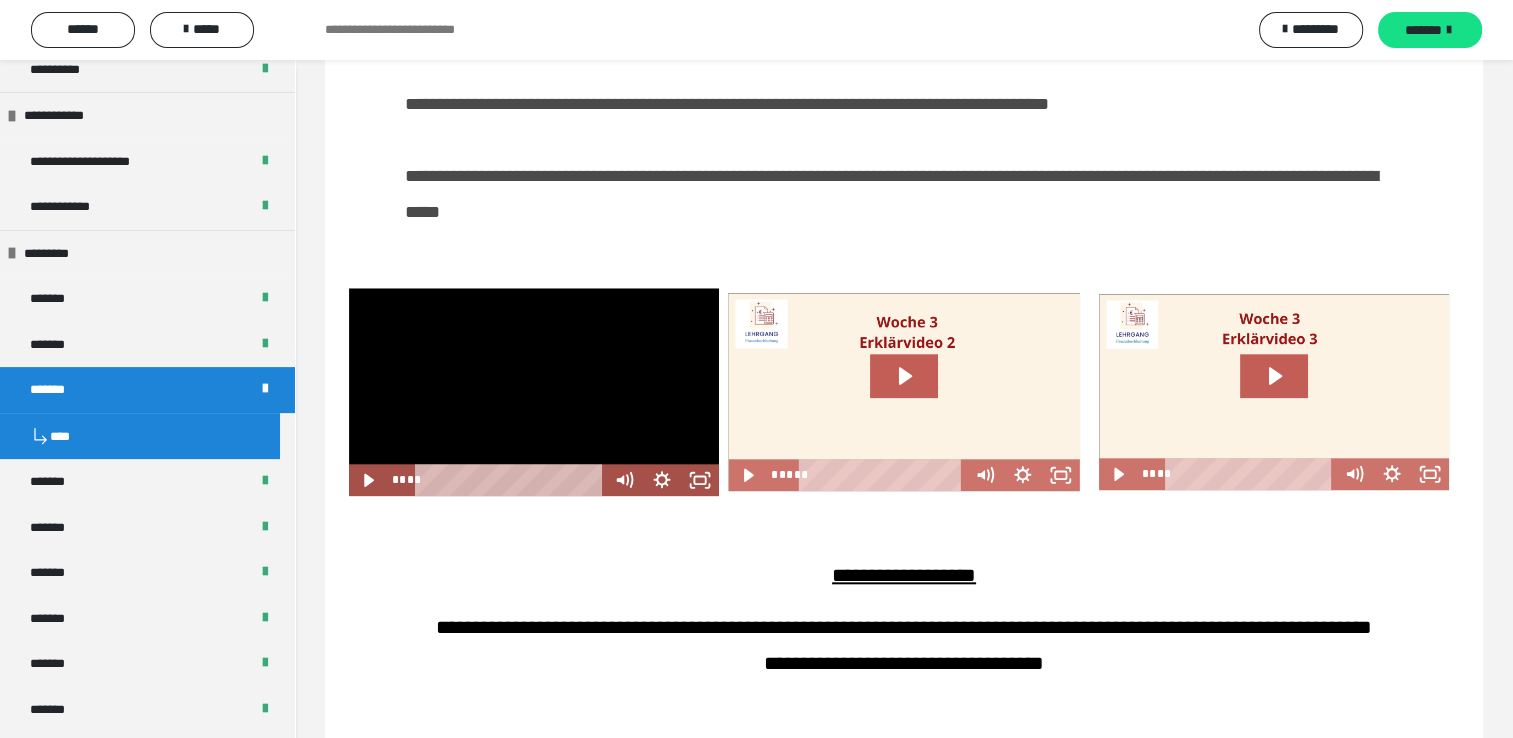 click at bounding box center (534, 392) 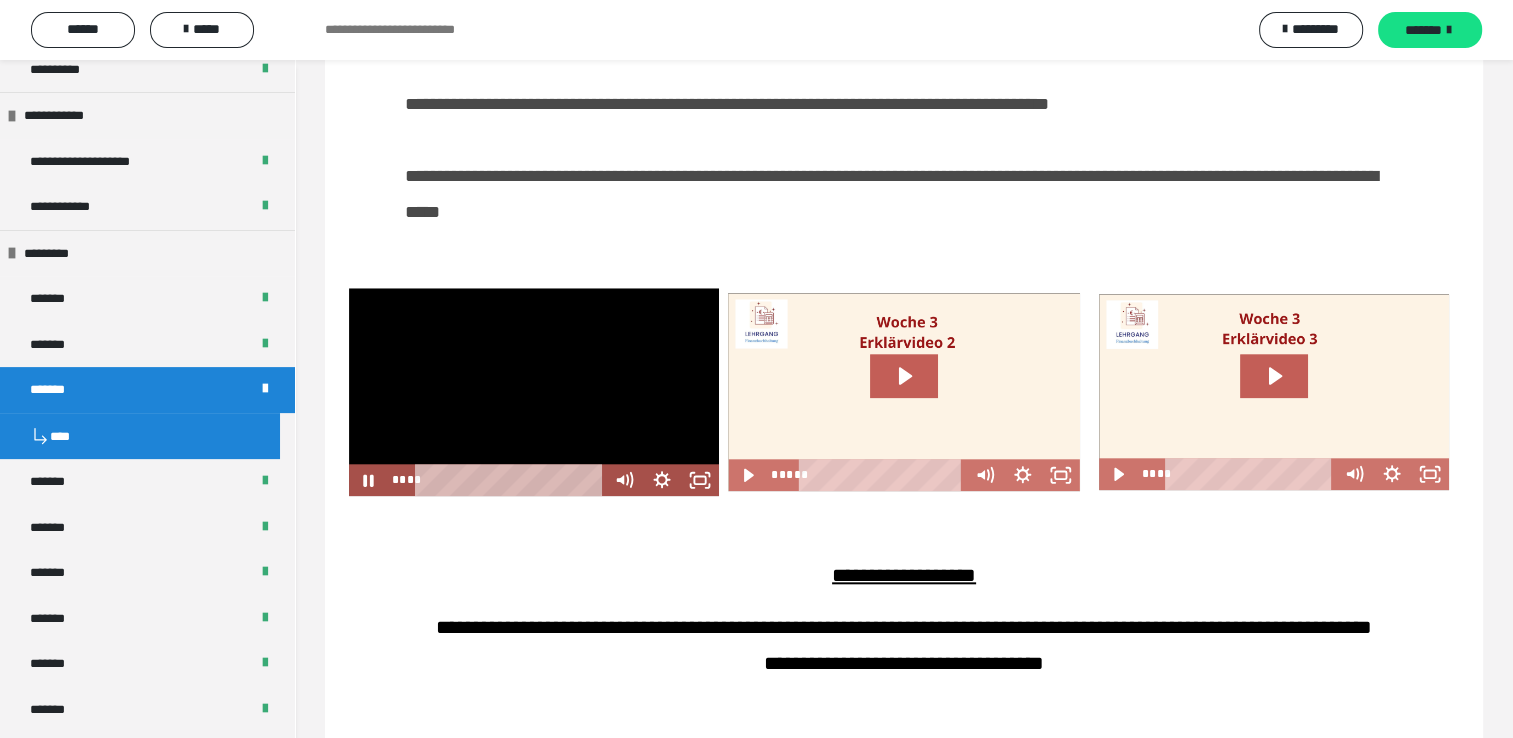 click at bounding box center [534, 392] 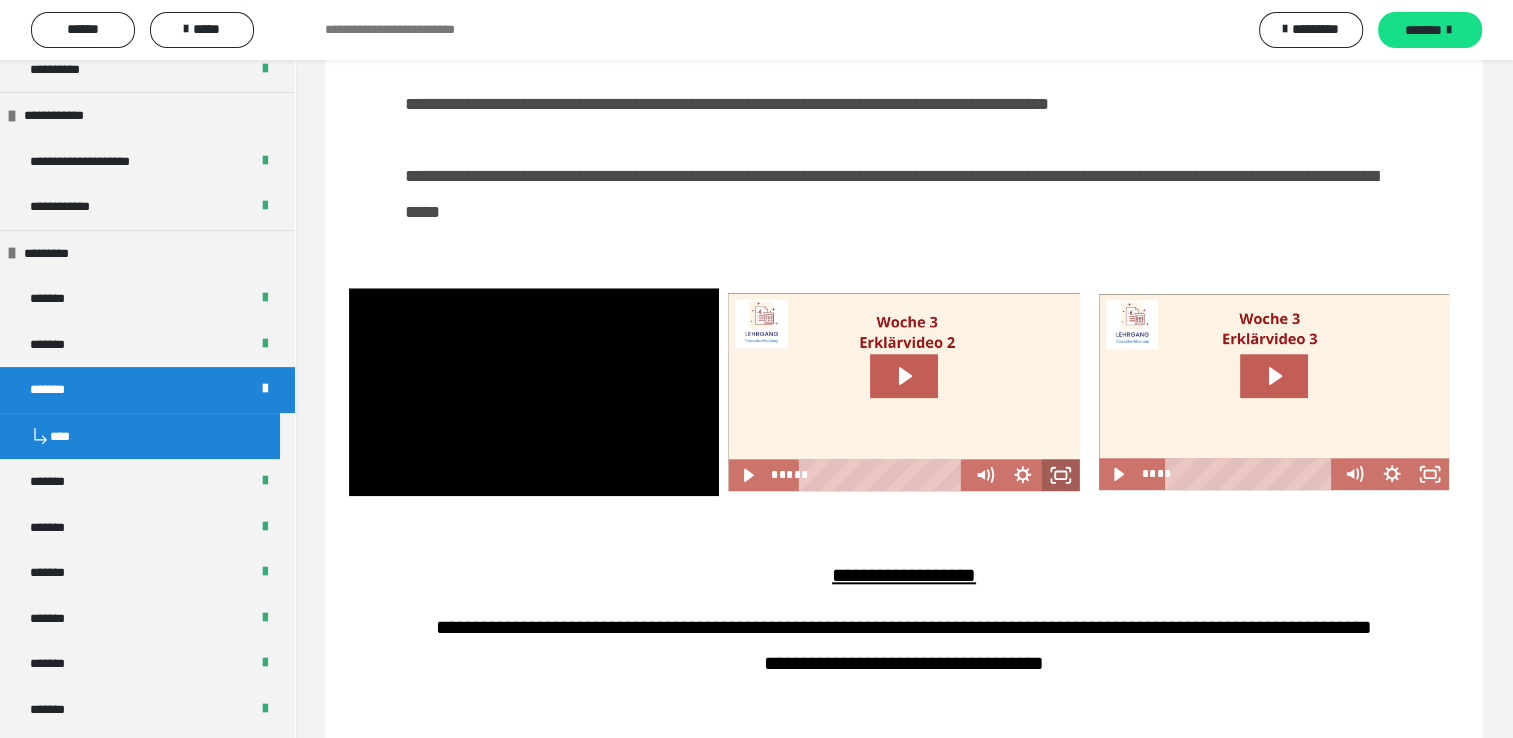 click 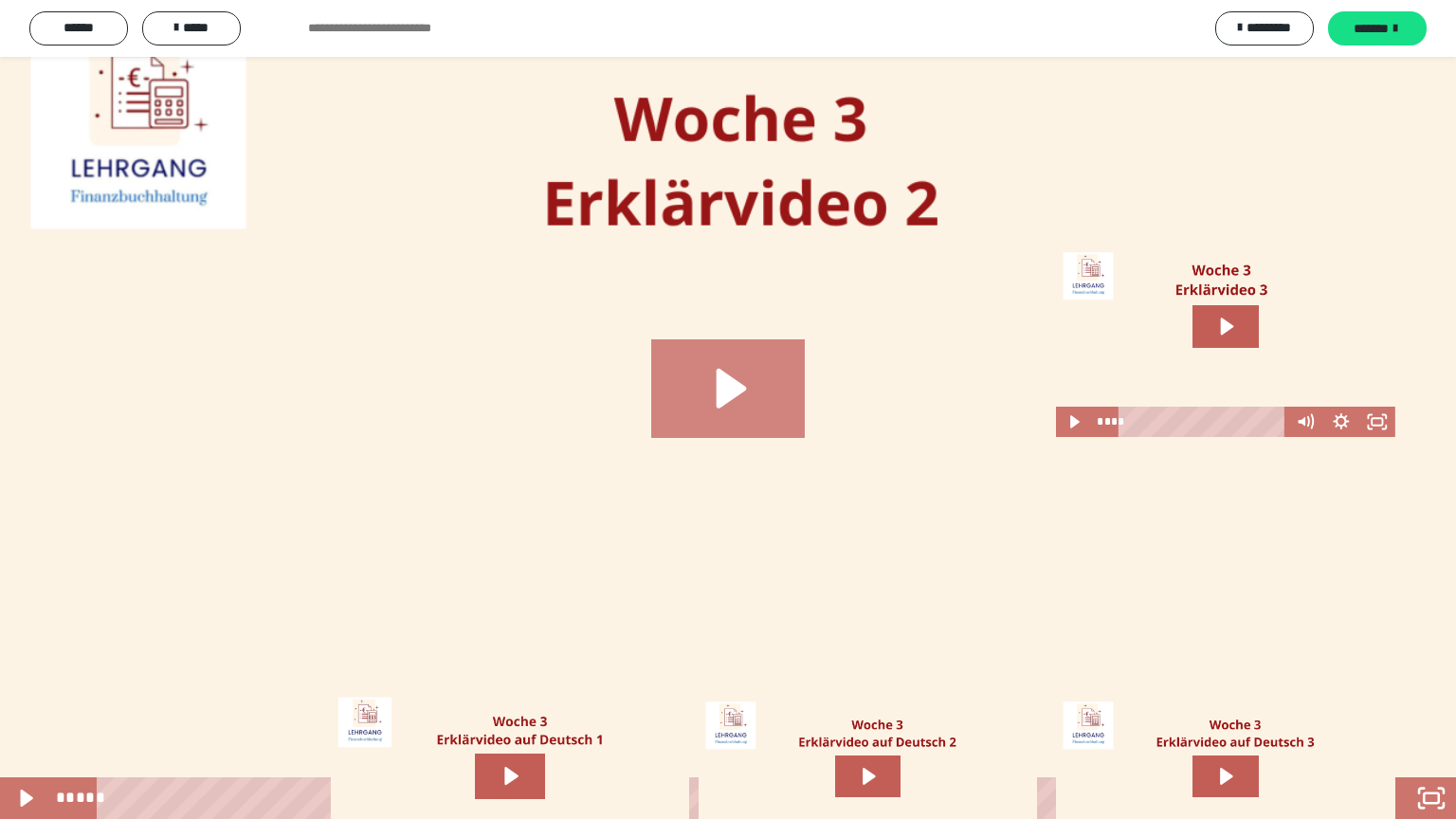 click 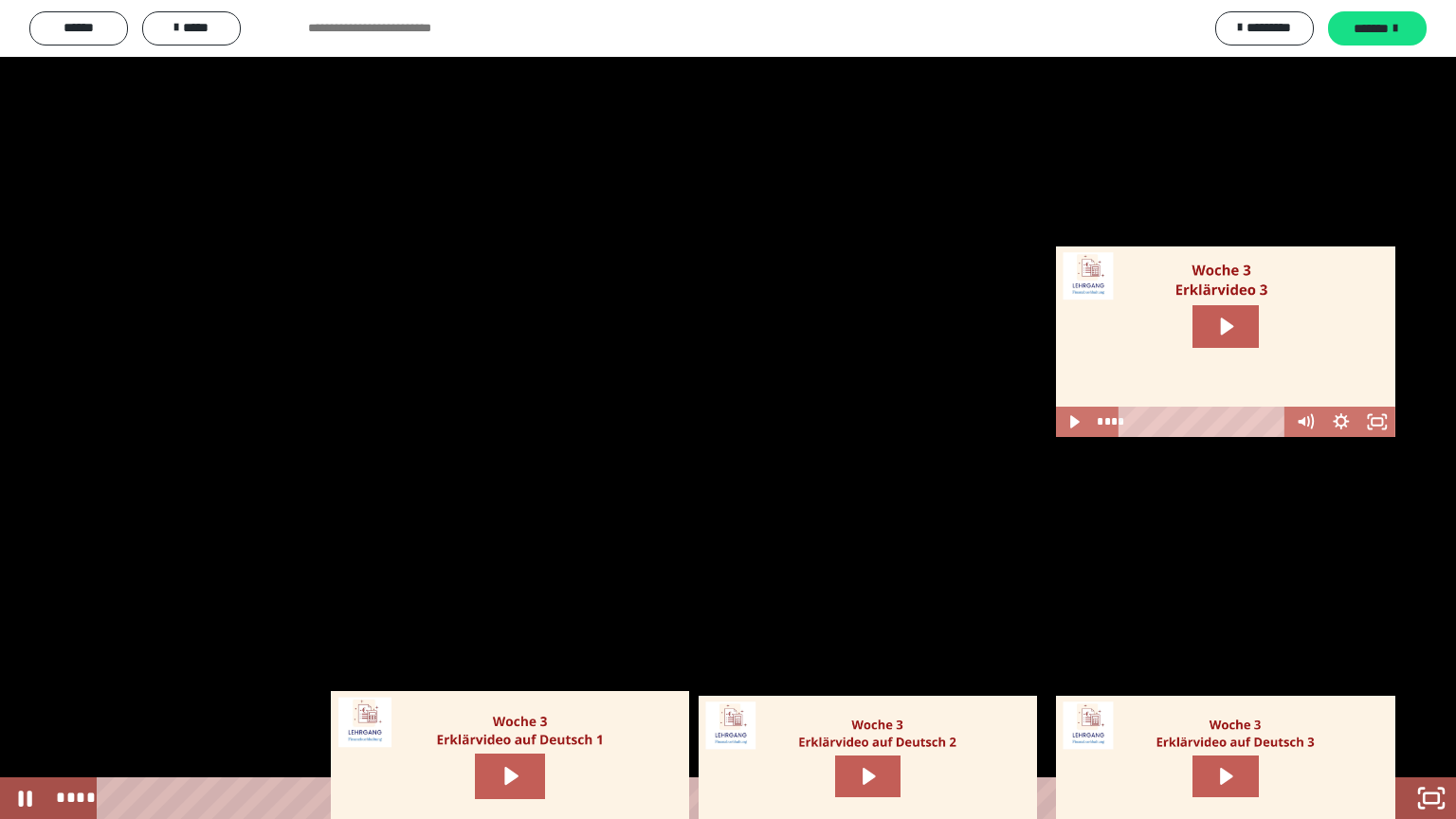 click at bounding box center [728, 410] 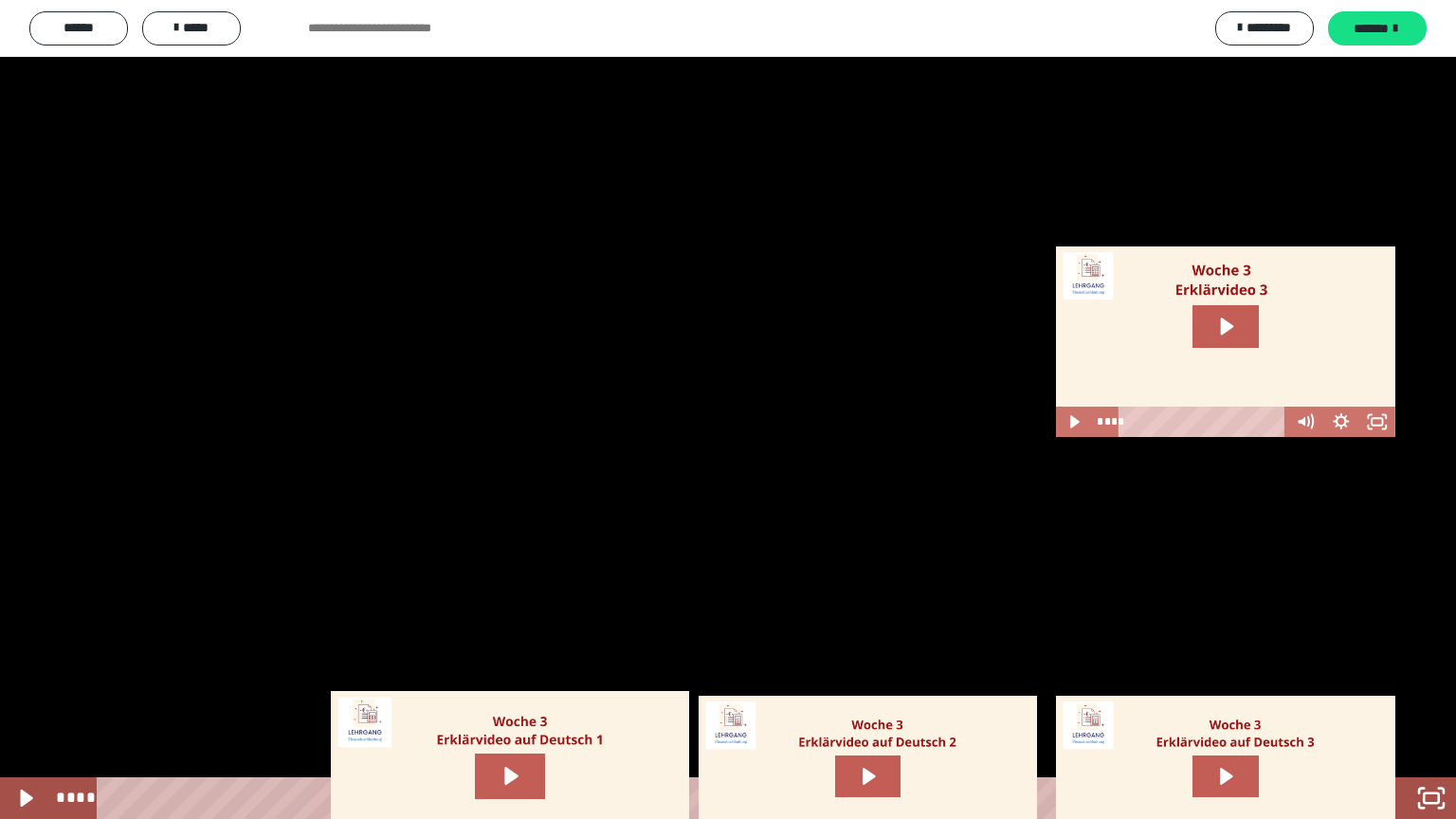 click at bounding box center [728, 410] 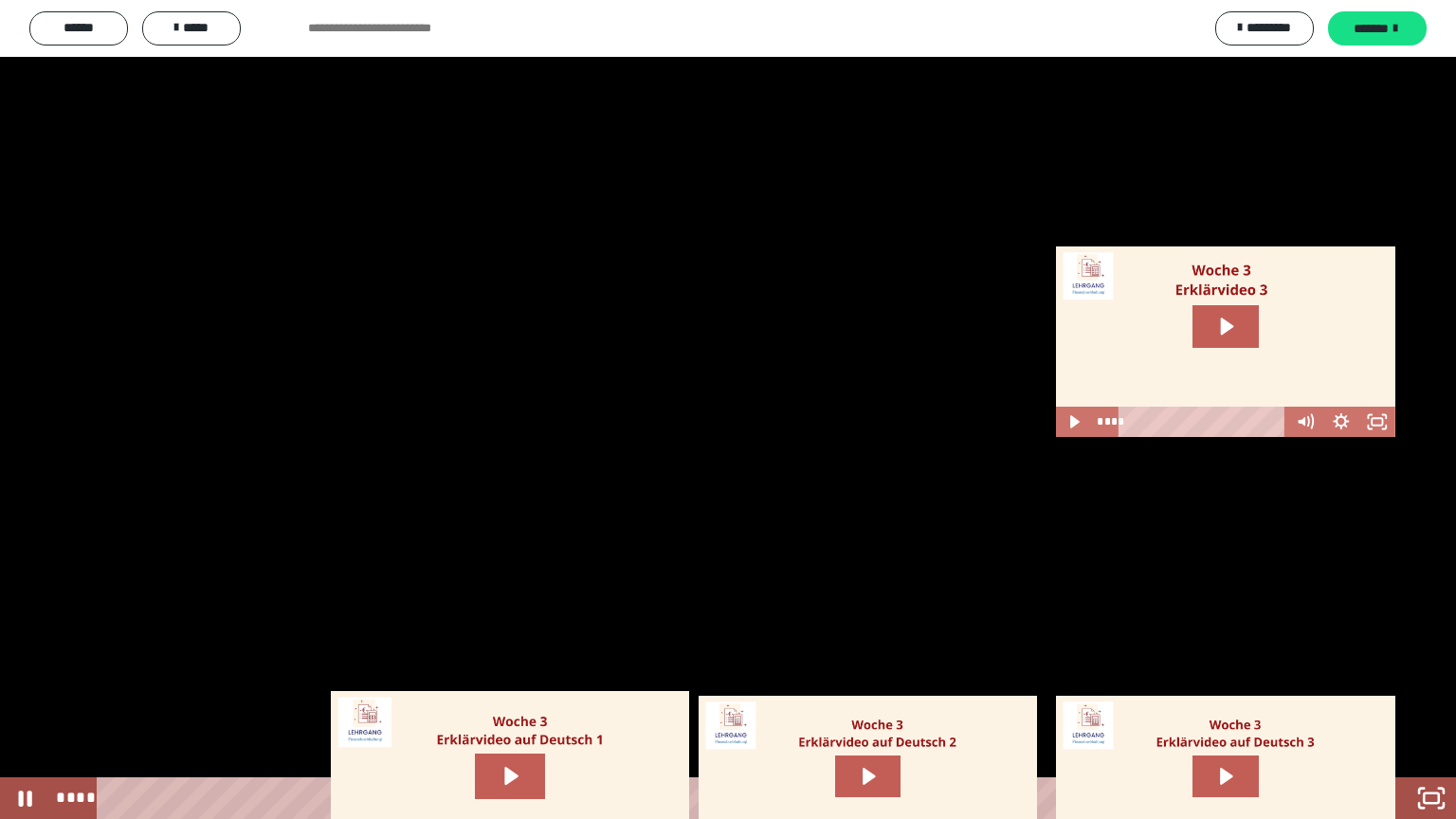 click at bounding box center [728, 410] 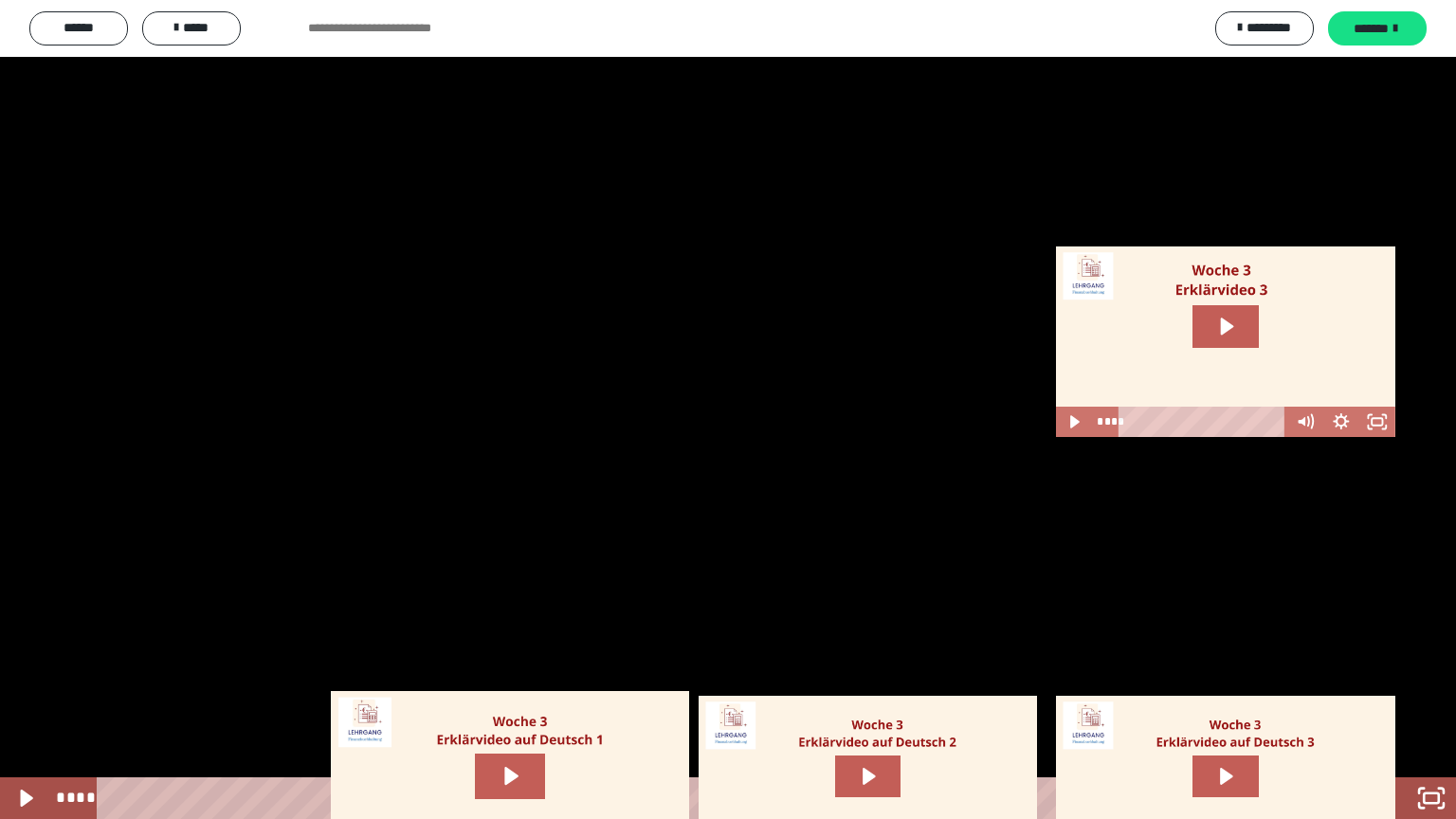 click at bounding box center [728, 410] 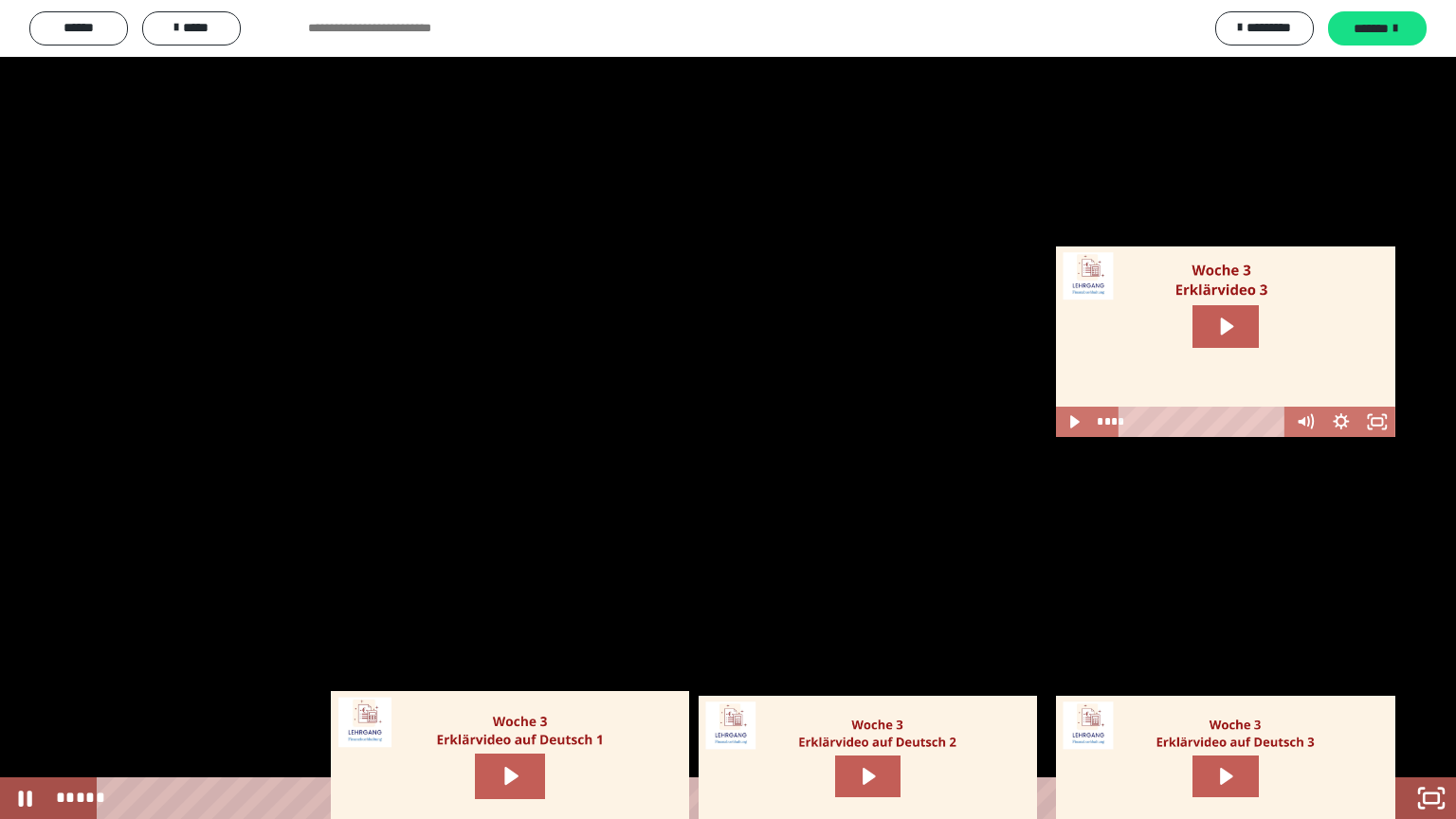 drag, startPoint x: 1249, startPoint y: 580, endPoint x: 1053, endPoint y: 609, distance: 198.13379 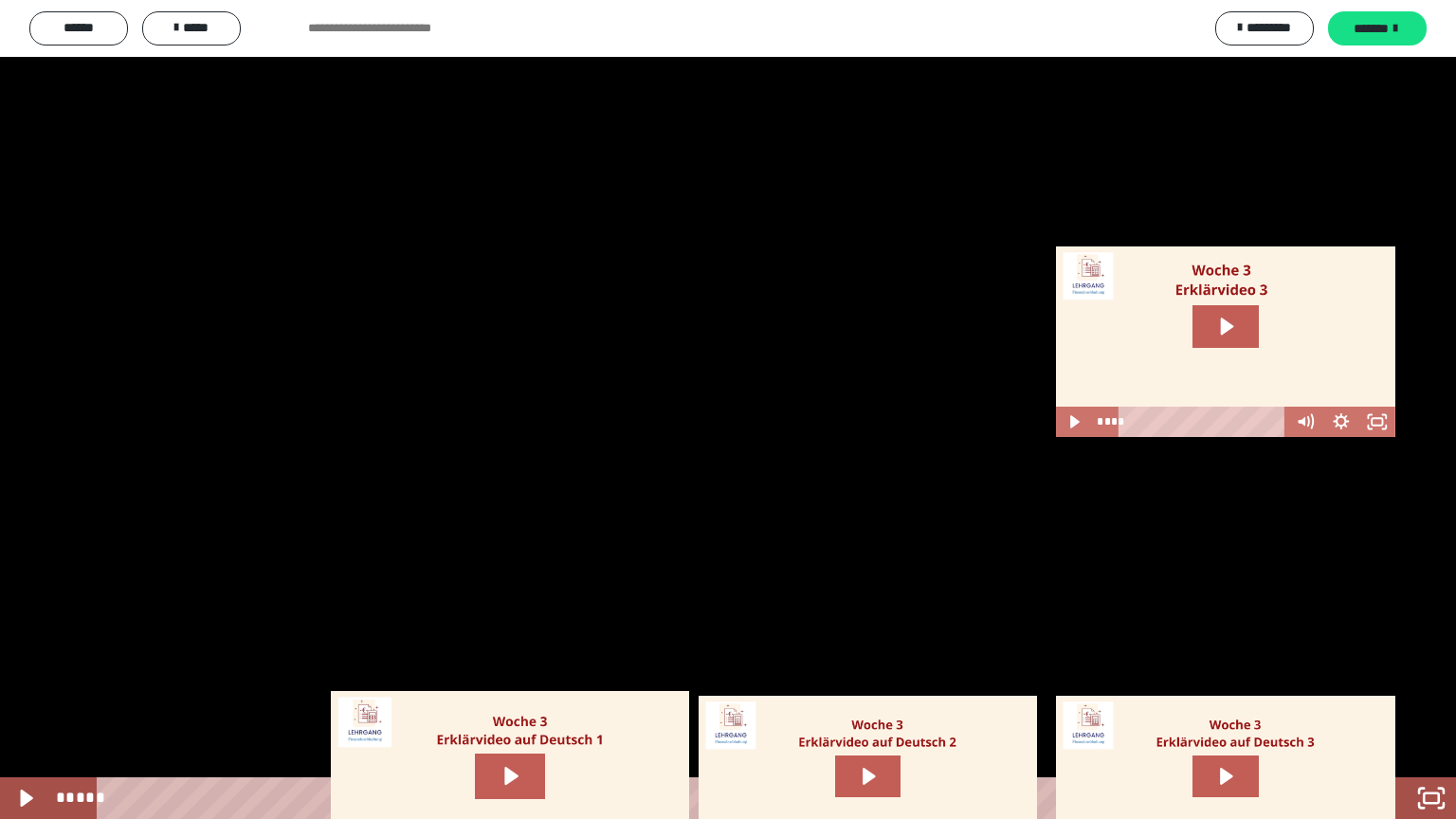 click at bounding box center [728, 410] 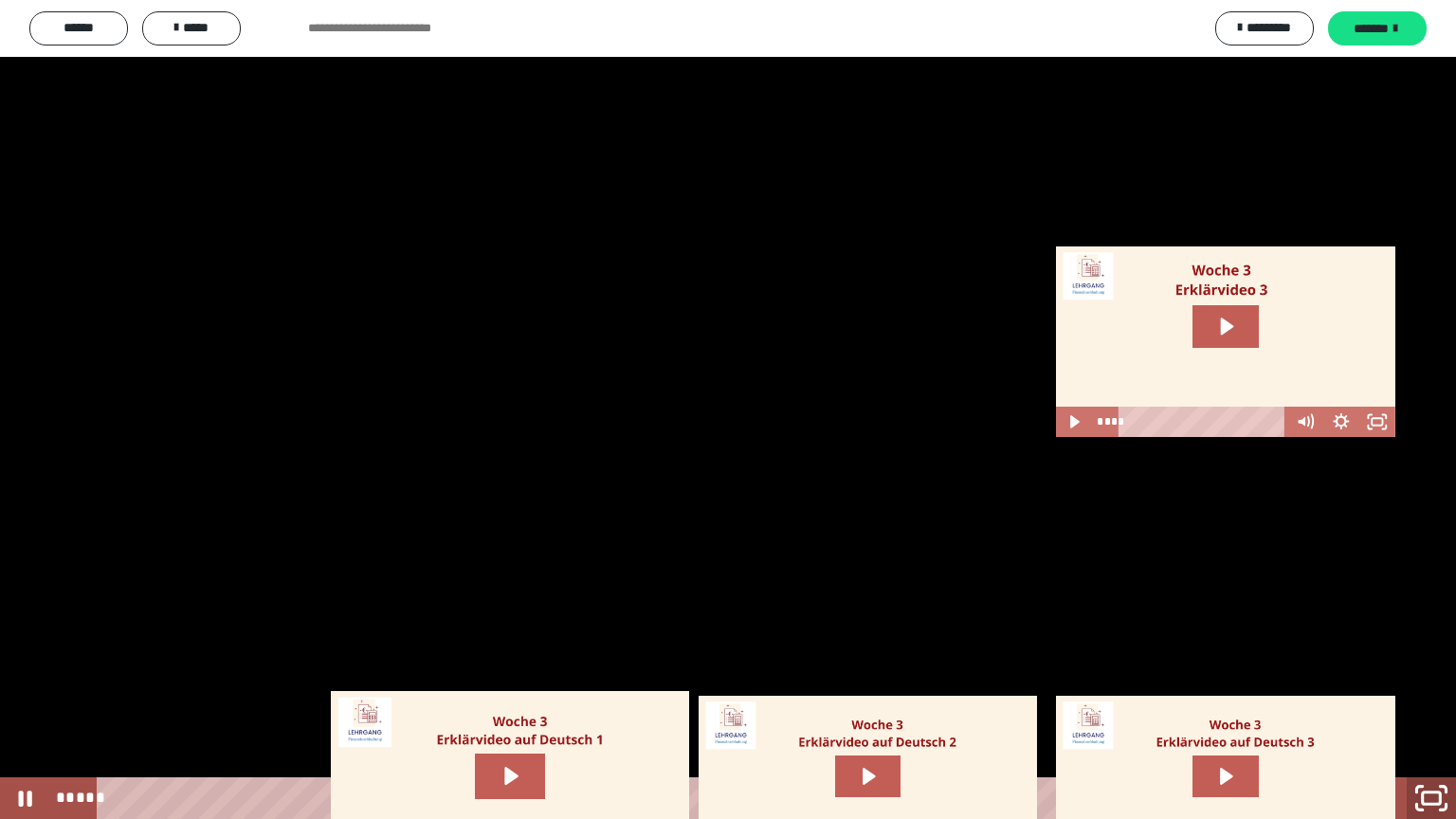 click 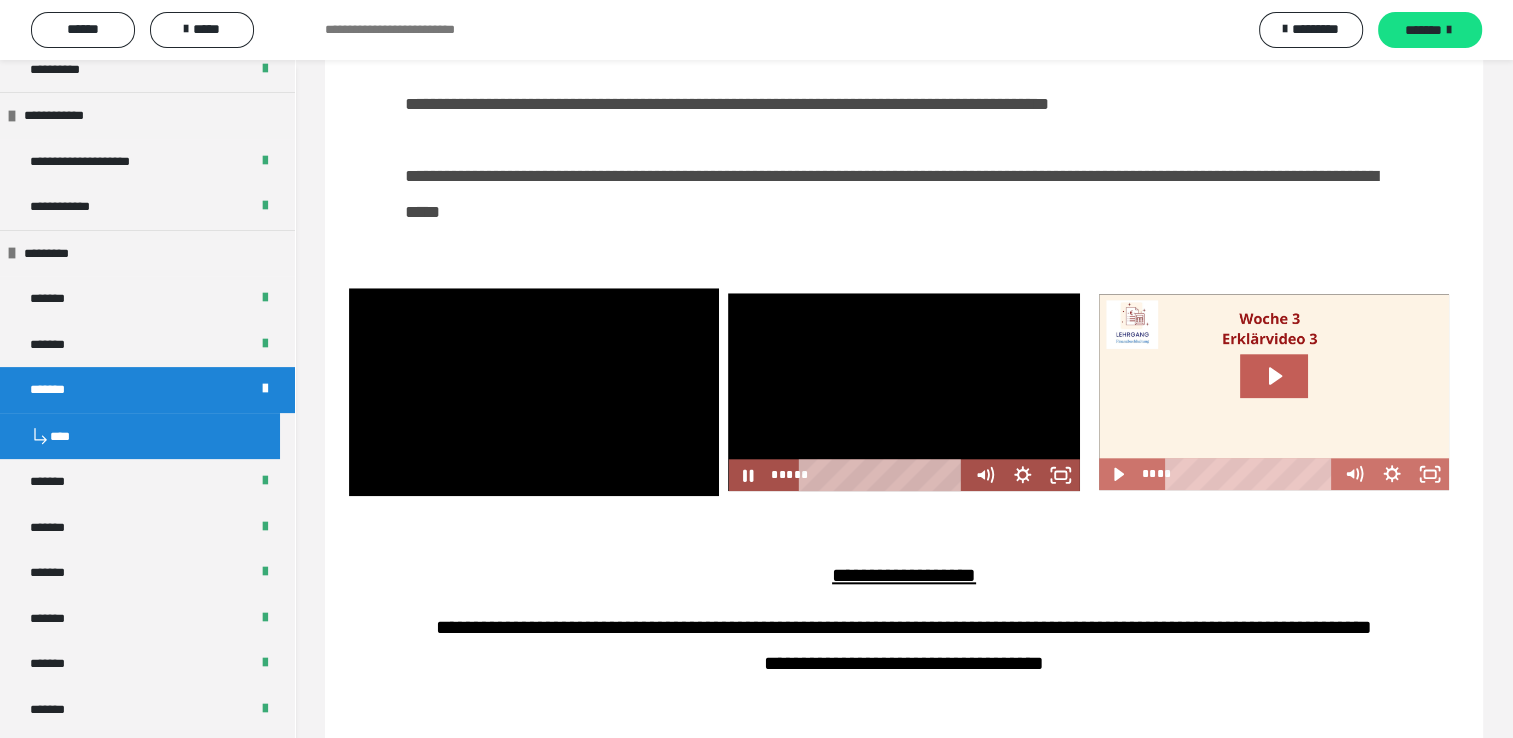 click at bounding box center [903, 392] 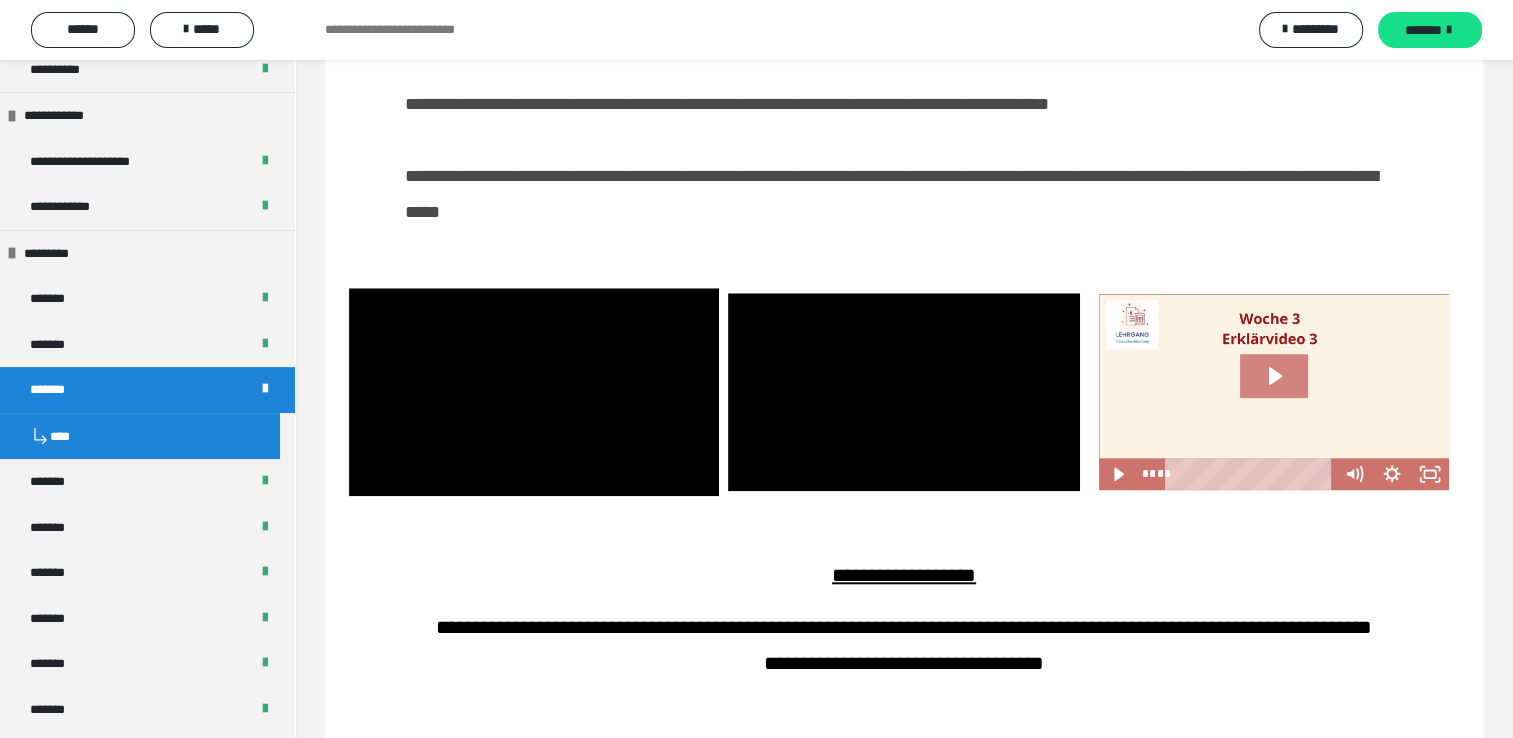 click 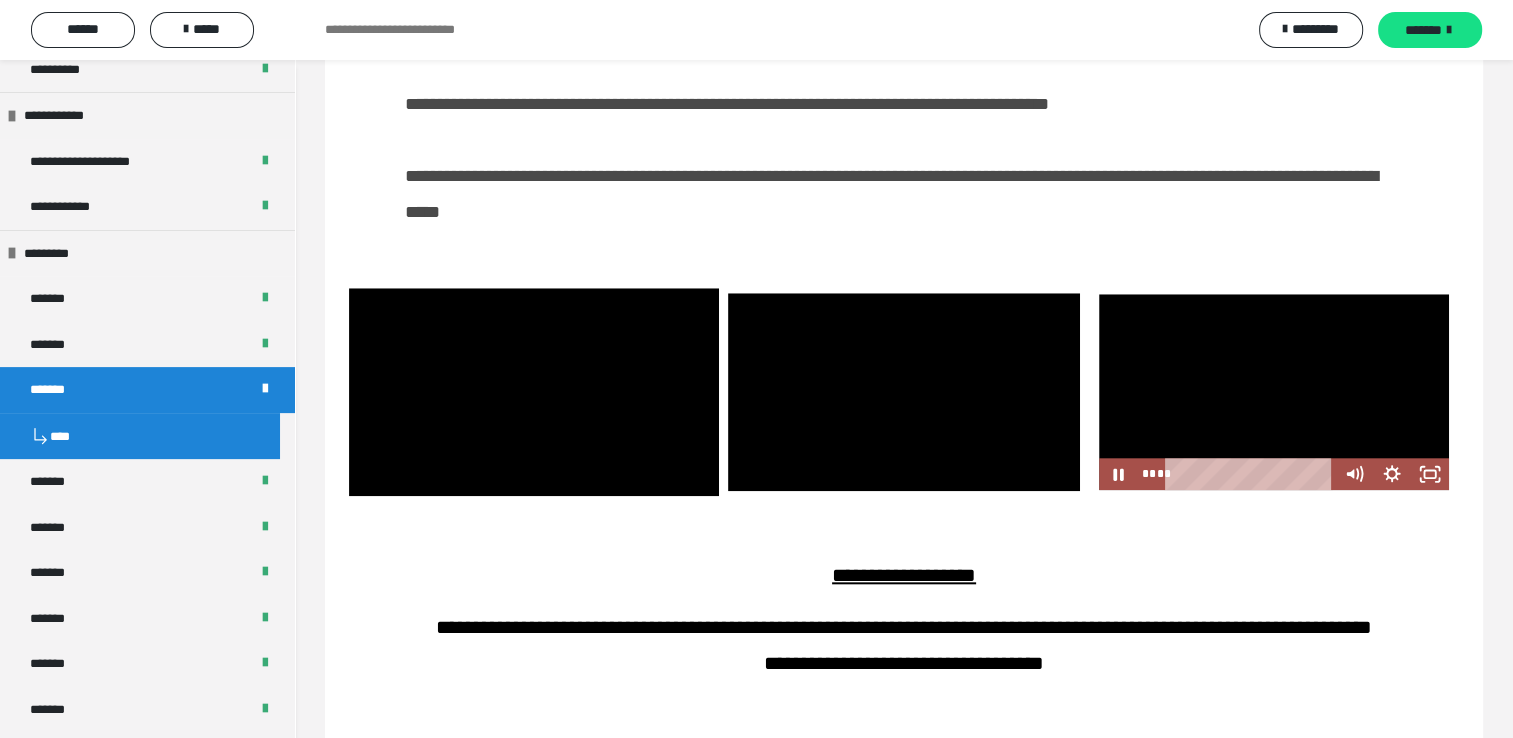 click at bounding box center (1274, 392) 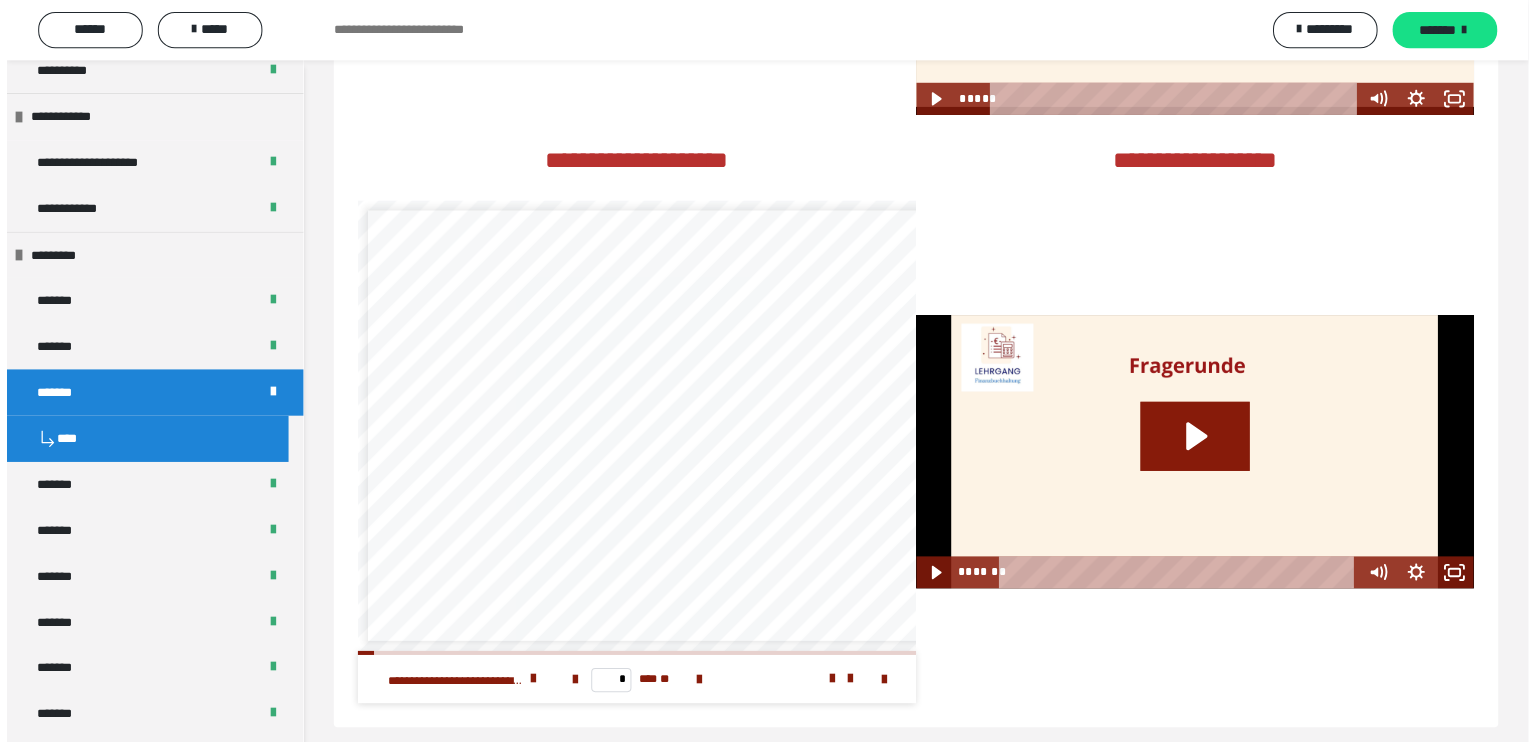 scroll, scrollTop: 4106, scrollLeft: 0, axis: vertical 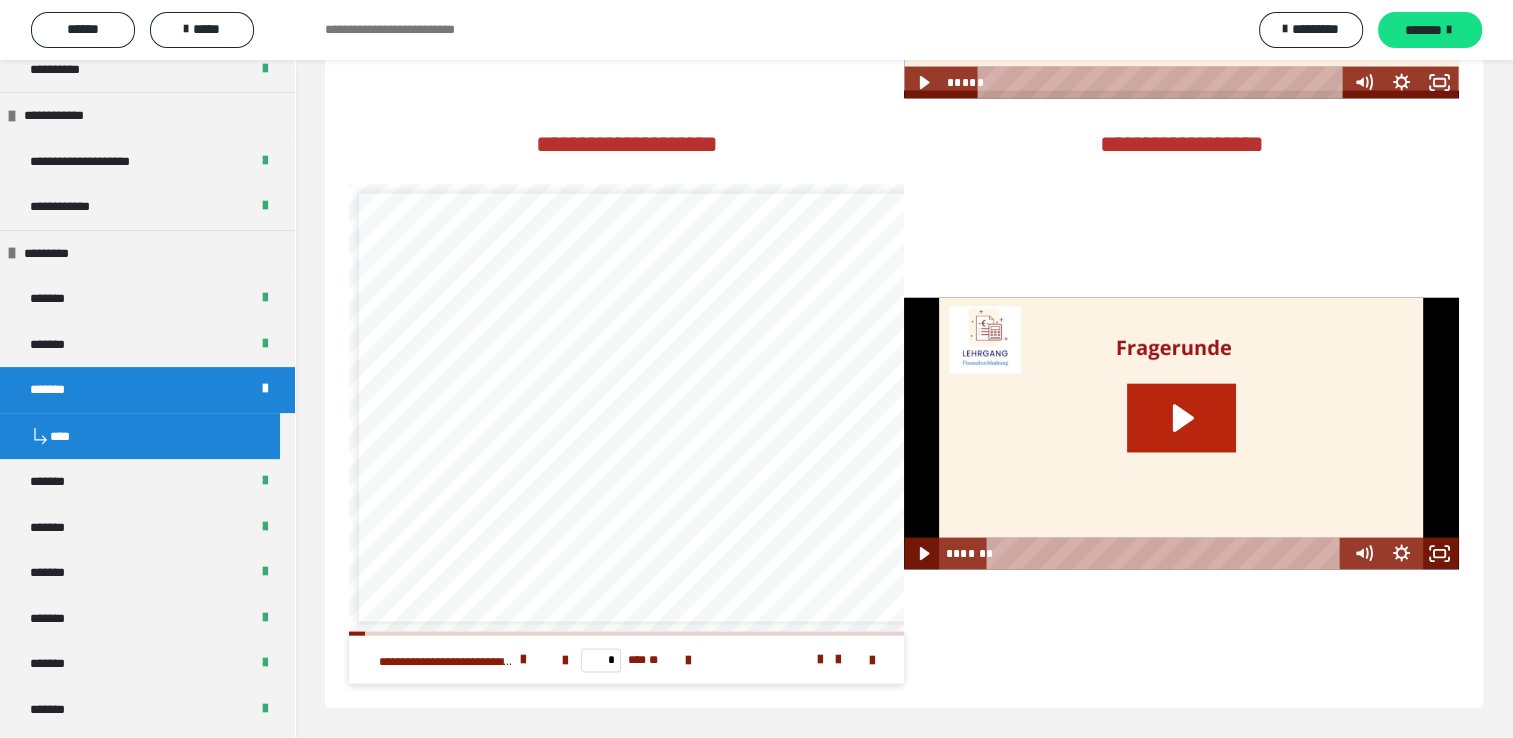 click 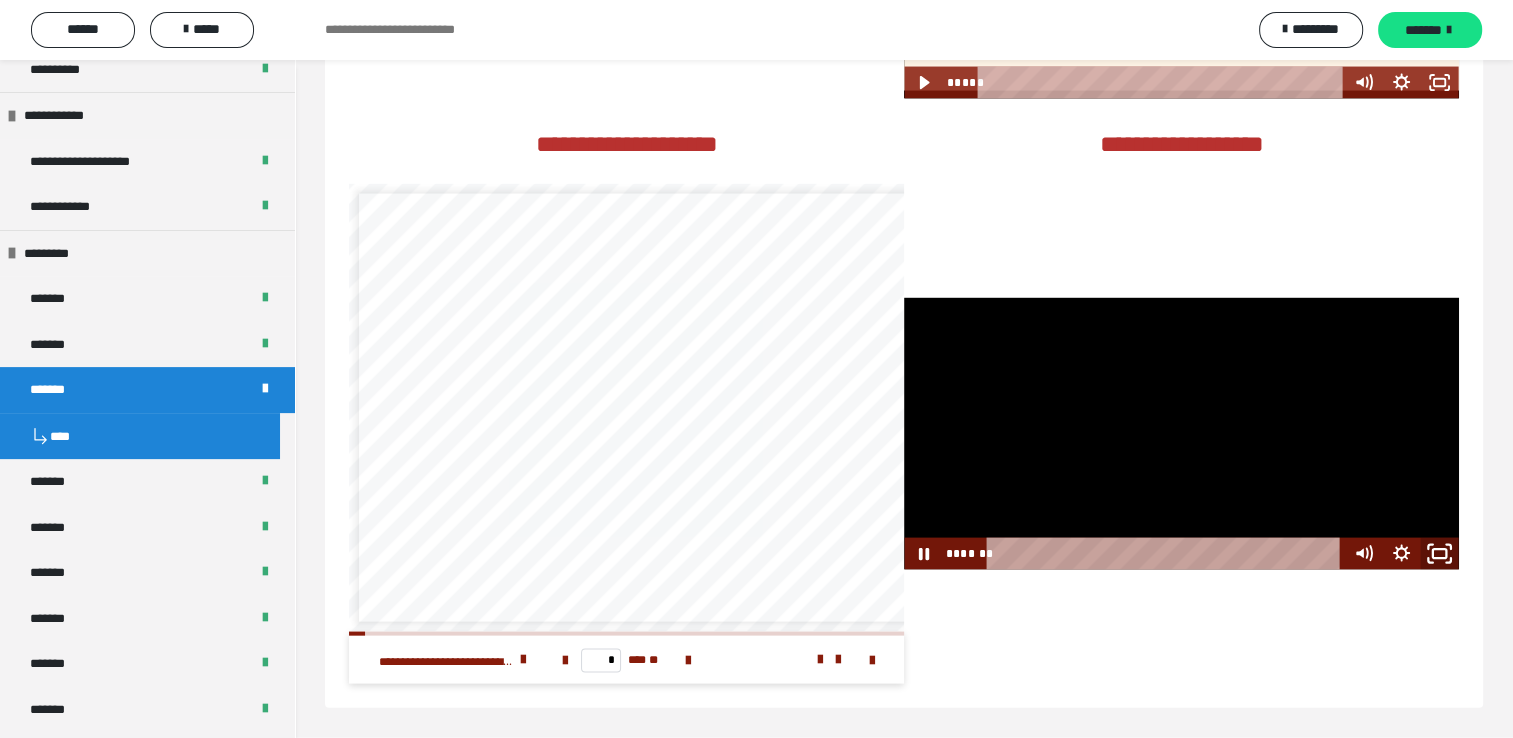click 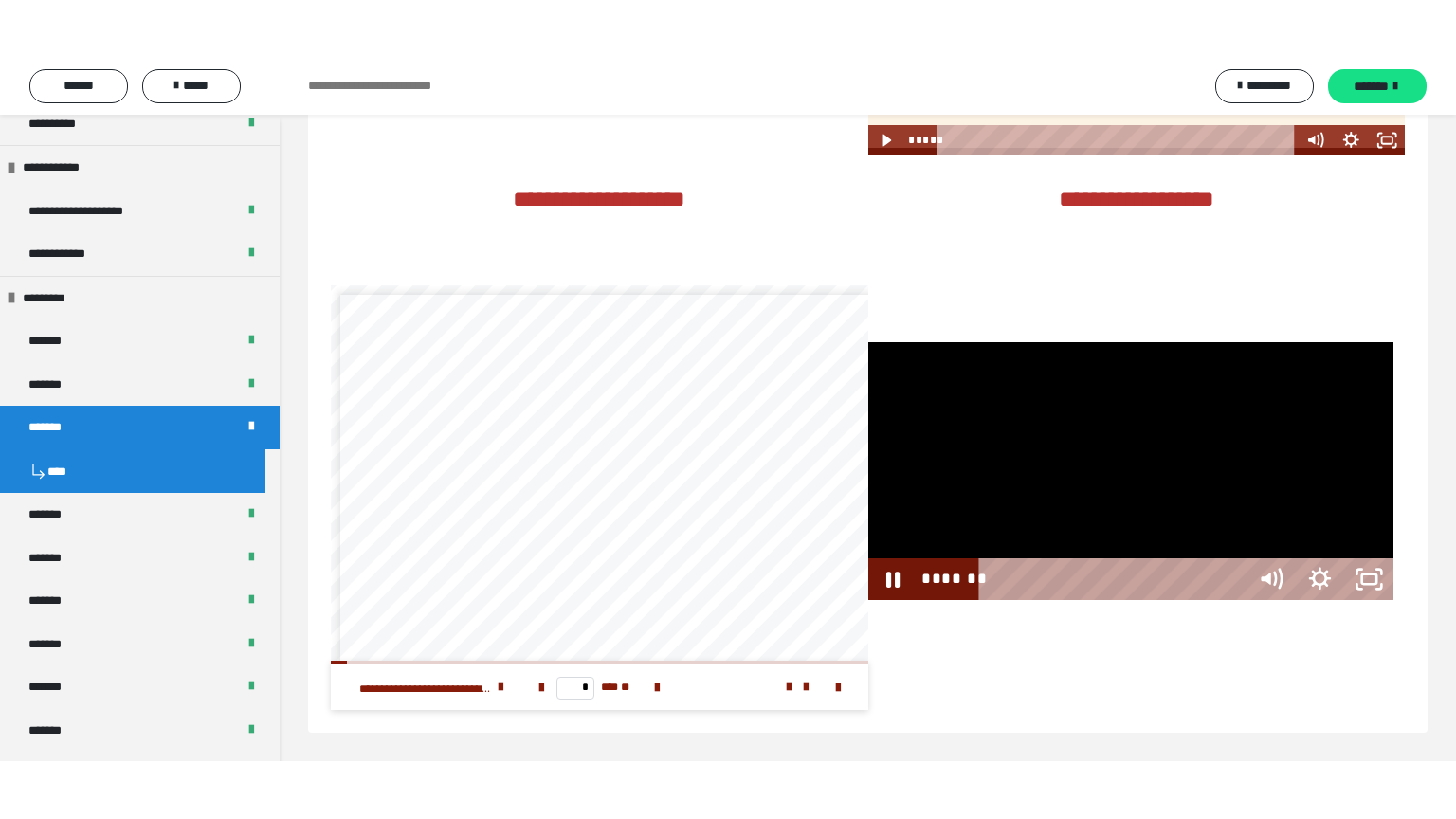 scroll, scrollTop: 3795, scrollLeft: 0, axis: vertical 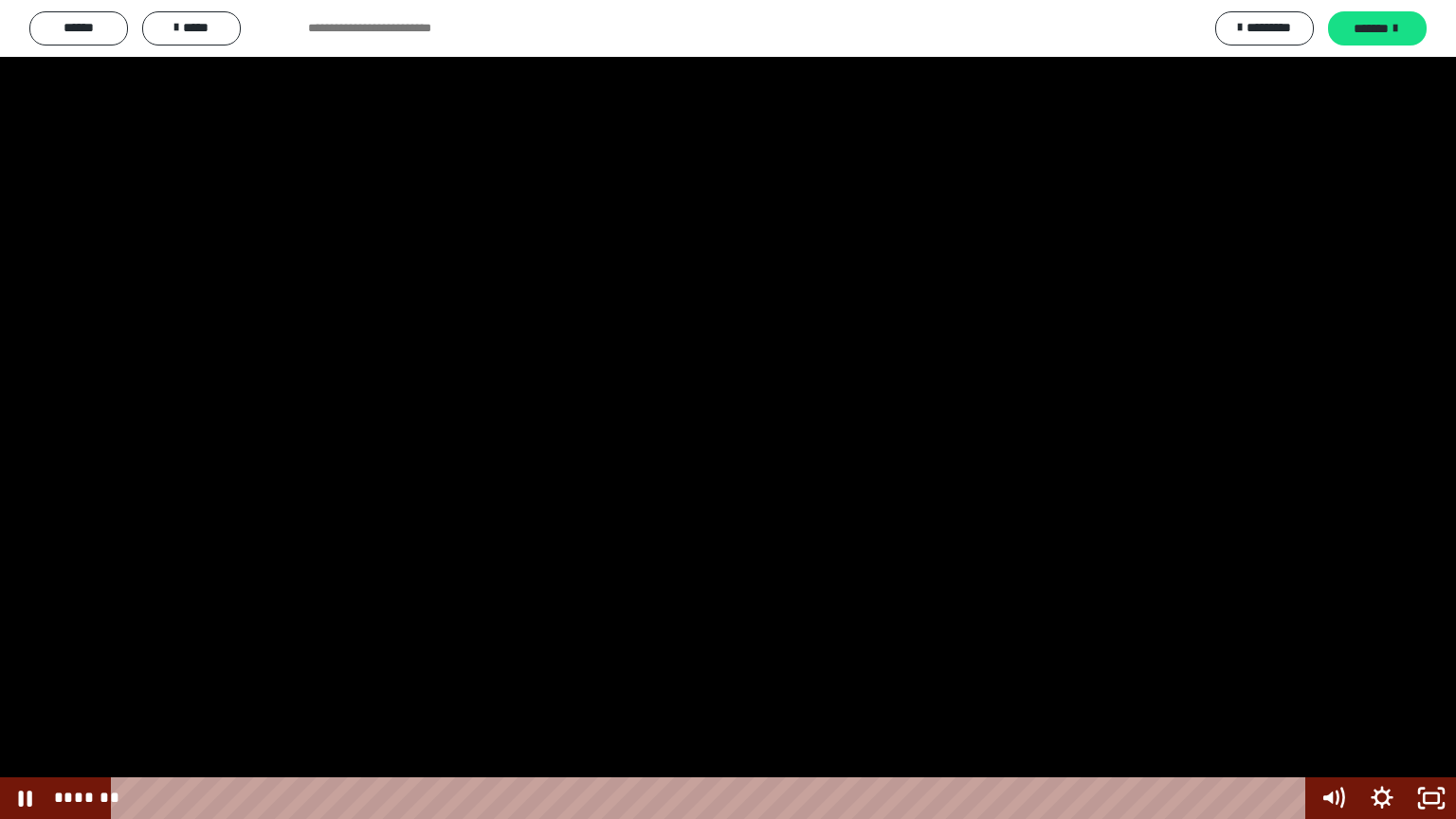 click at bounding box center [728, 410] 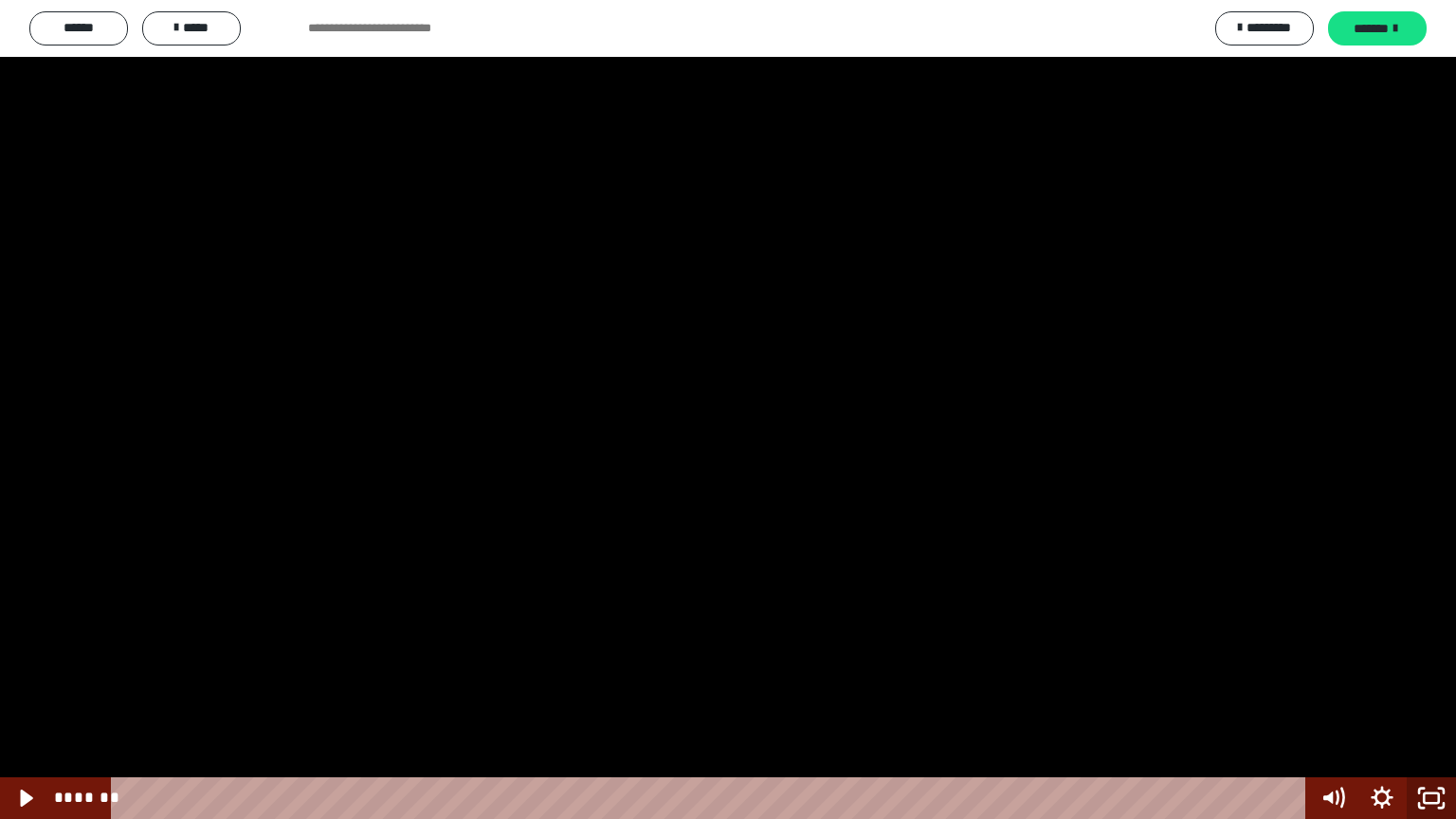click 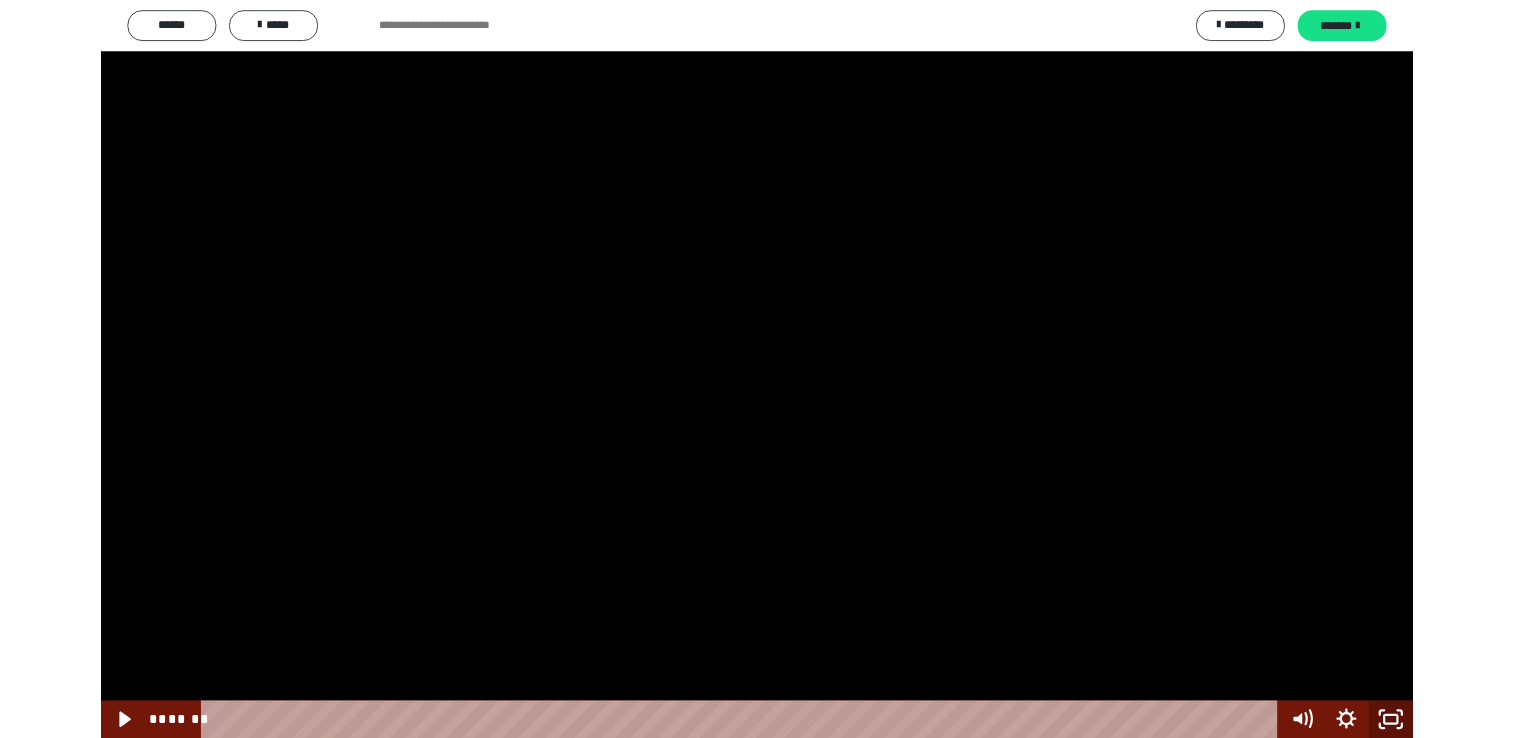 scroll, scrollTop: 3984, scrollLeft: 0, axis: vertical 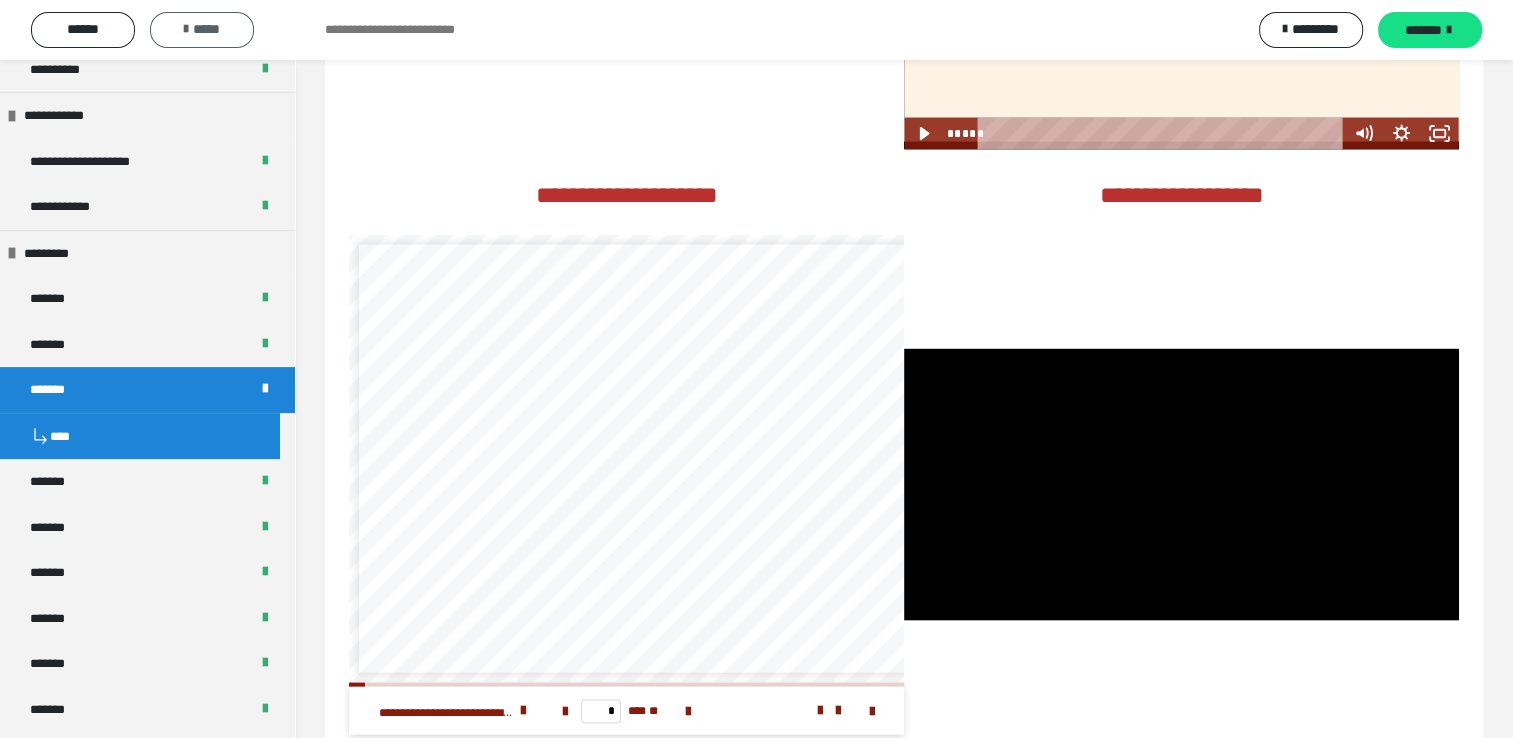 click on "*****" at bounding box center (202, 29) 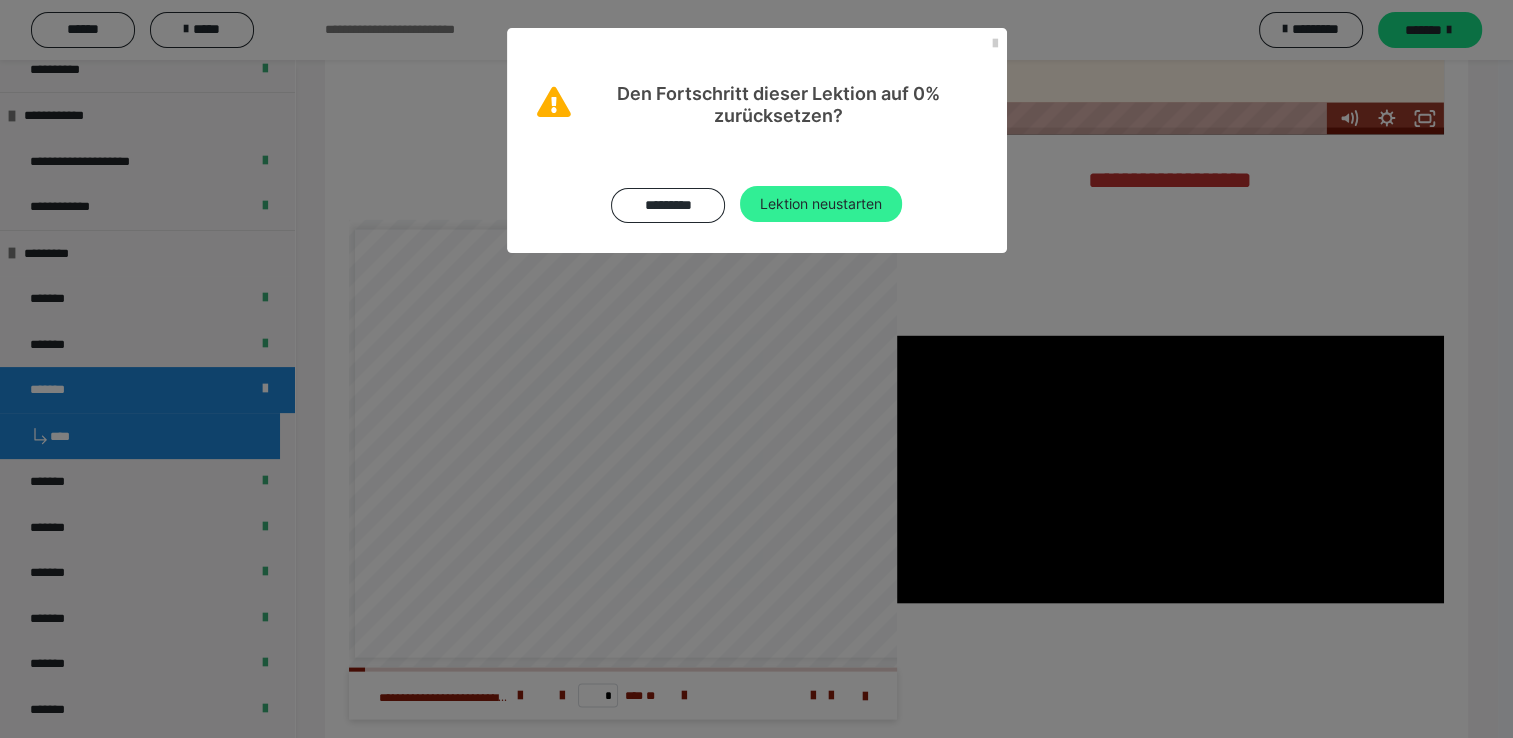 click on "Lektion neustarten" at bounding box center [821, 204] 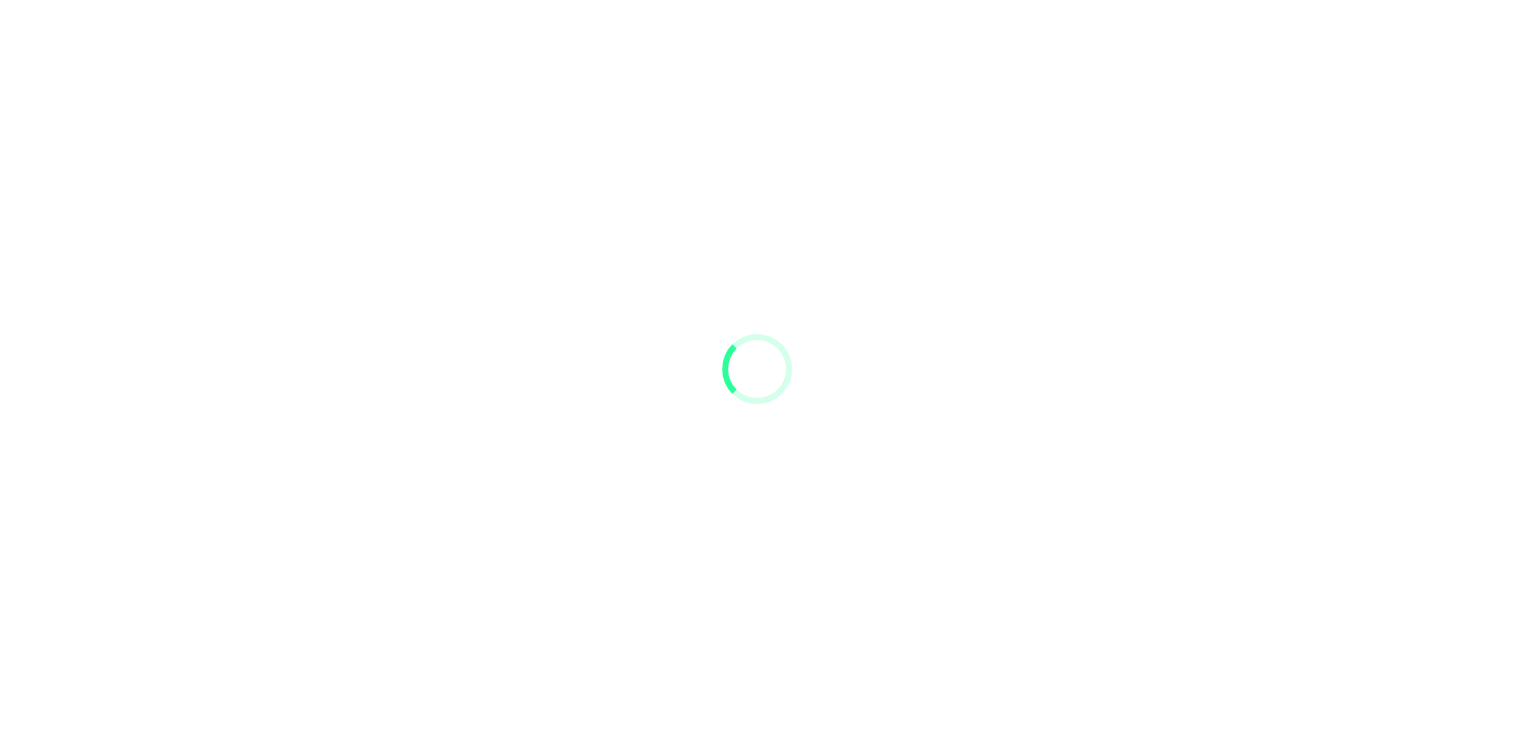 scroll, scrollTop: 0, scrollLeft: 0, axis: both 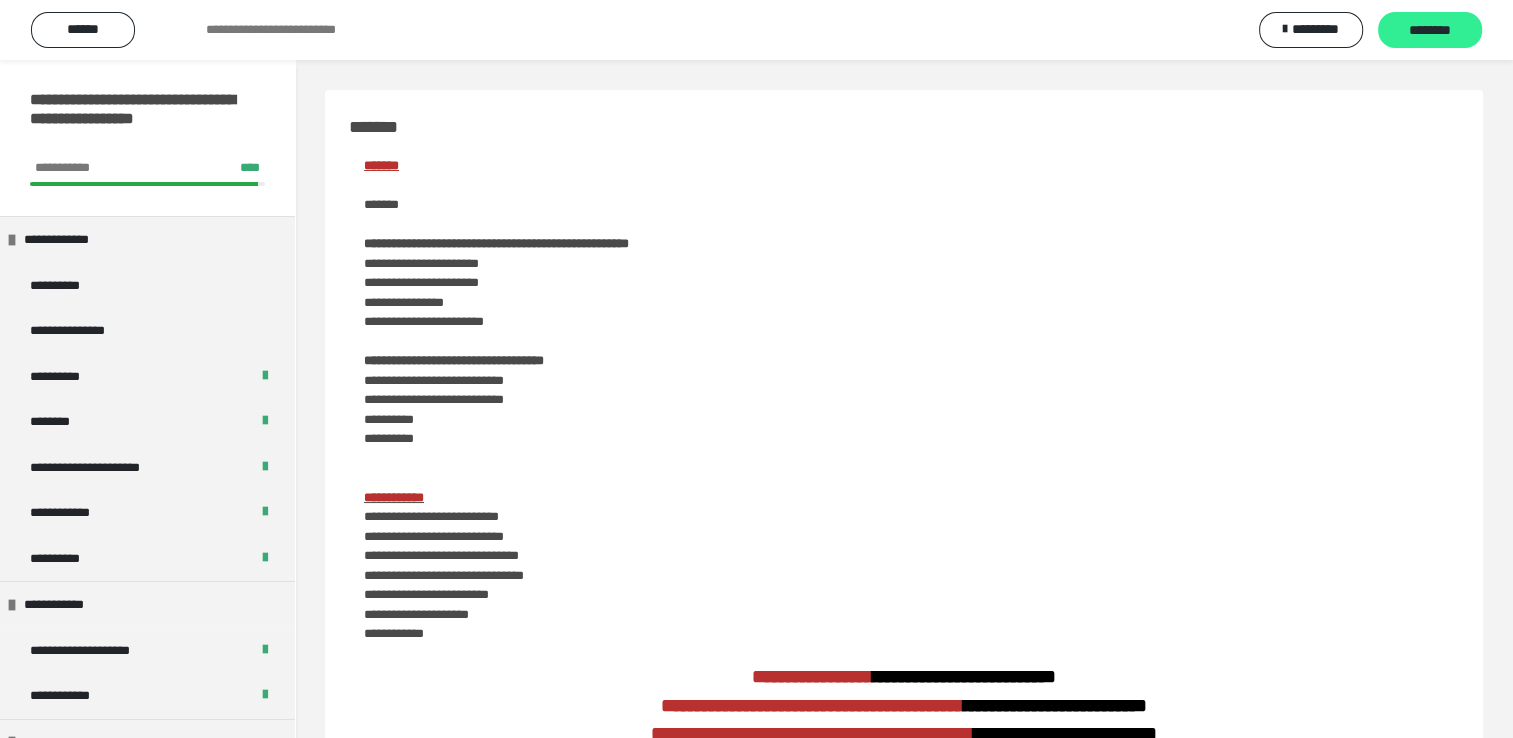 click on "********" at bounding box center (1430, 31) 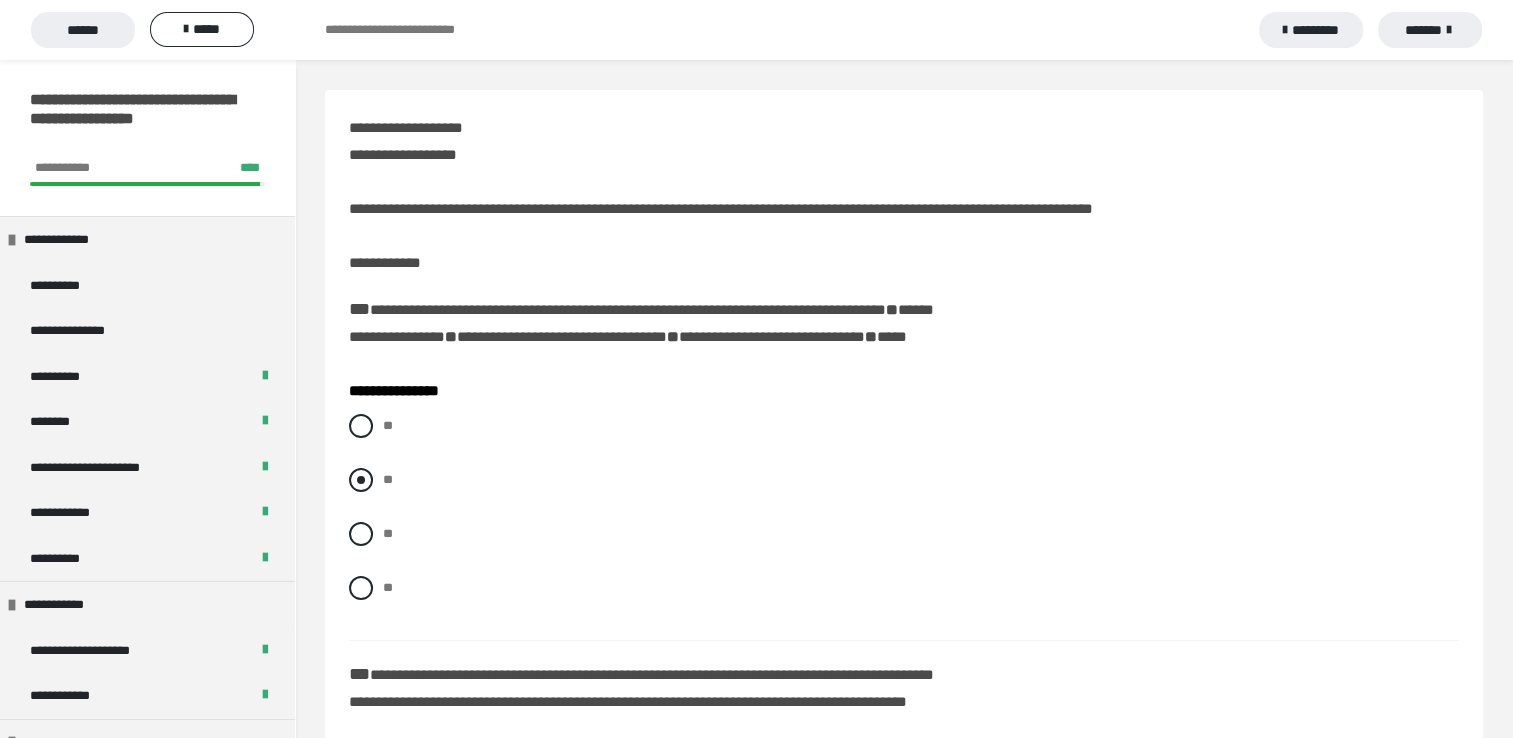 click at bounding box center (361, 480) 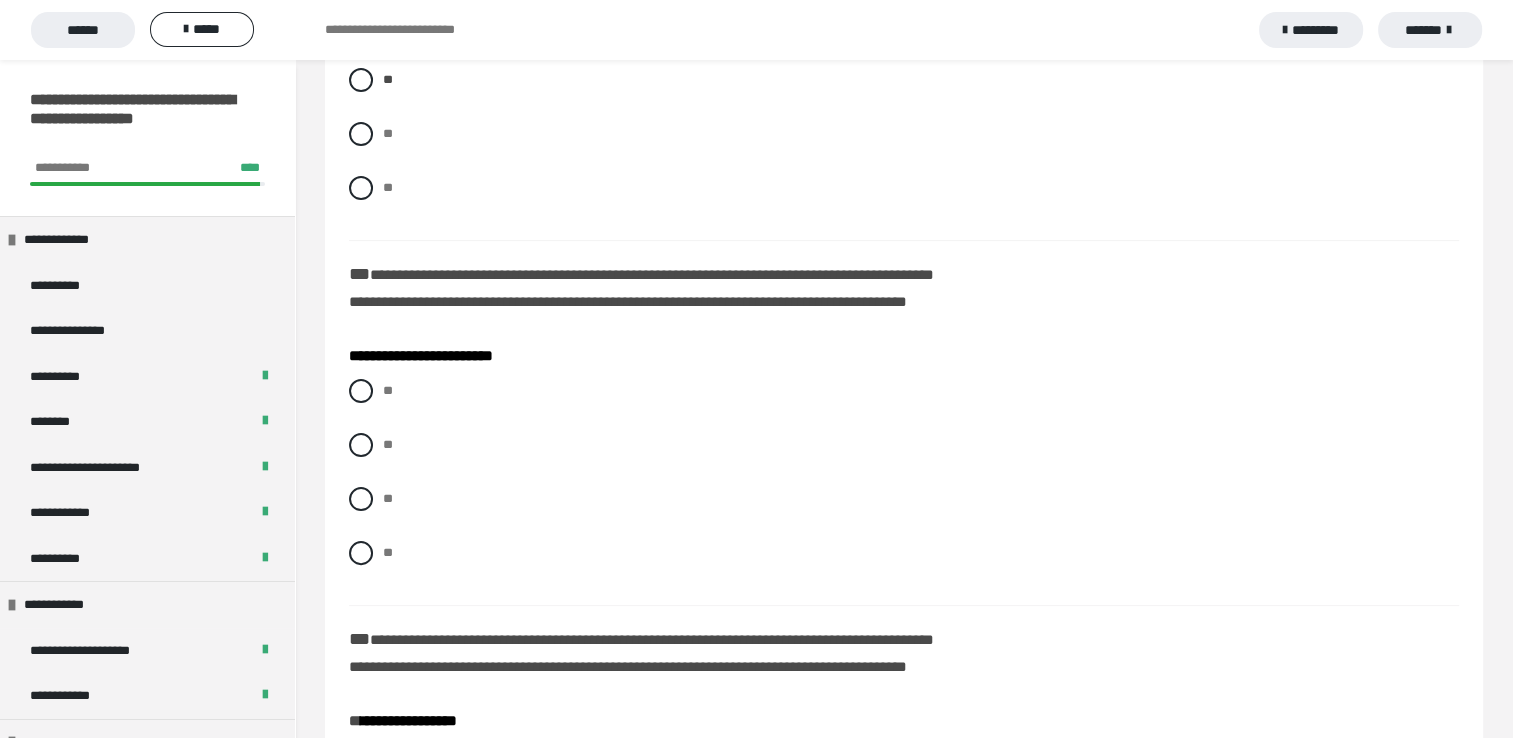 scroll, scrollTop: 493, scrollLeft: 0, axis: vertical 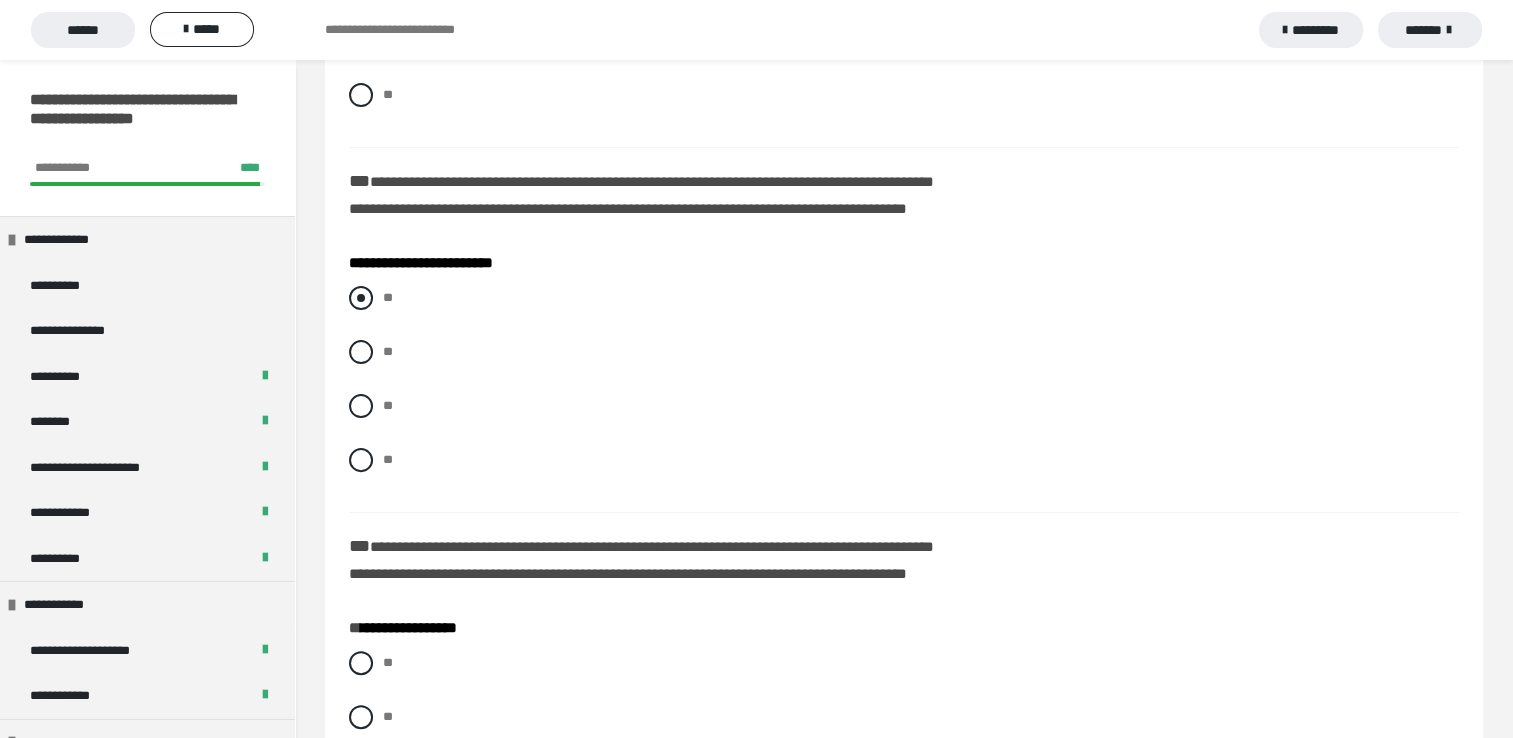 click at bounding box center [361, 298] 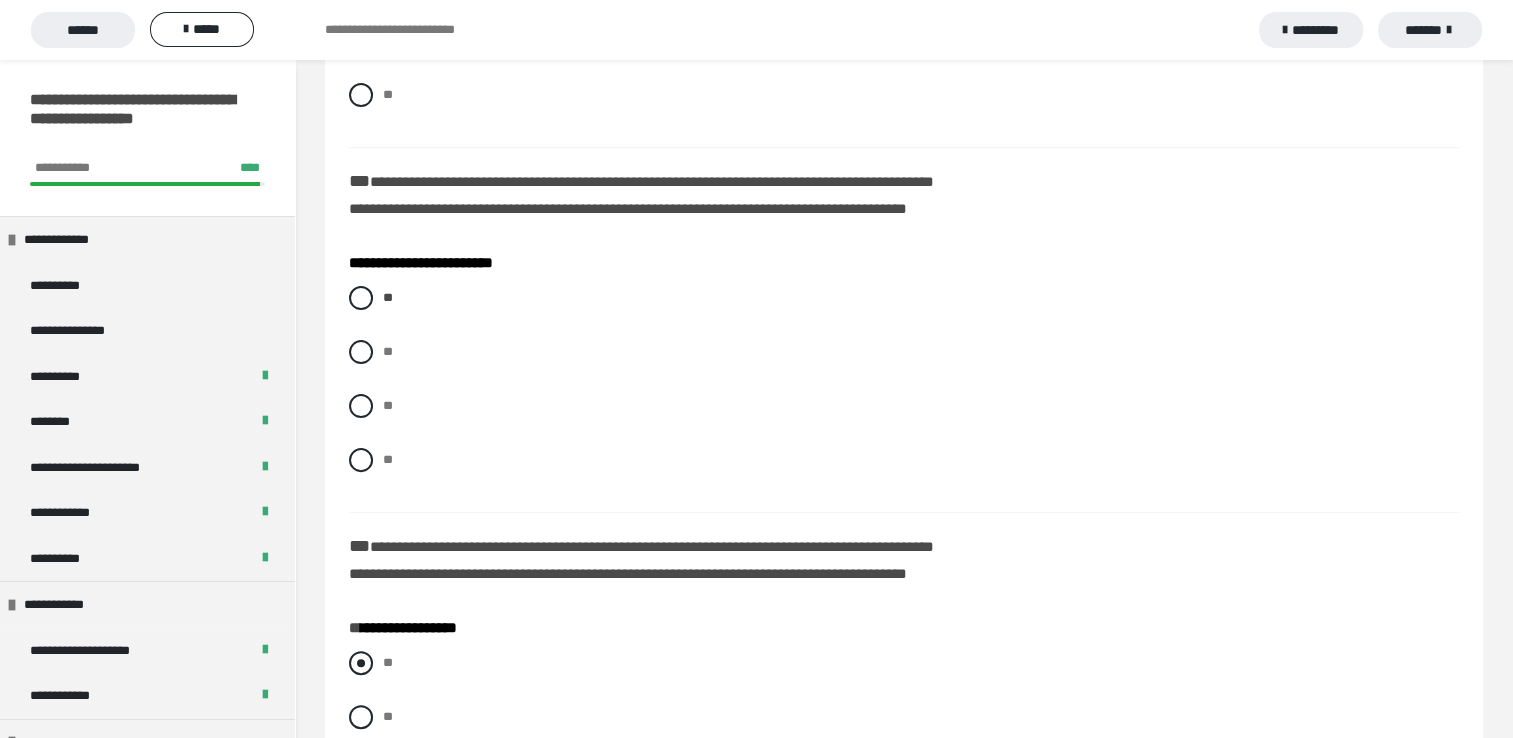 click at bounding box center [361, 663] 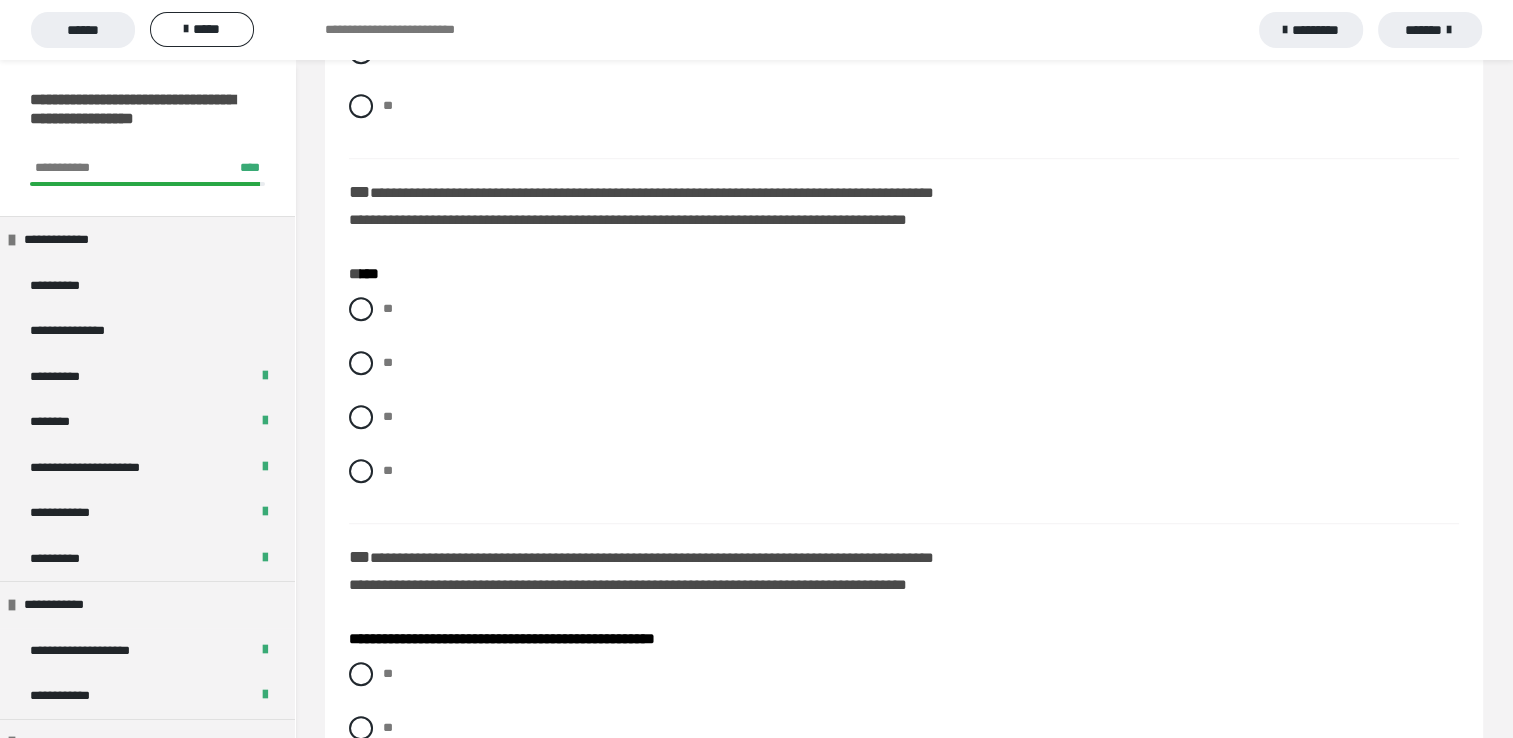 scroll, scrollTop: 1226, scrollLeft: 0, axis: vertical 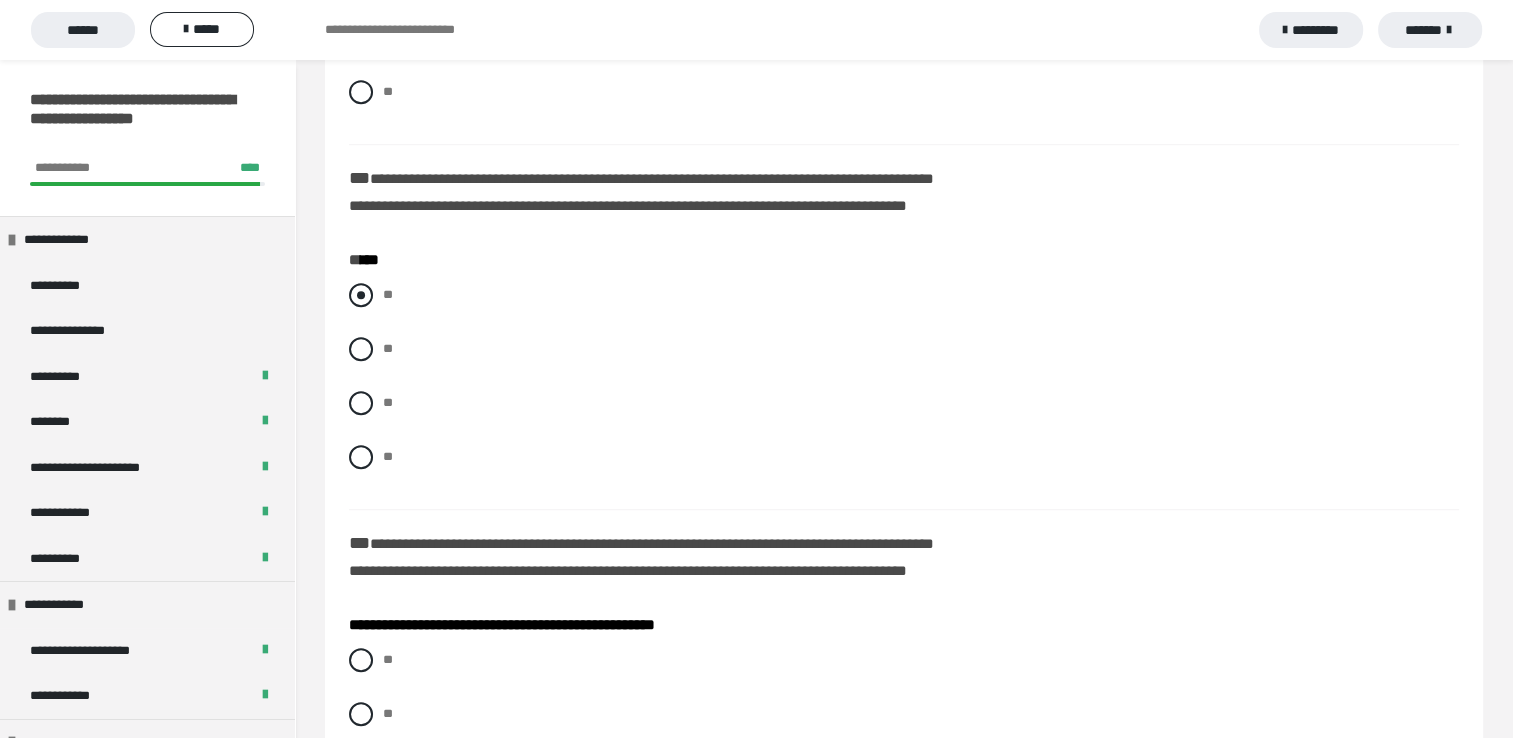 click at bounding box center [361, 295] 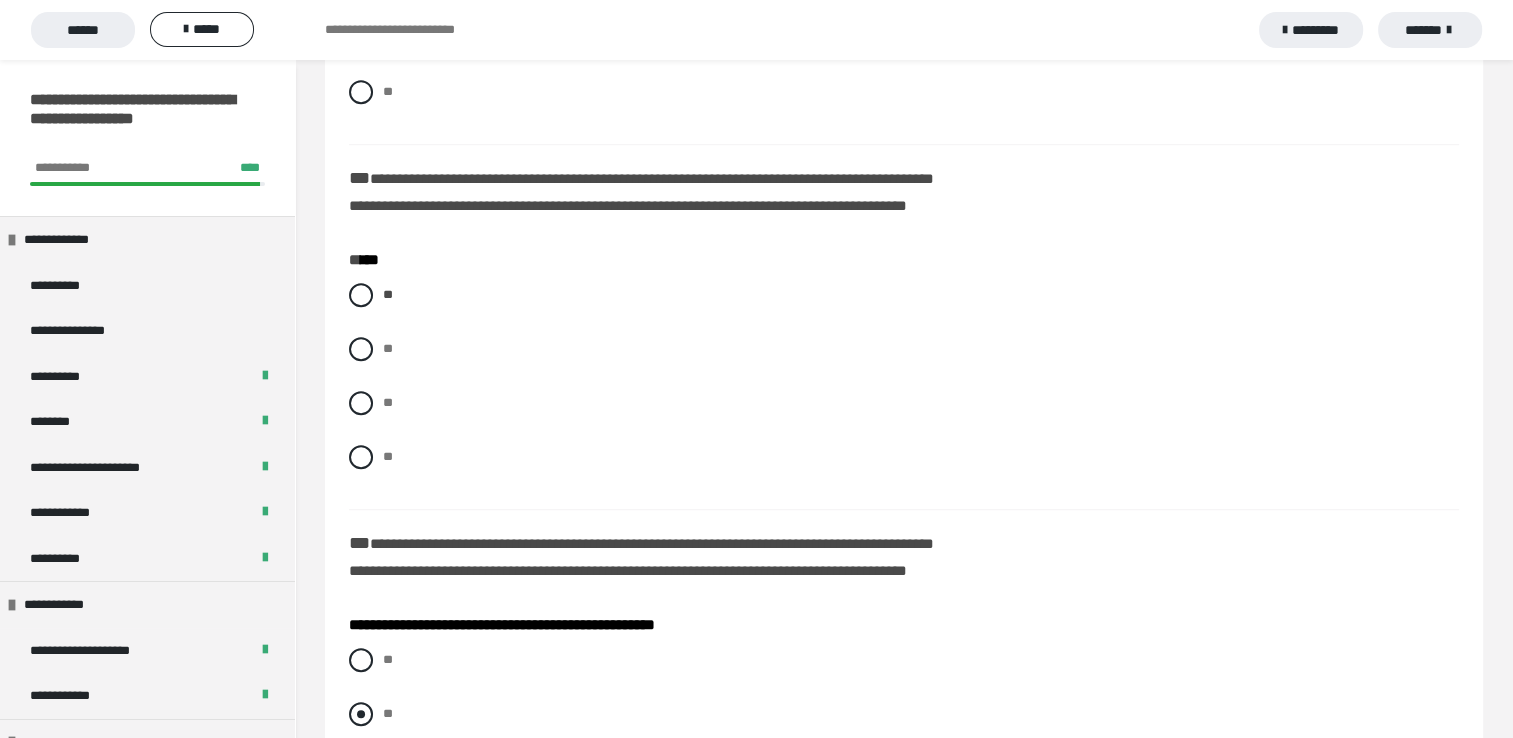 click at bounding box center [361, 714] 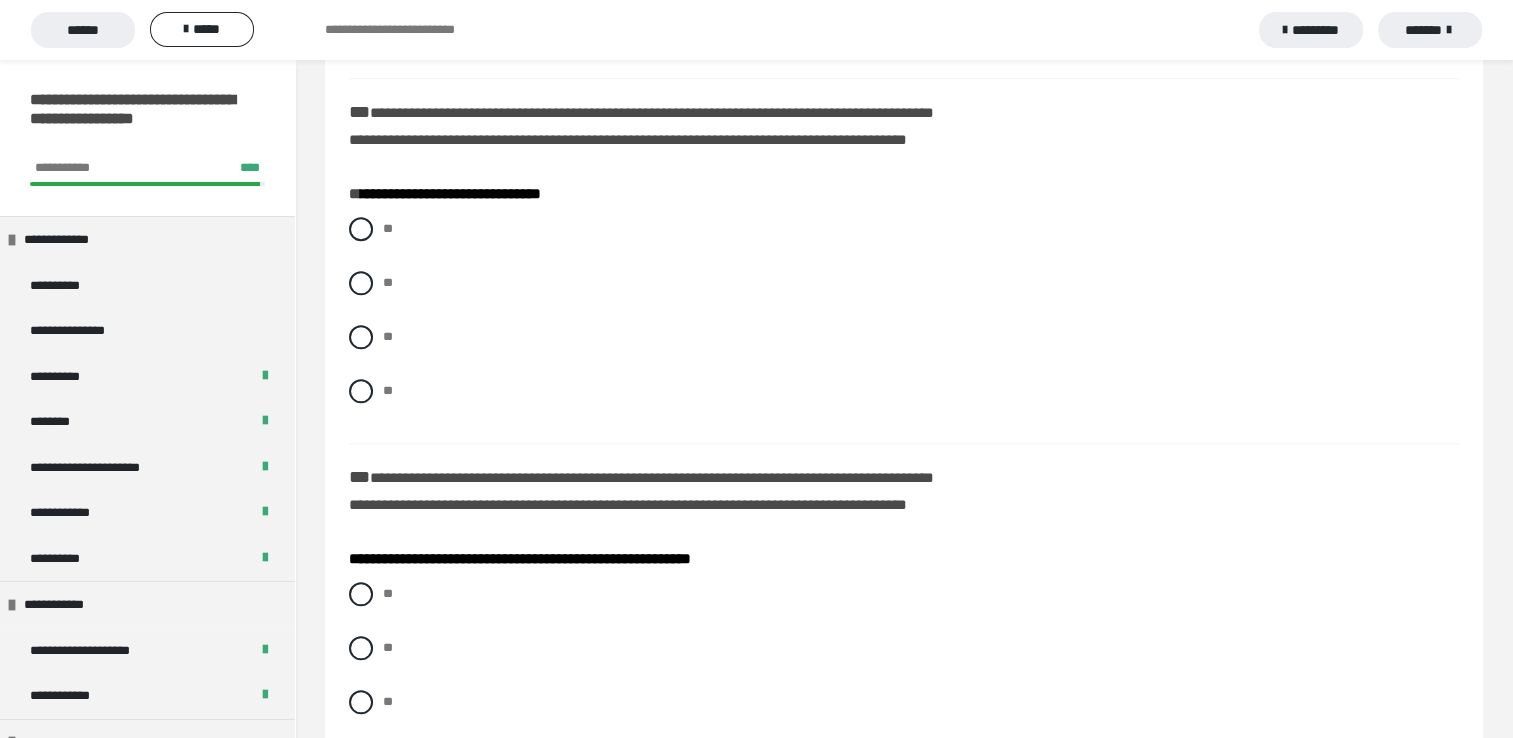 scroll, scrollTop: 2026, scrollLeft: 0, axis: vertical 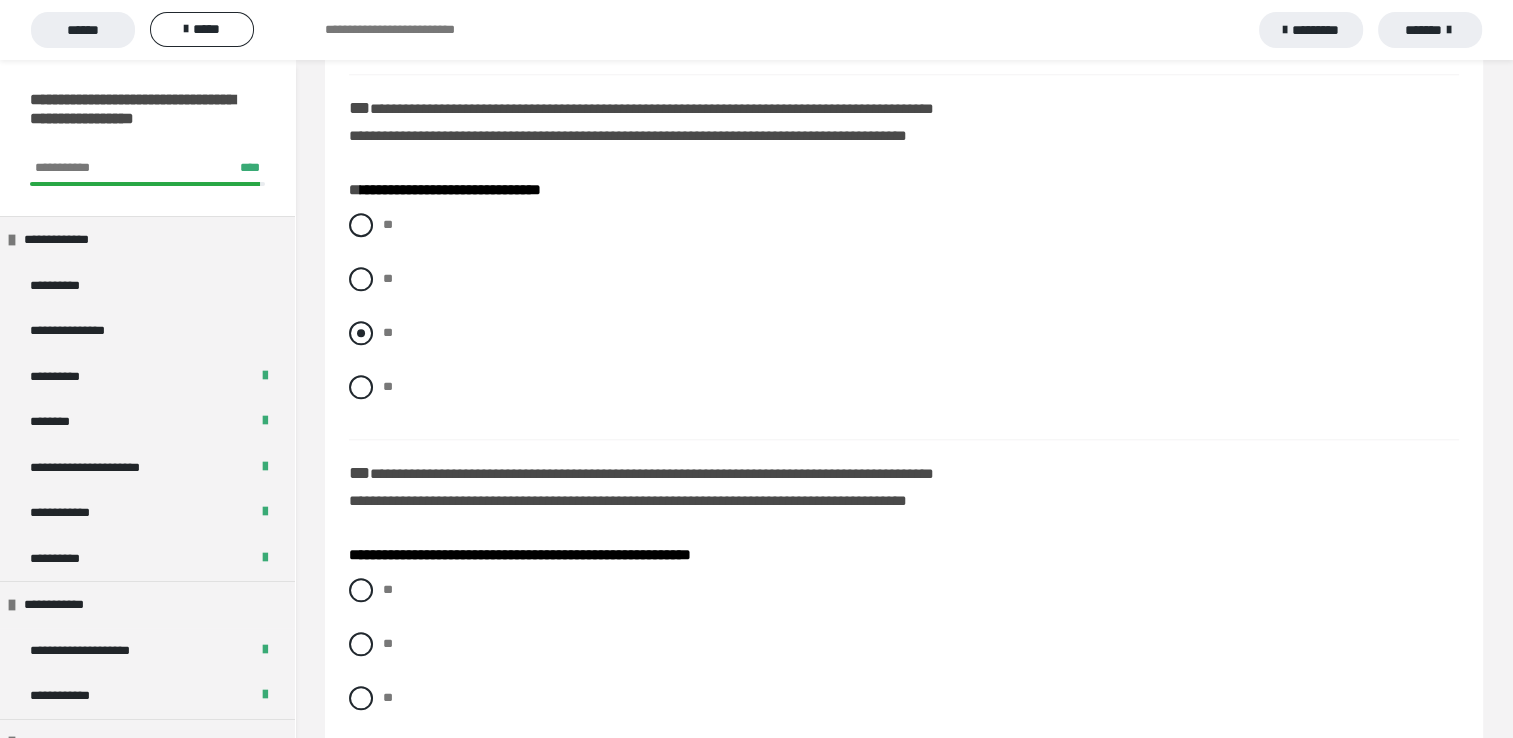 click at bounding box center [361, 333] 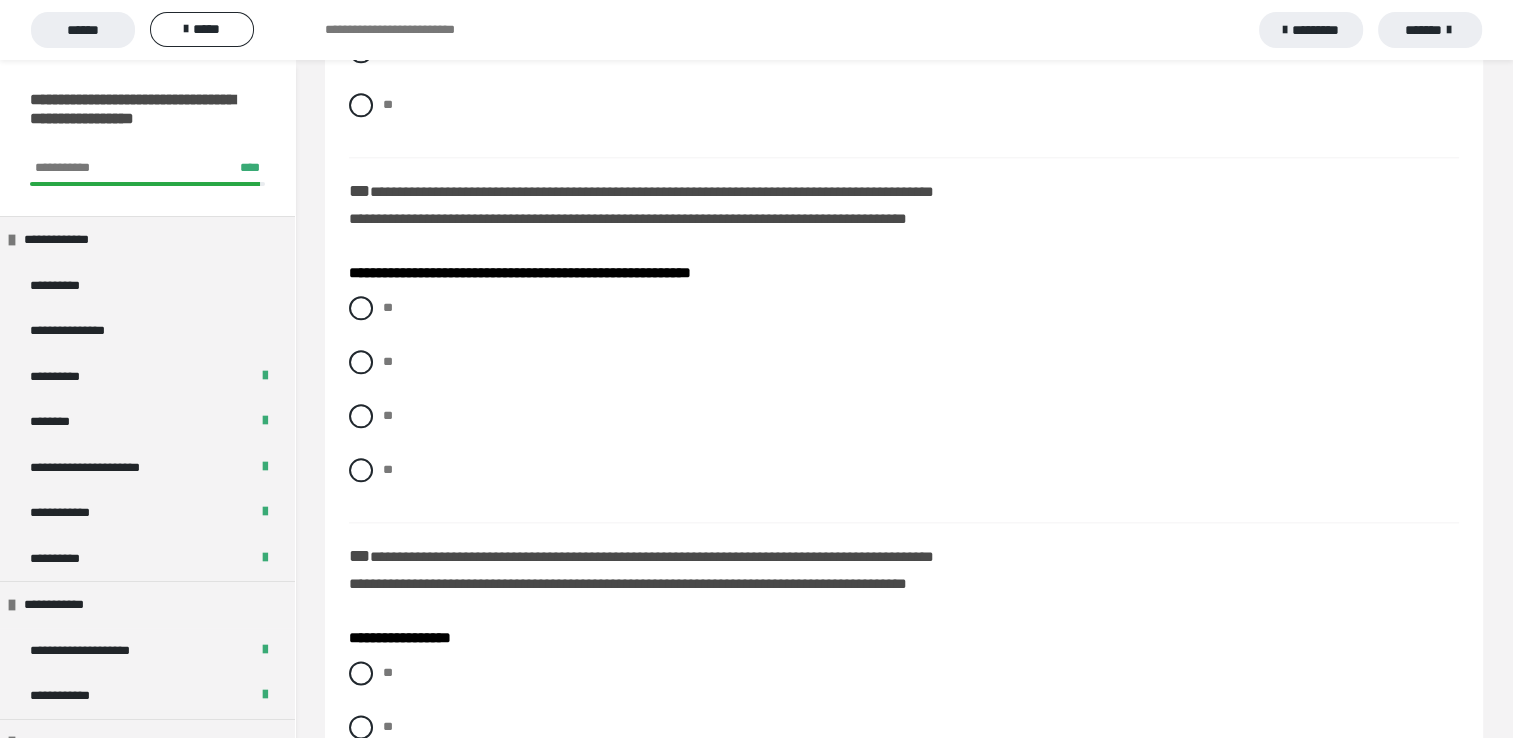 scroll, scrollTop: 2346, scrollLeft: 0, axis: vertical 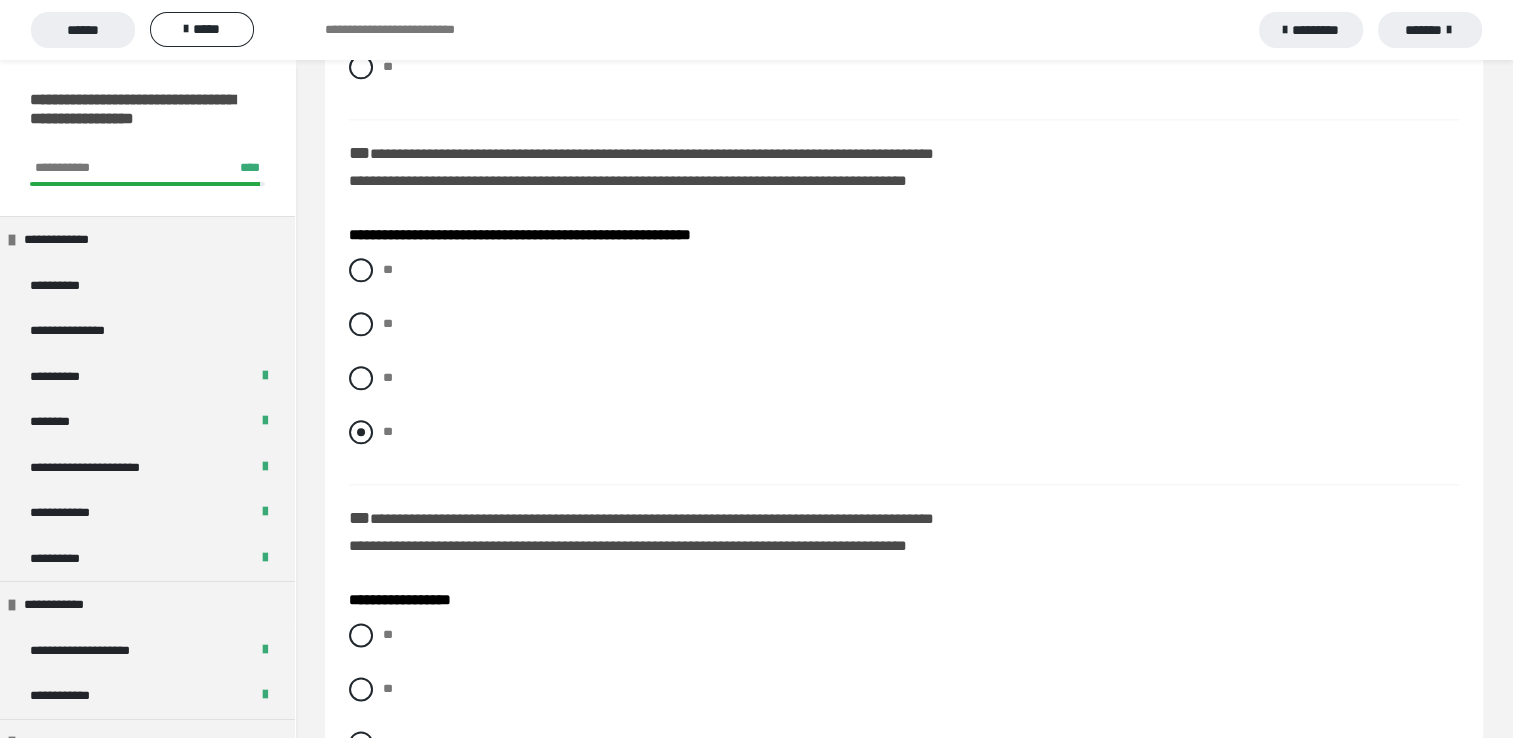 click at bounding box center [361, 432] 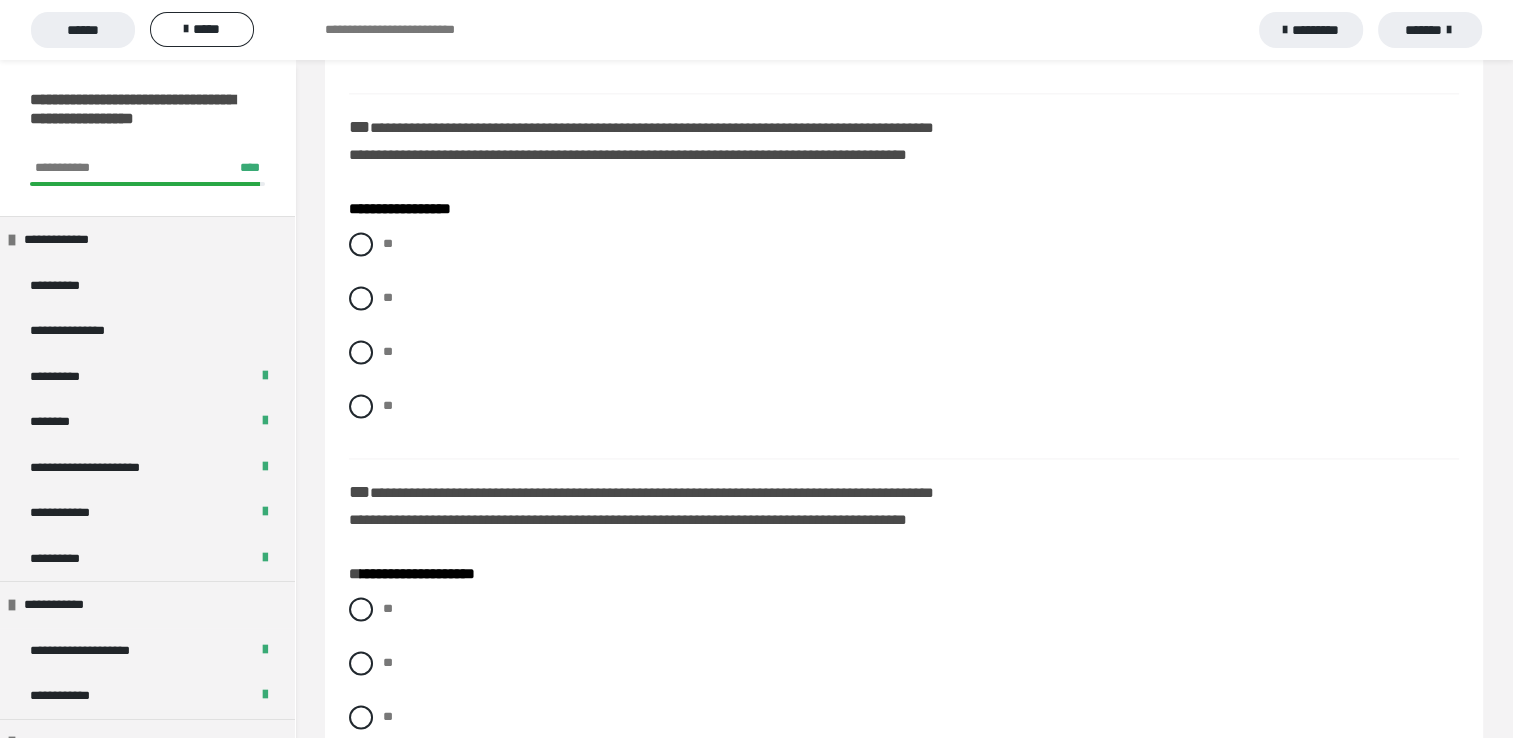 scroll, scrollTop: 2746, scrollLeft: 0, axis: vertical 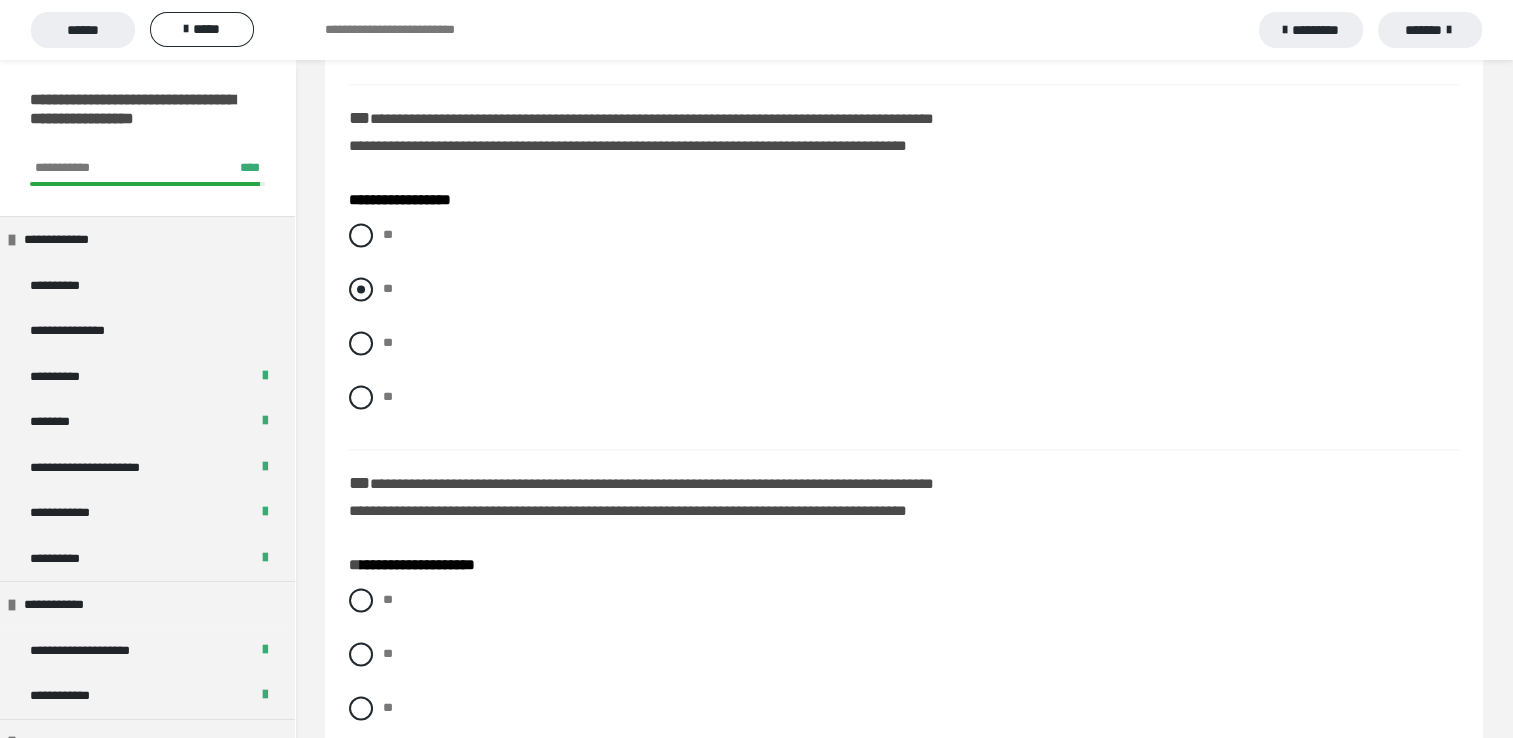click at bounding box center [361, 289] 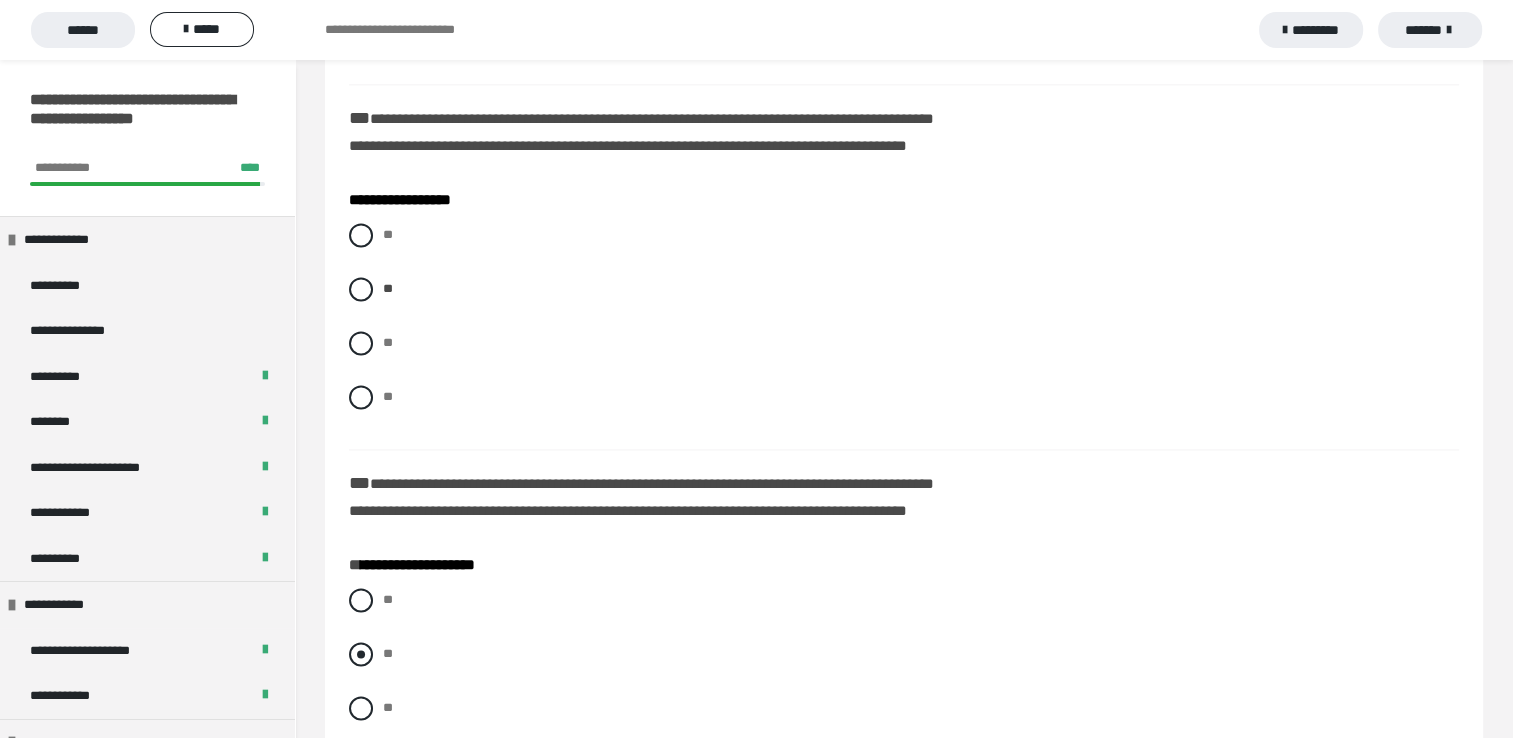 click at bounding box center (361, 654) 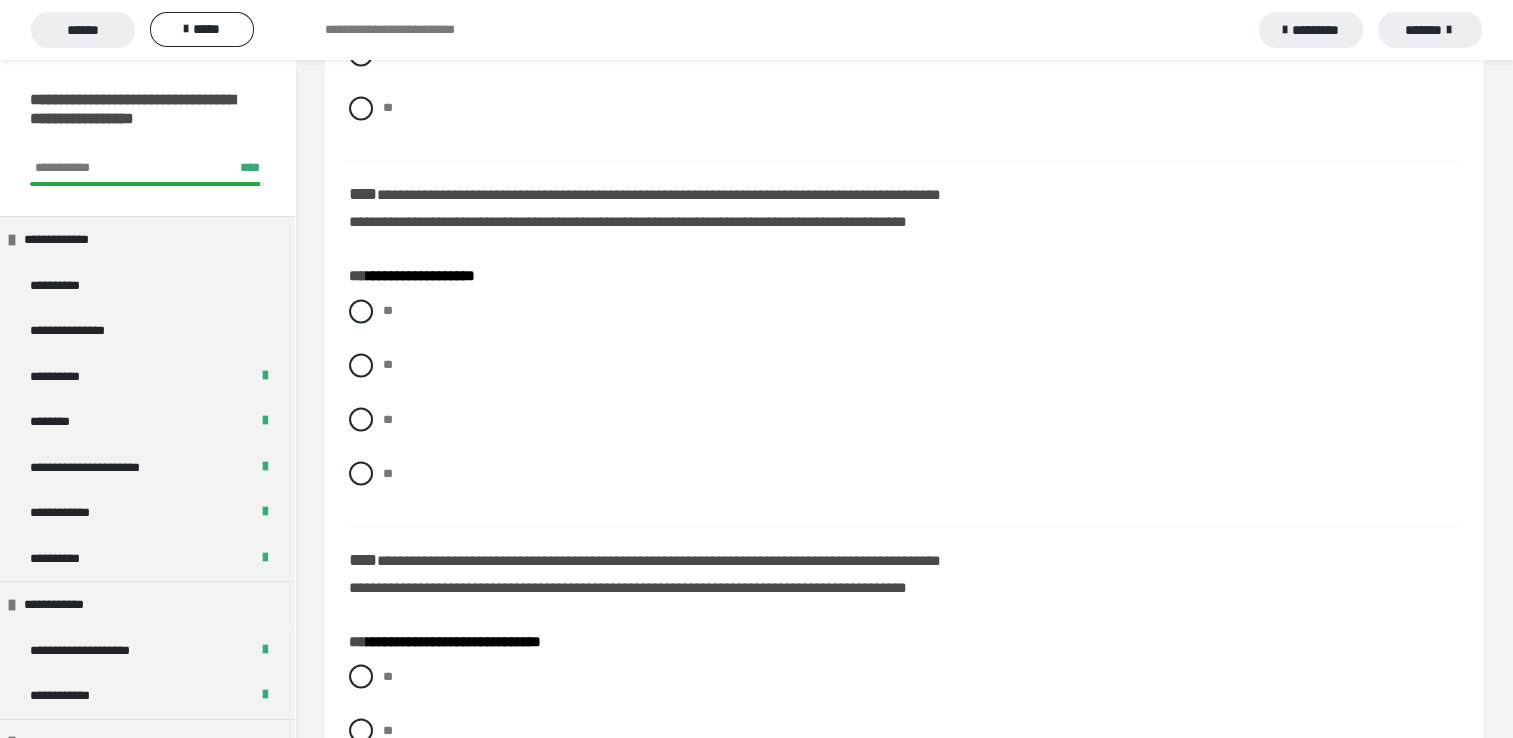scroll, scrollTop: 3480, scrollLeft: 0, axis: vertical 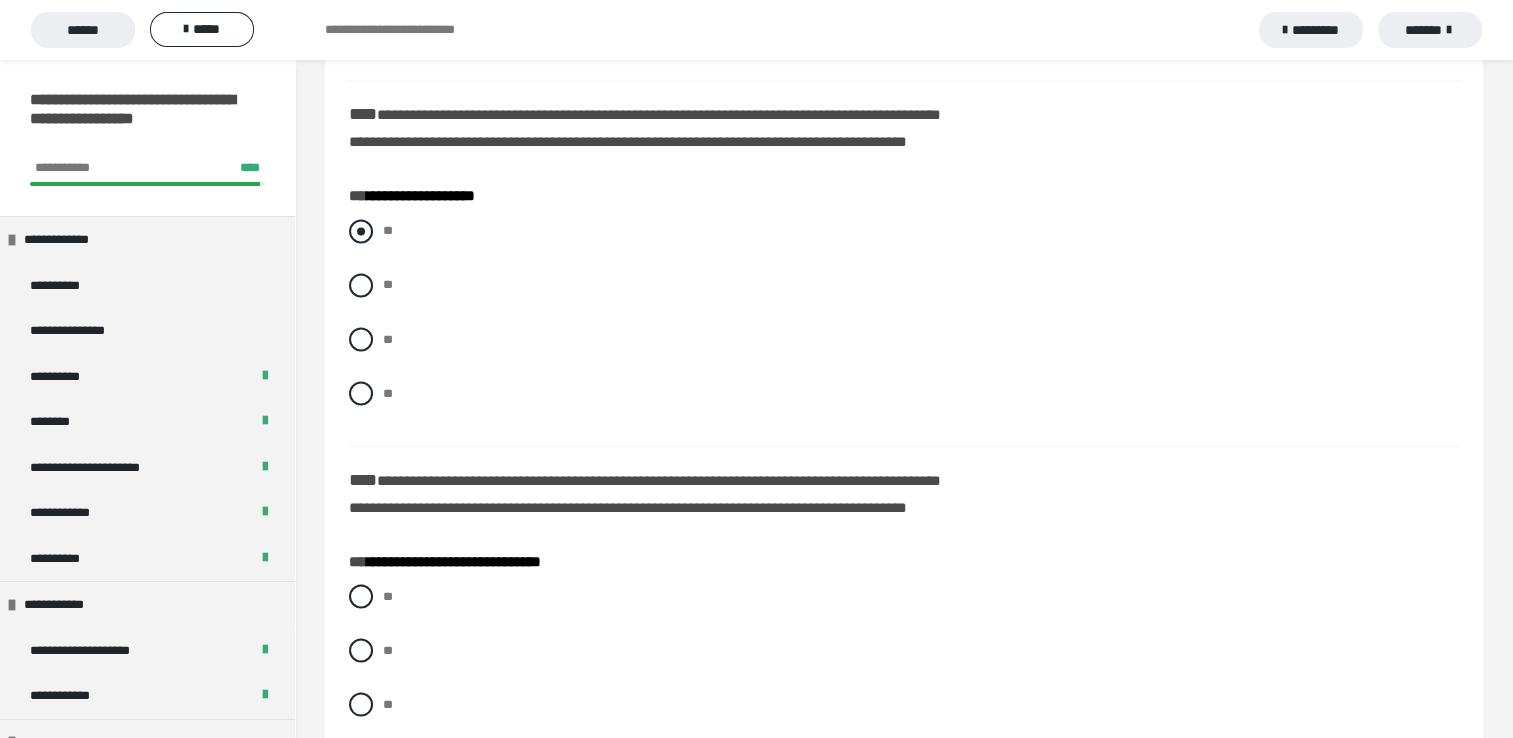 click at bounding box center [361, 231] 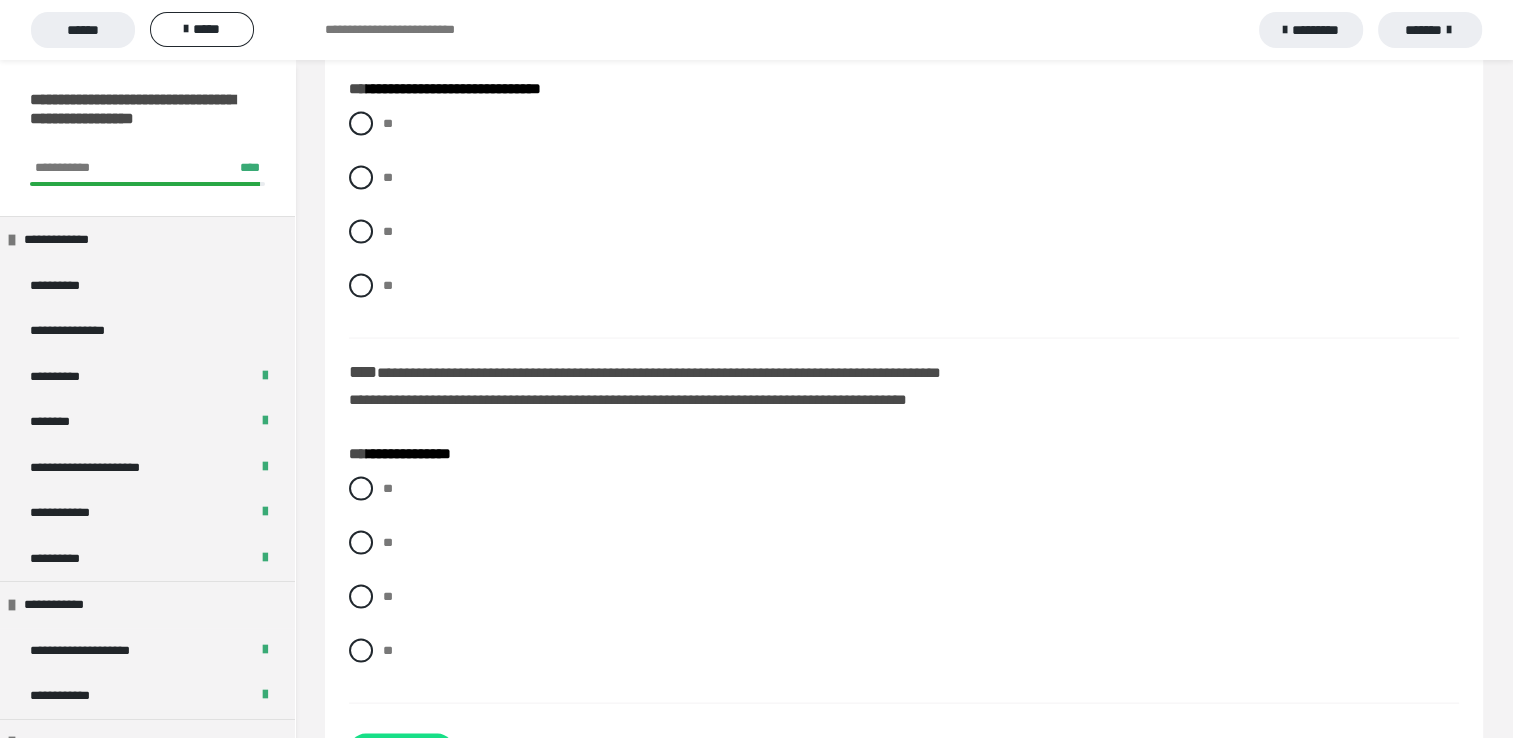 scroll, scrollTop: 3960, scrollLeft: 0, axis: vertical 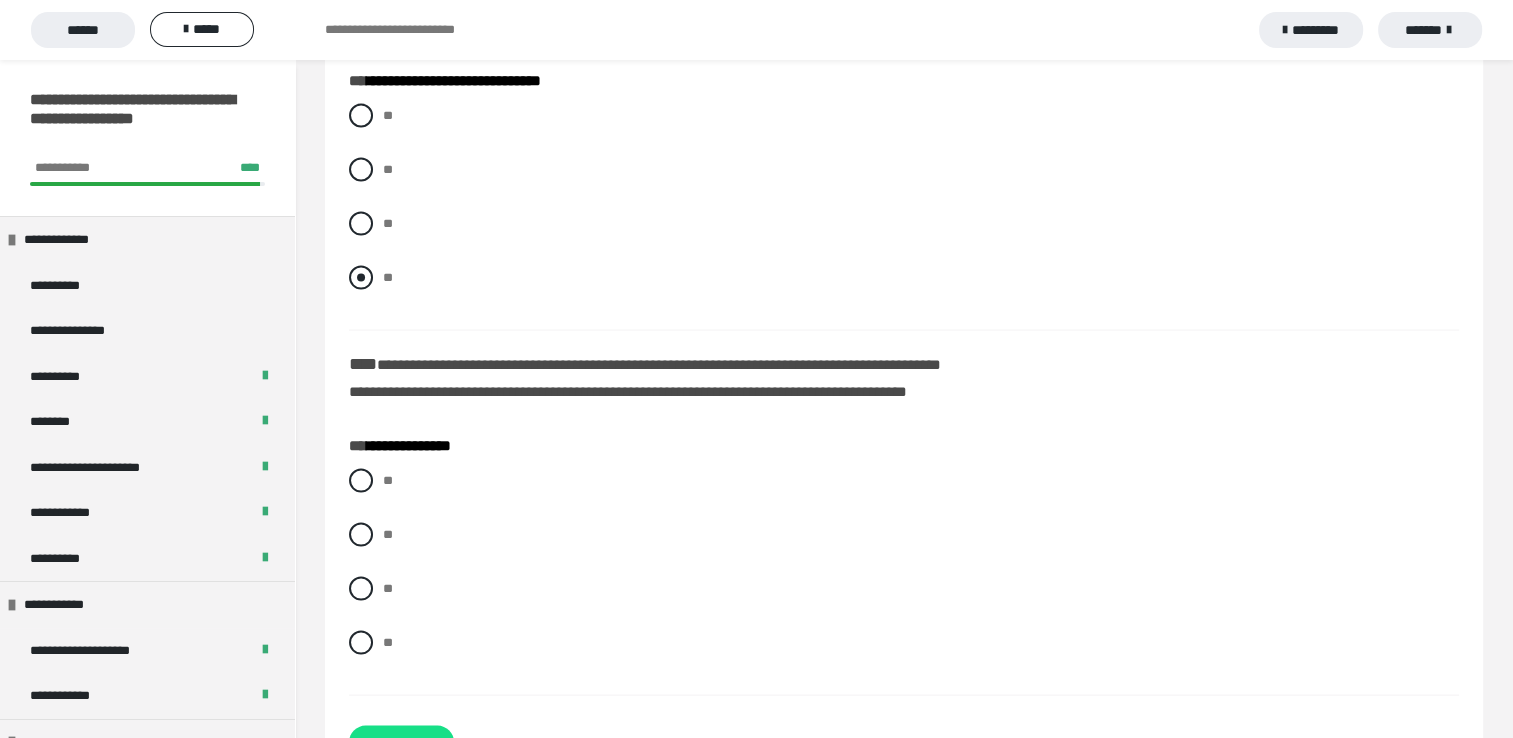 click at bounding box center [361, 278] 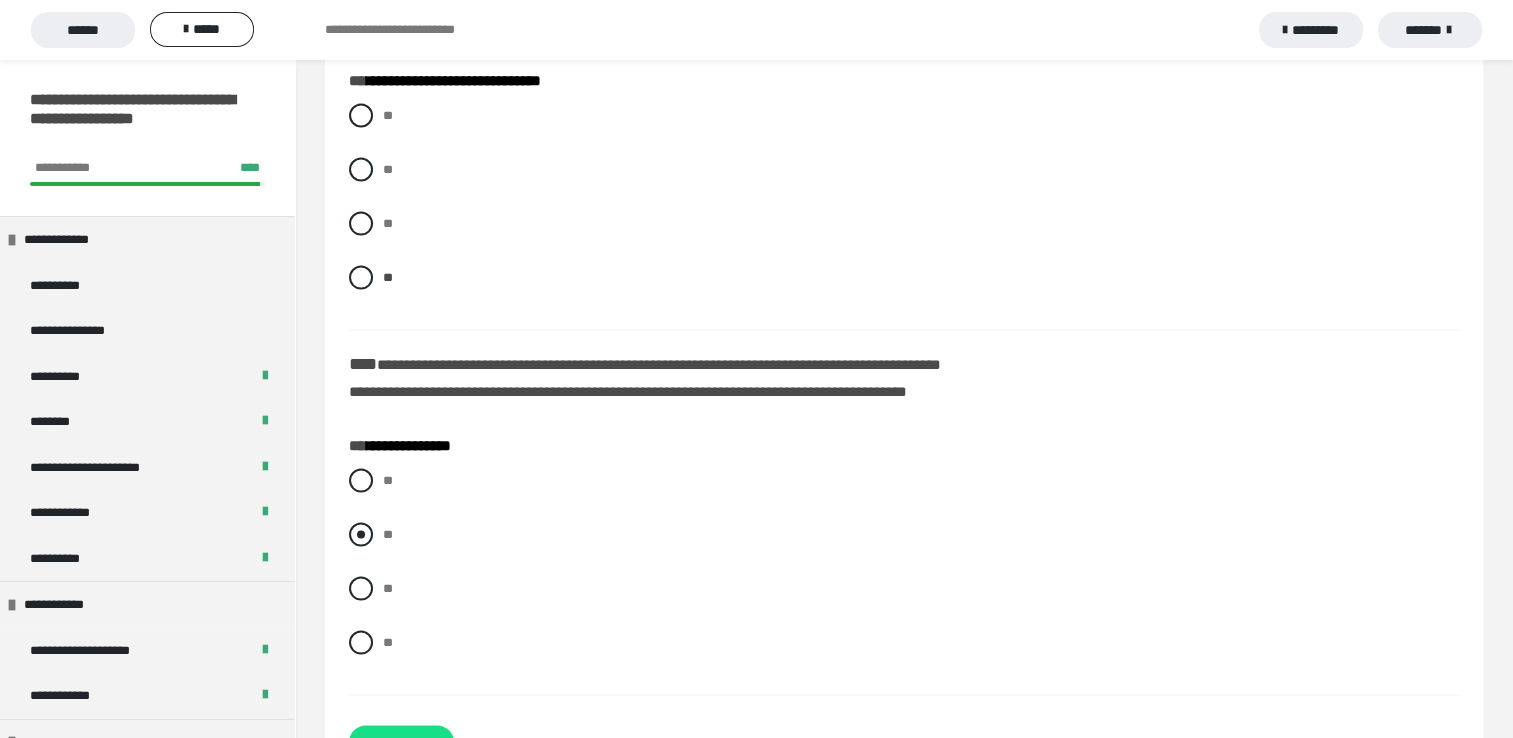 click at bounding box center (361, 535) 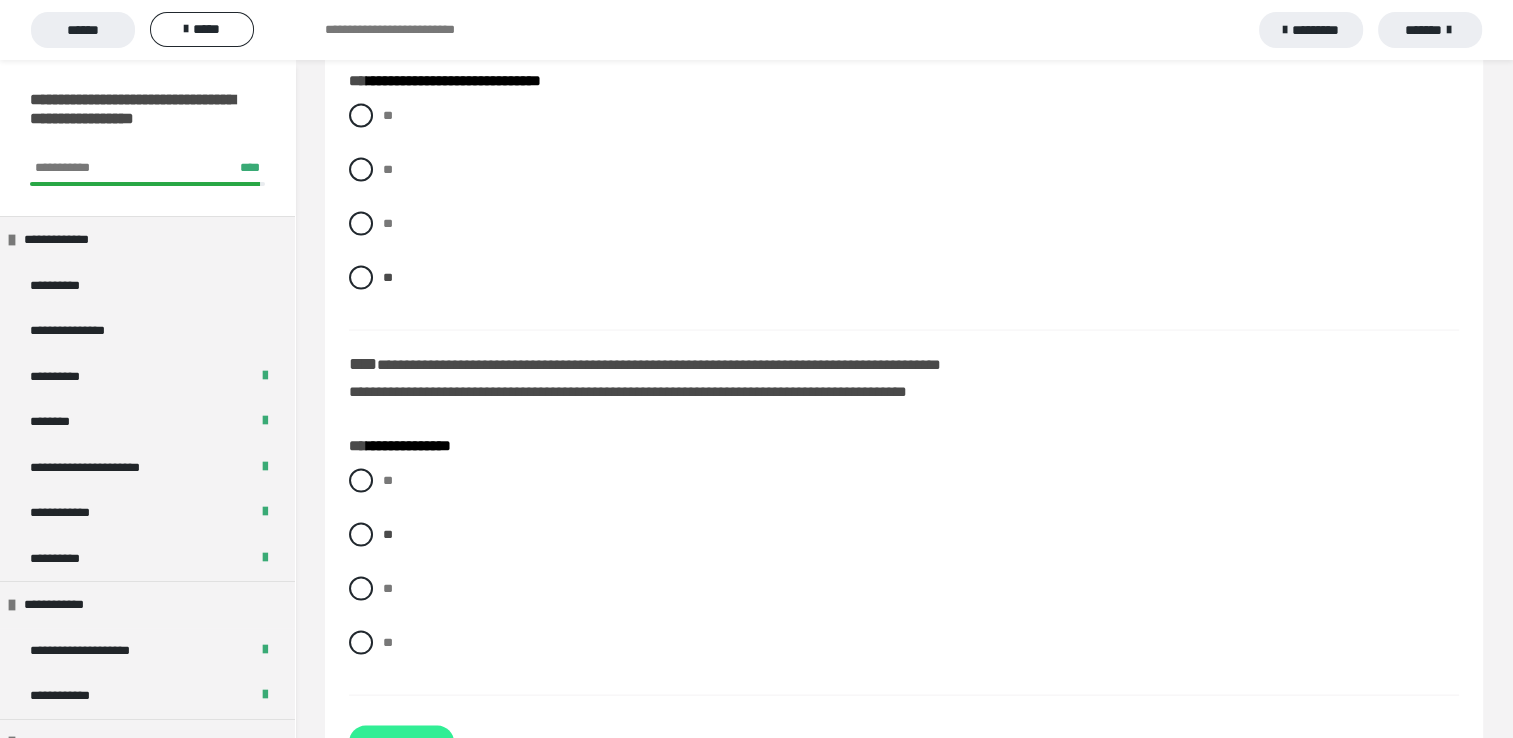 click on "**********" at bounding box center [401, 742] 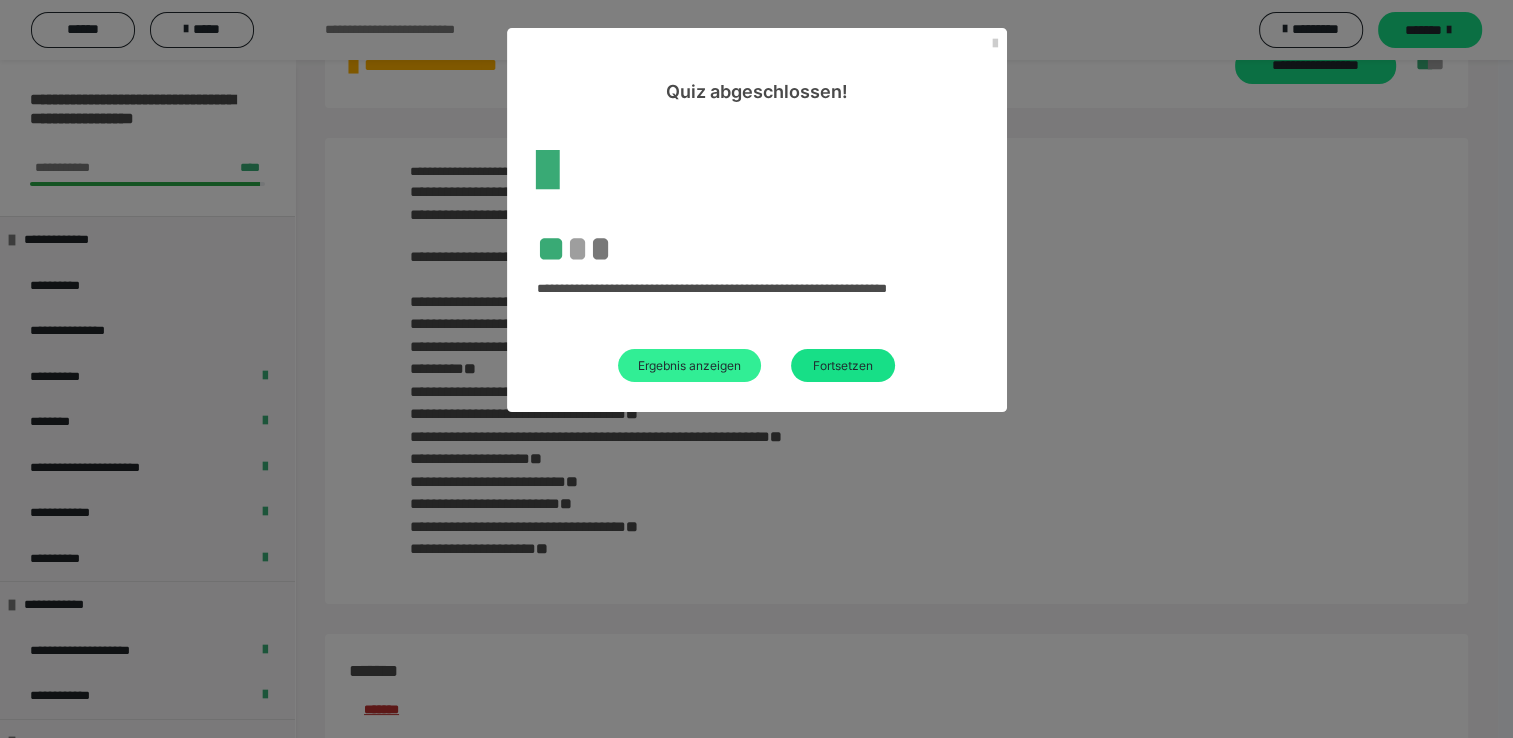 scroll, scrollTop: 3540, scrollLeft: 0, axis: vertical 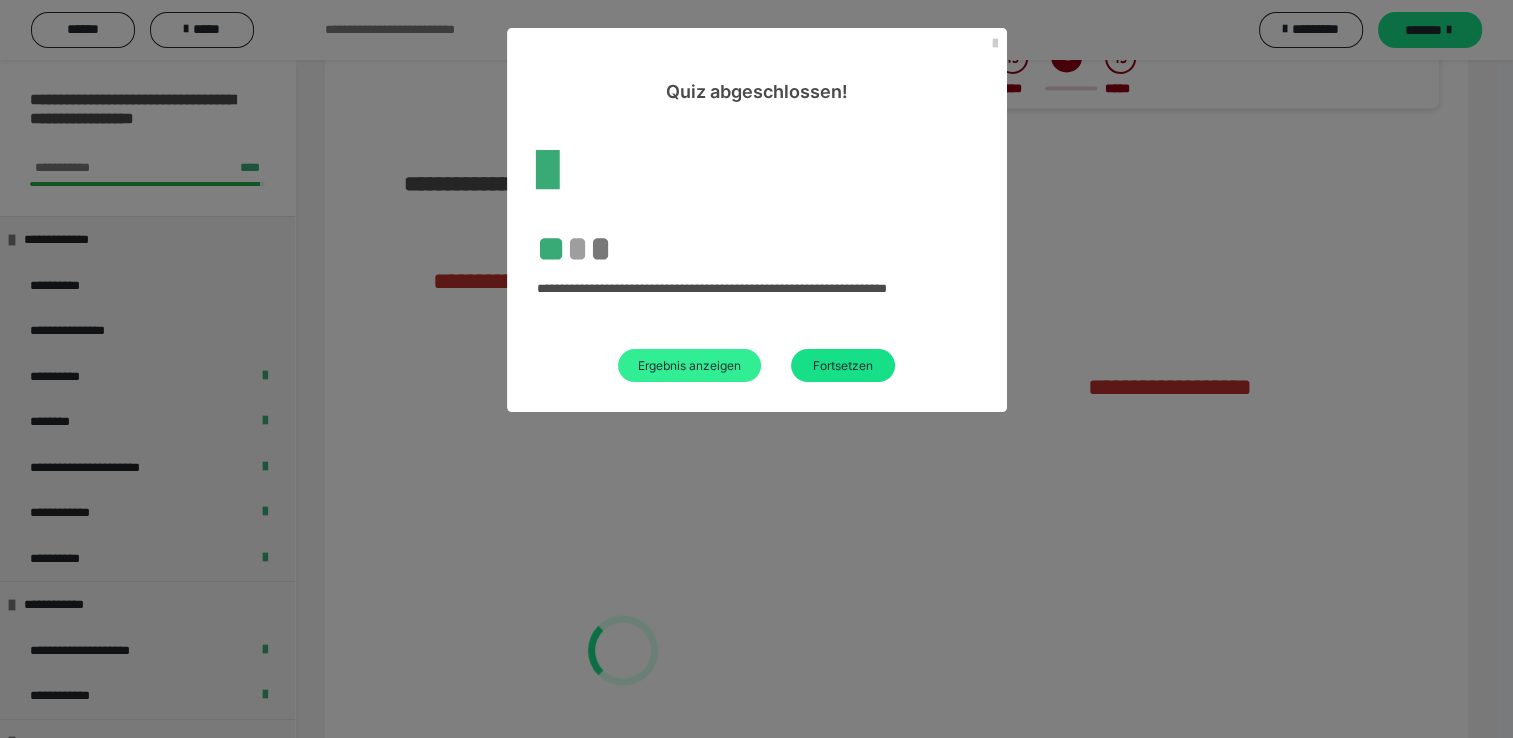 click on "Ergebnis anzeigen" at bounding box center (689, 365) 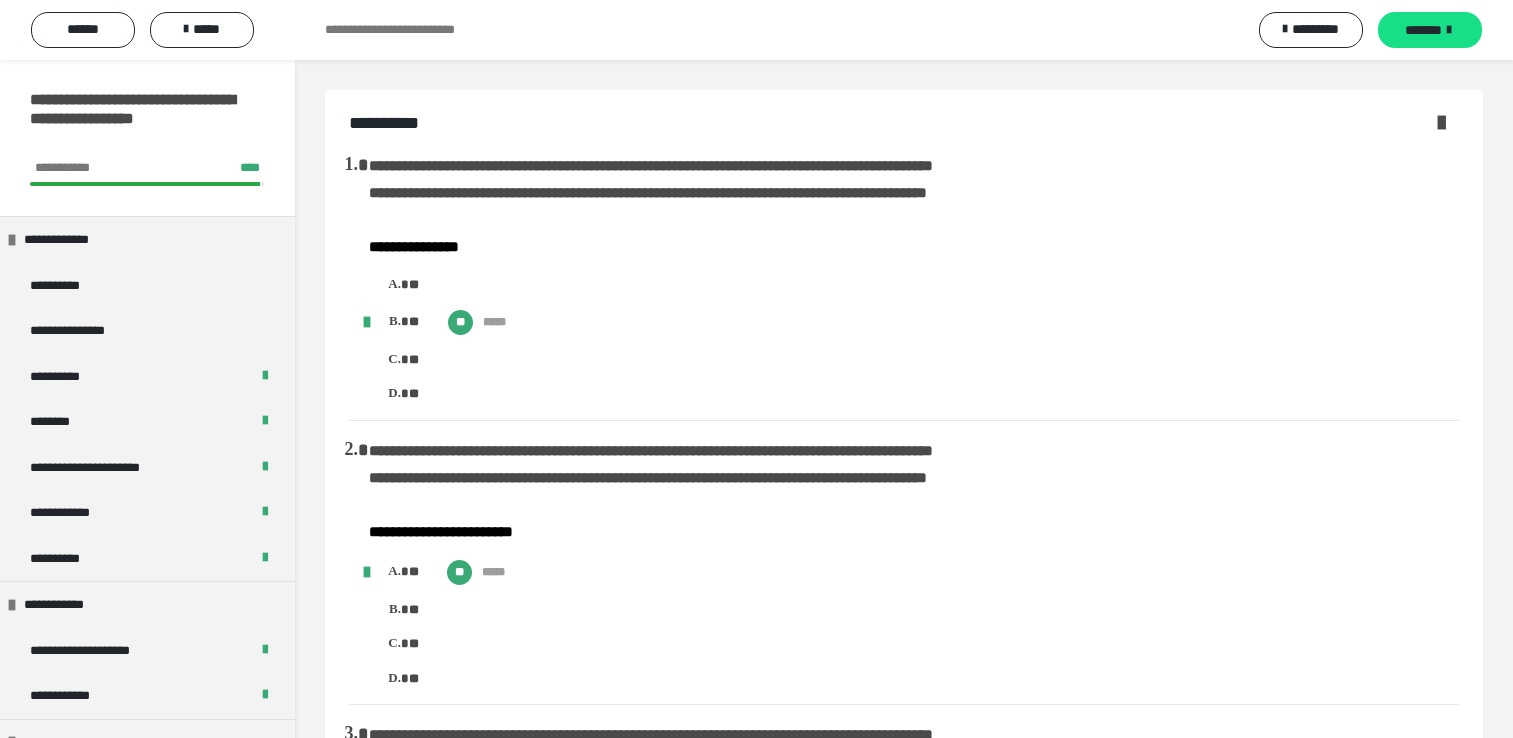 scroll, scrollTop: 3540, scrollLeft: 0, axis: vertical 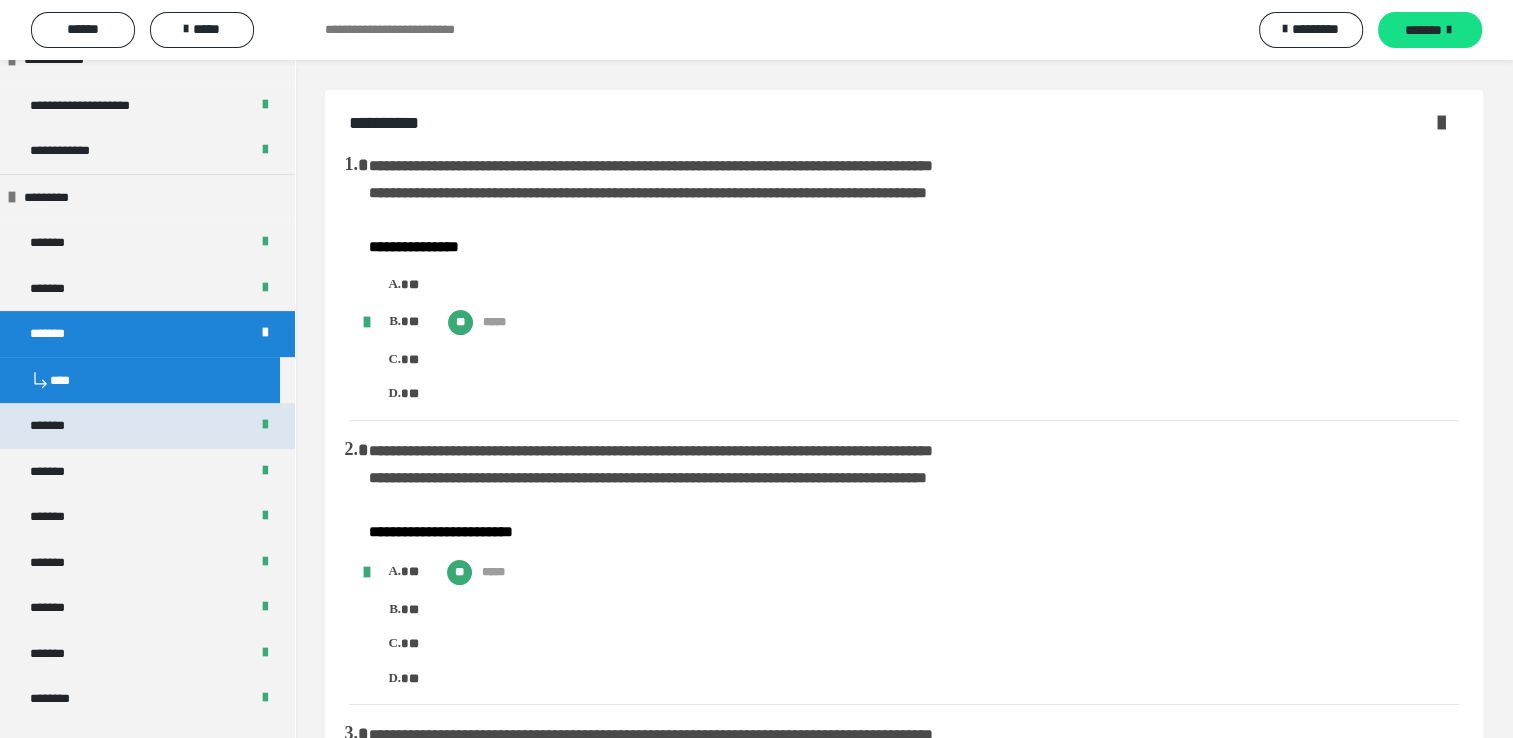 click on "*******" at bounding box center [147, 426] 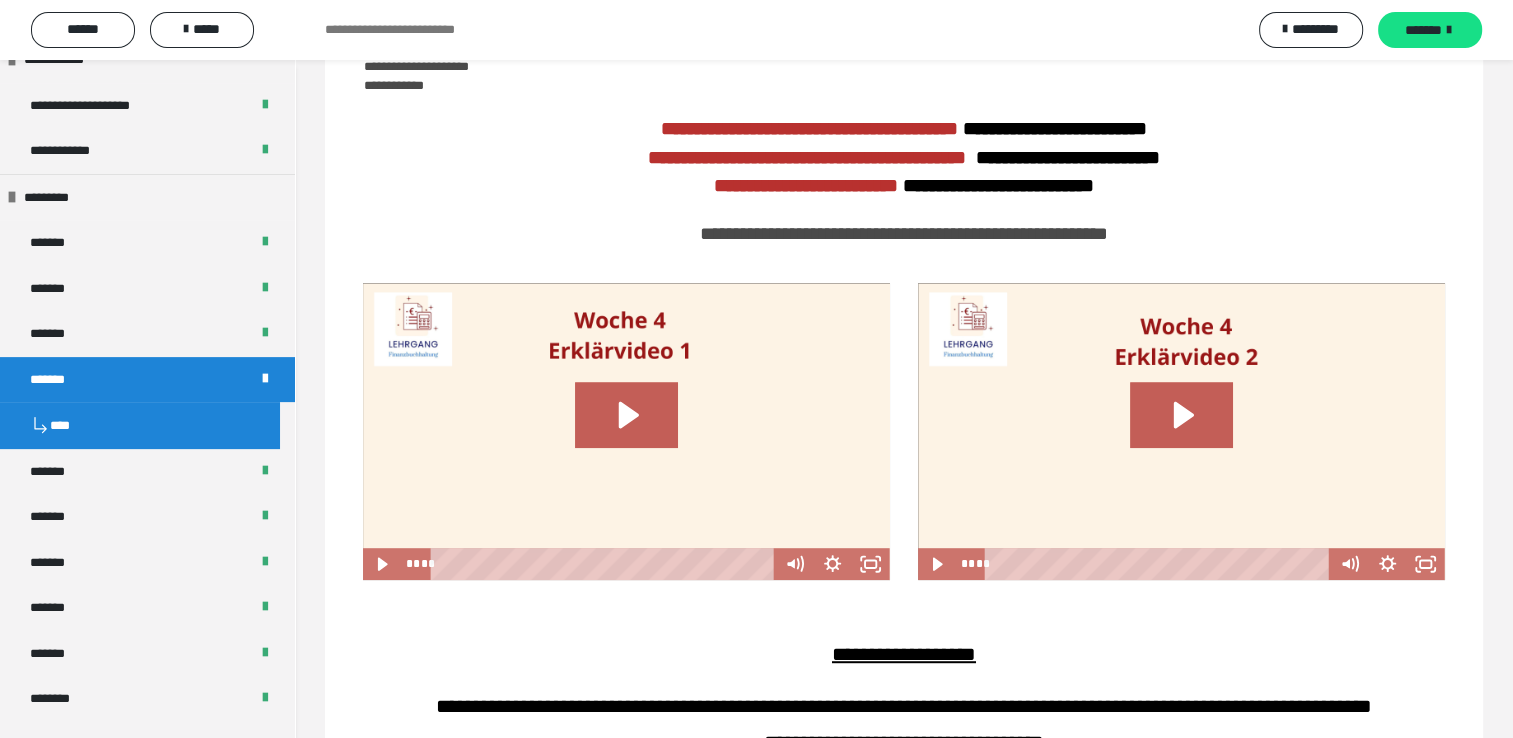 scroll, scrollTop: 1000, scrollLeft: 0, axis: vertical 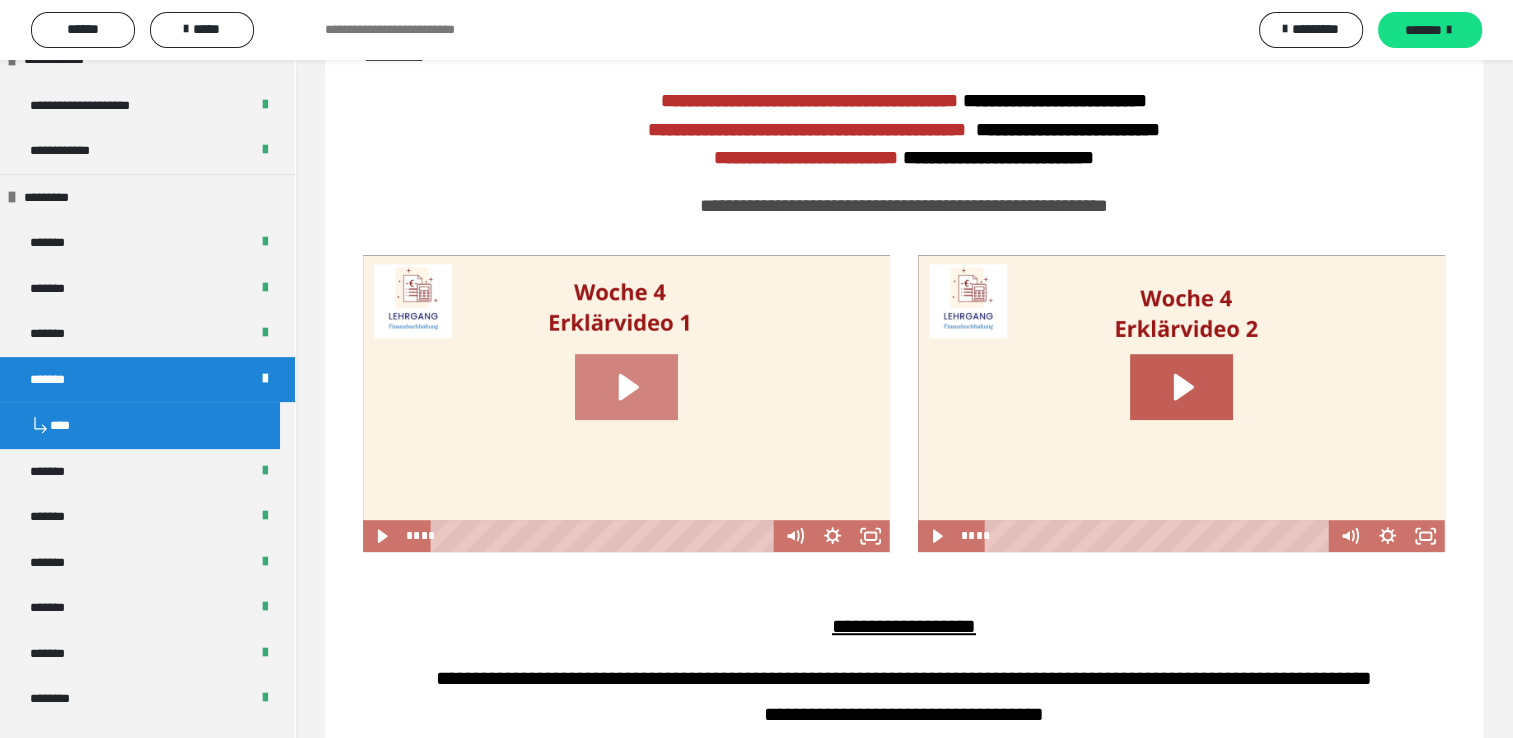 click 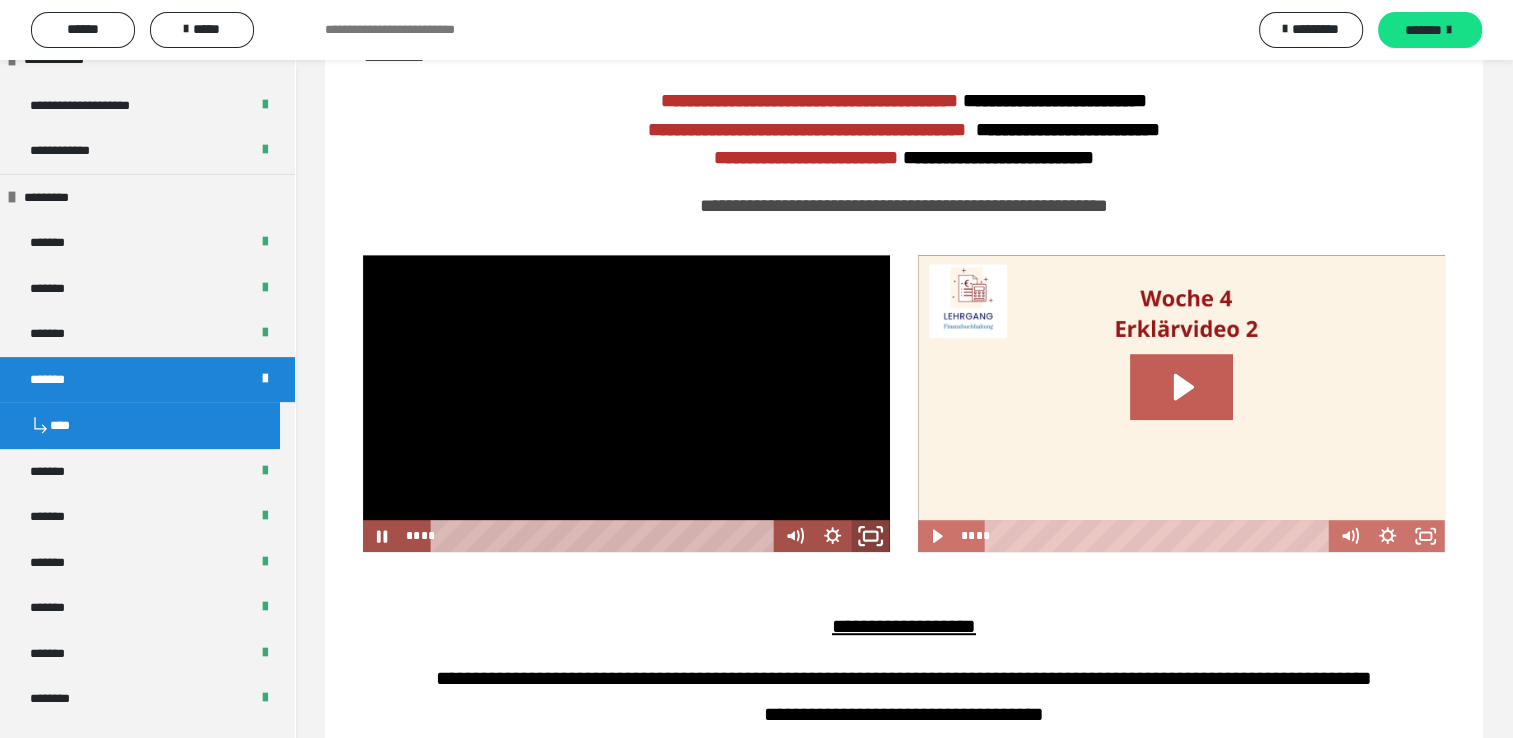 click 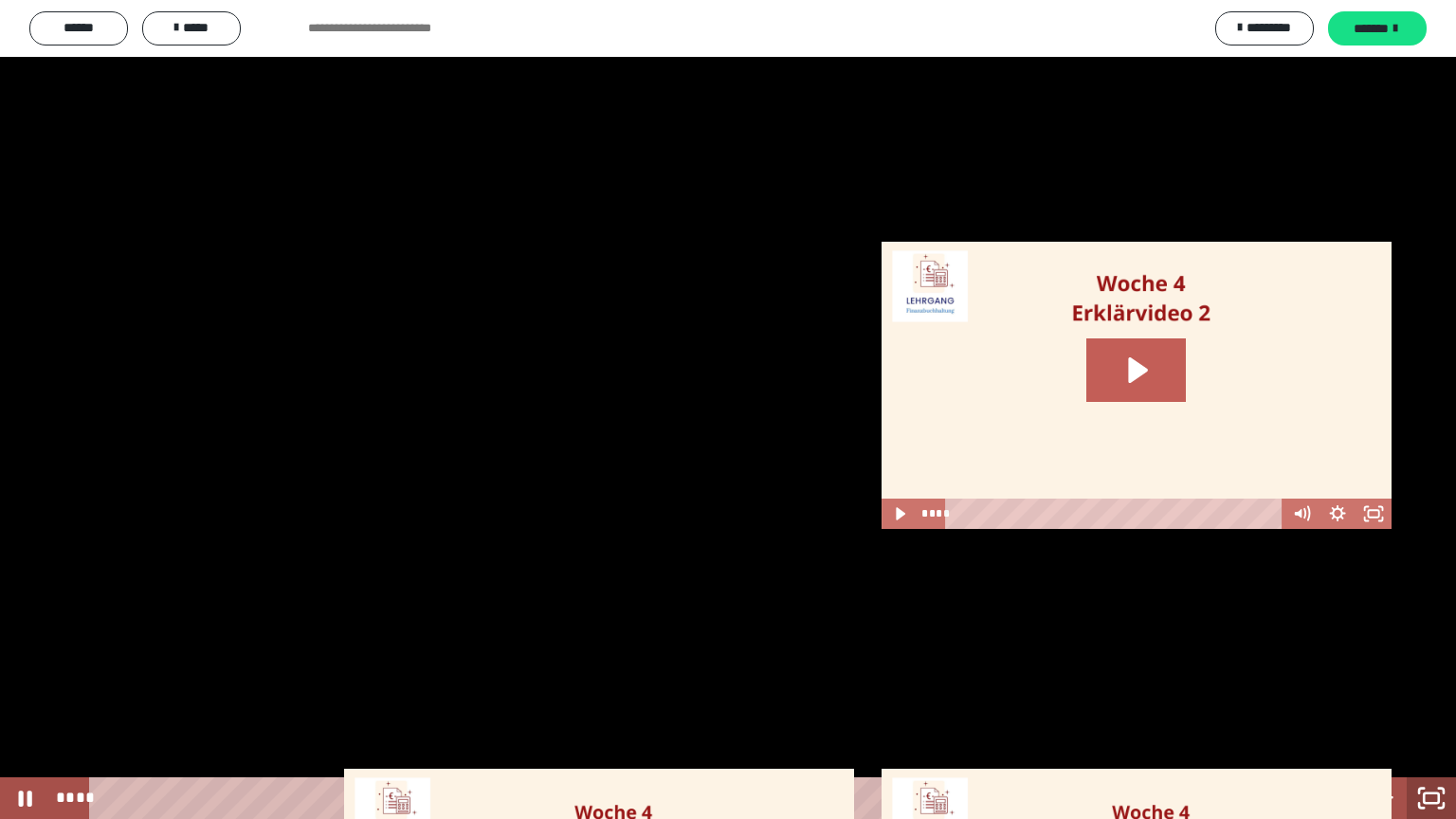 click 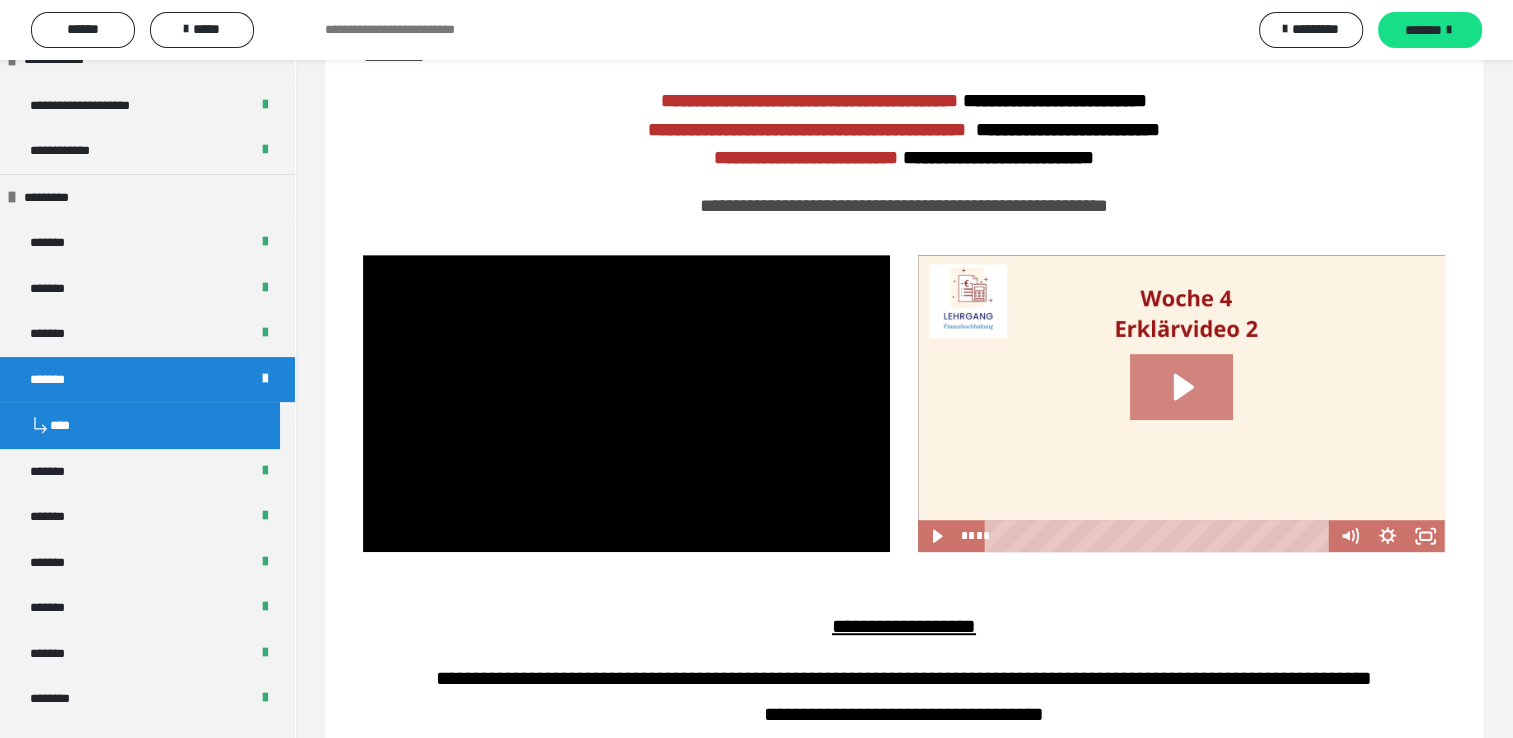click 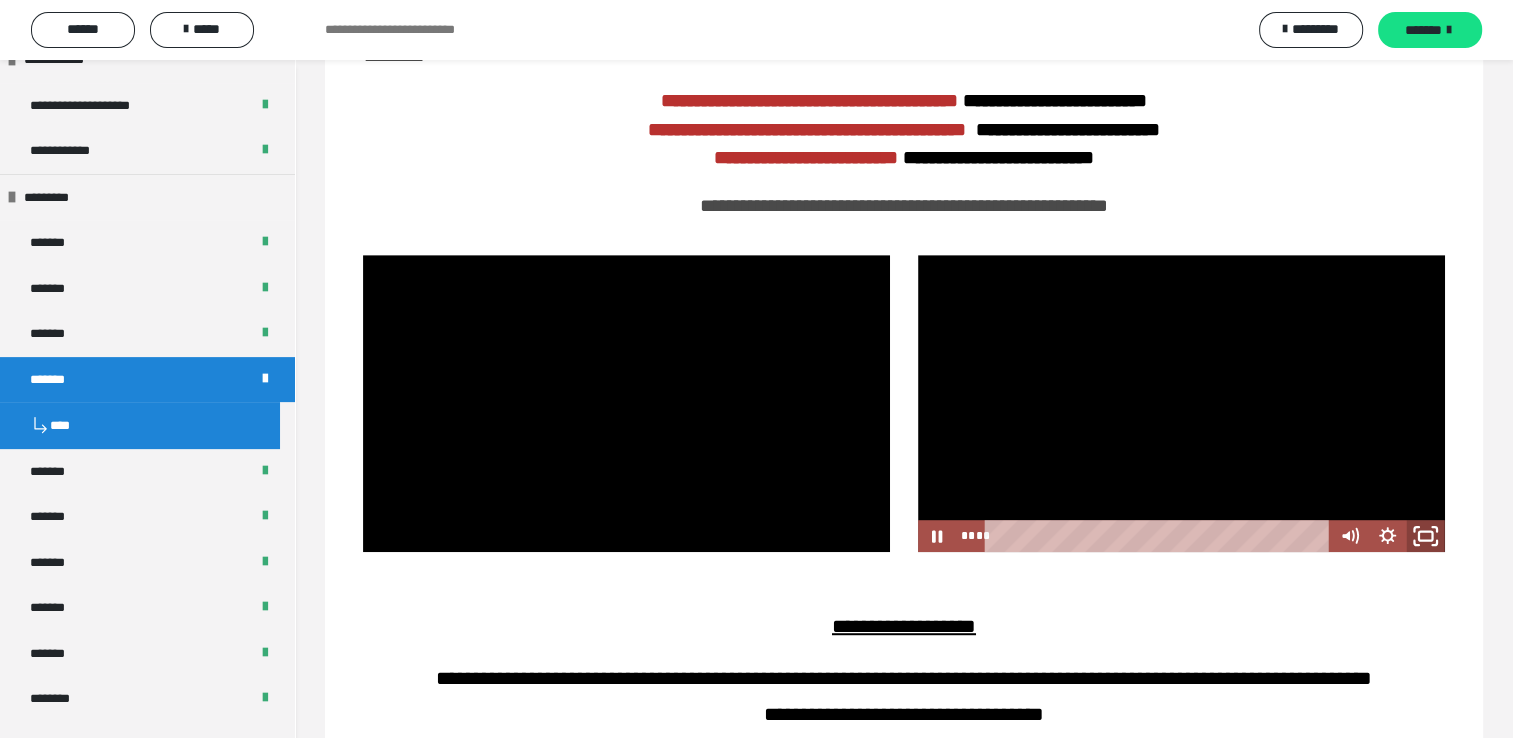 click 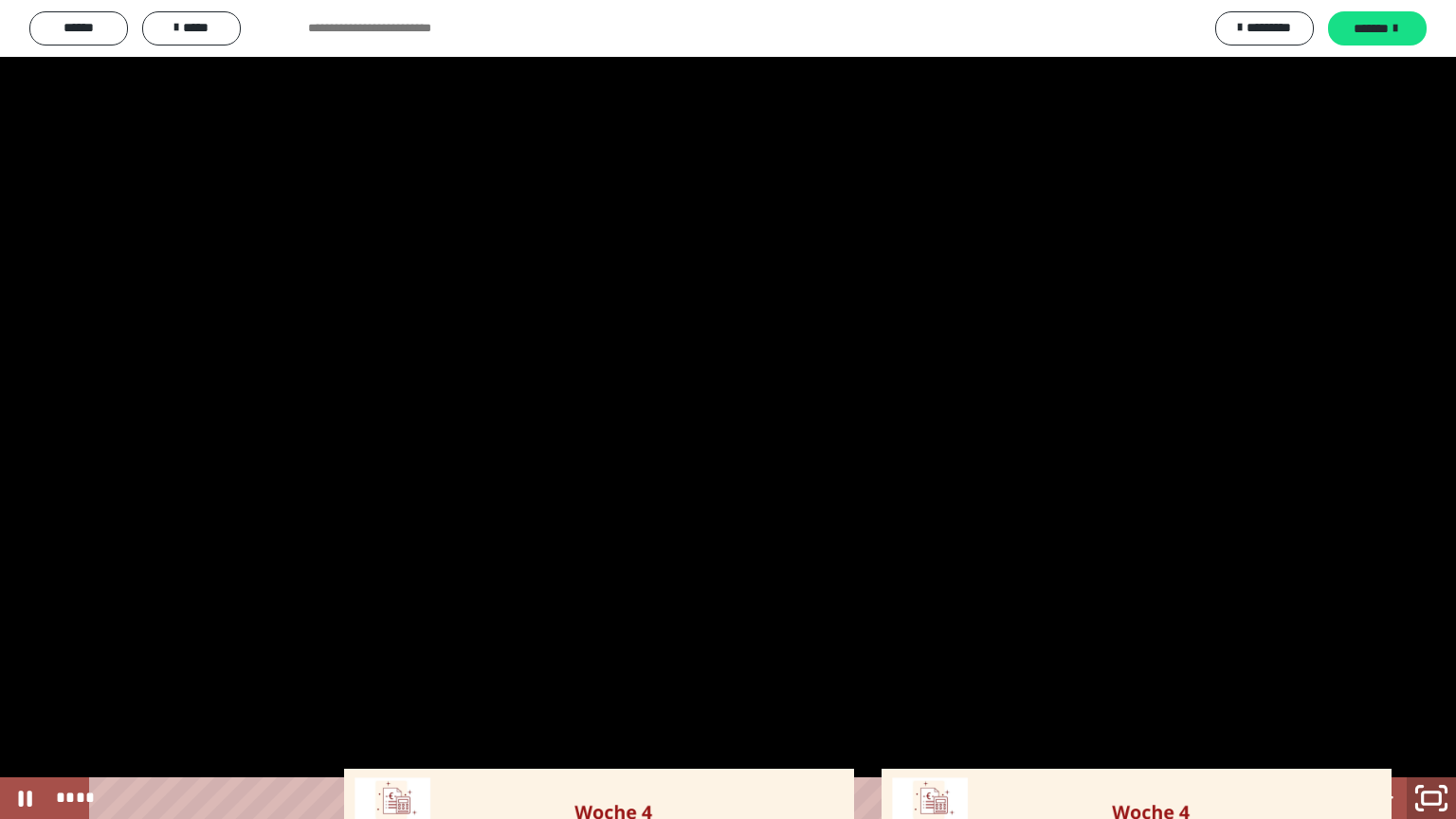 click 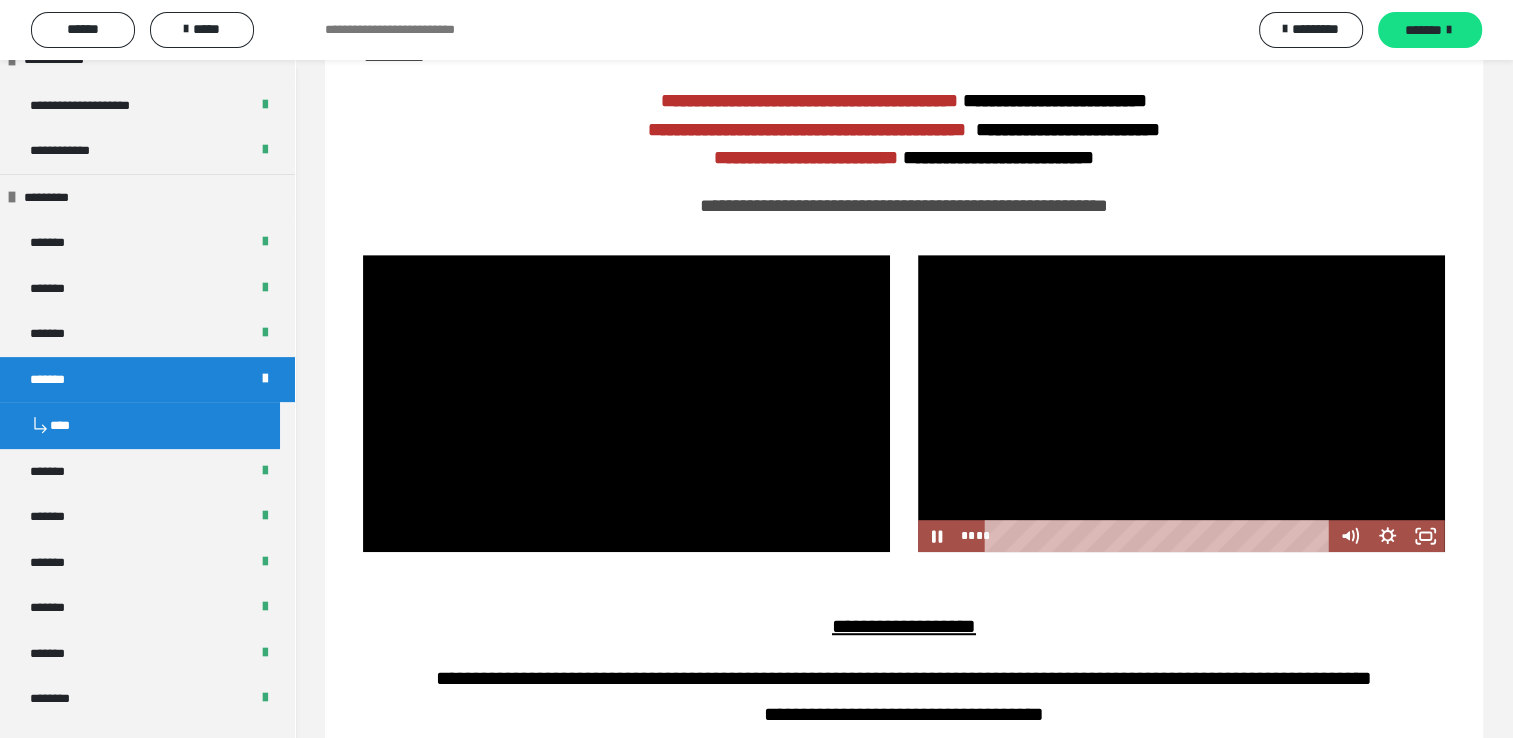 click at bounding box center [1181, 403] 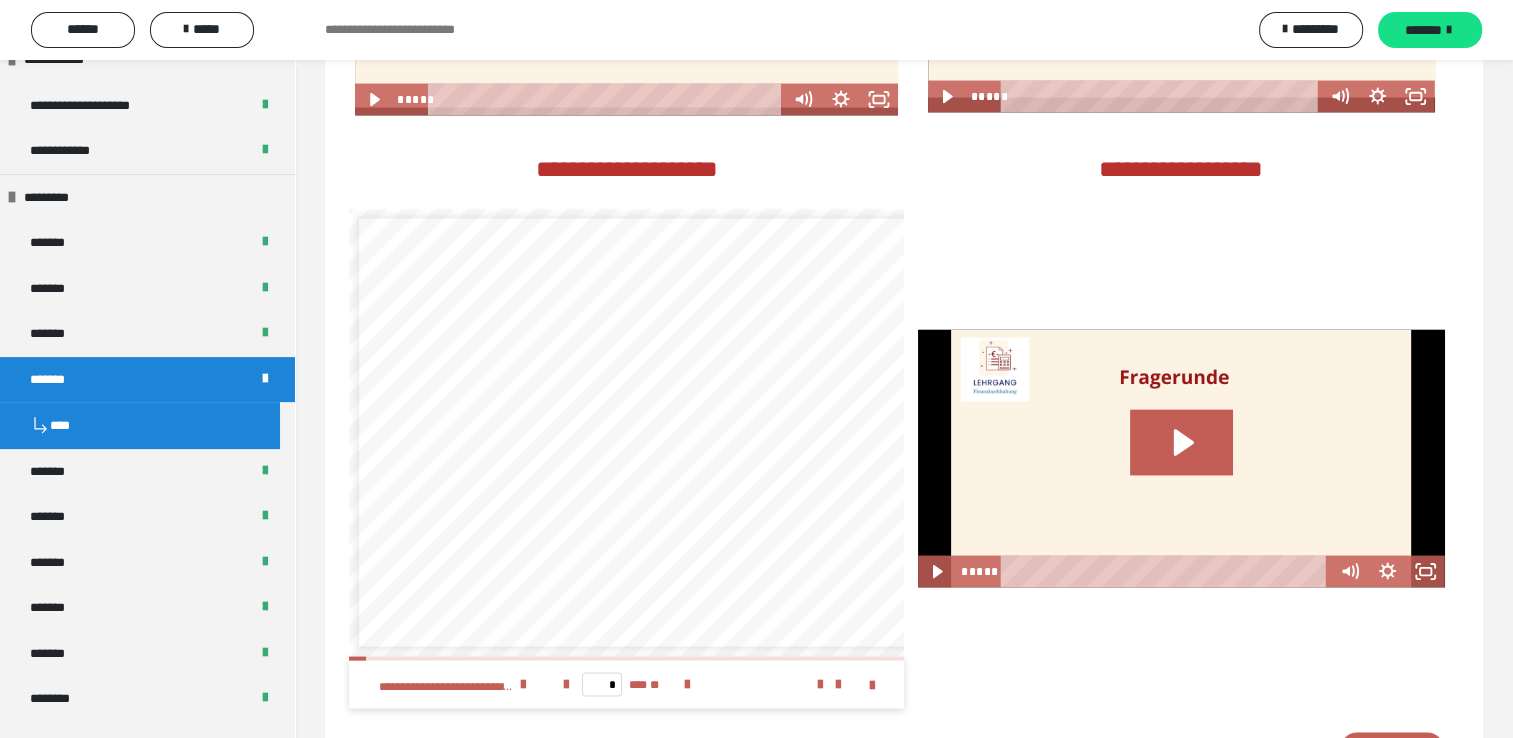 scroll, scrollTop: 3946, scrollLeft: 0, axis: vertical 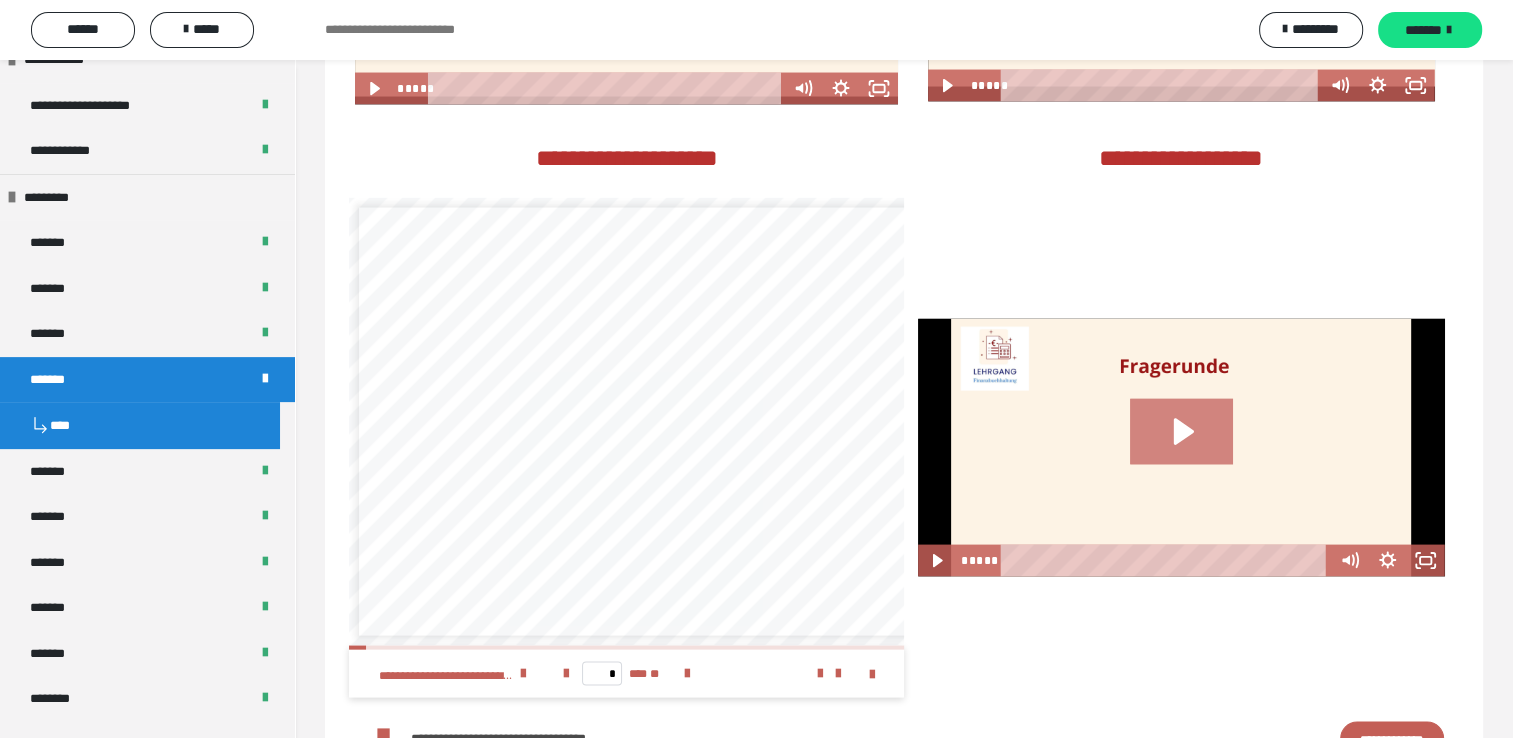 click 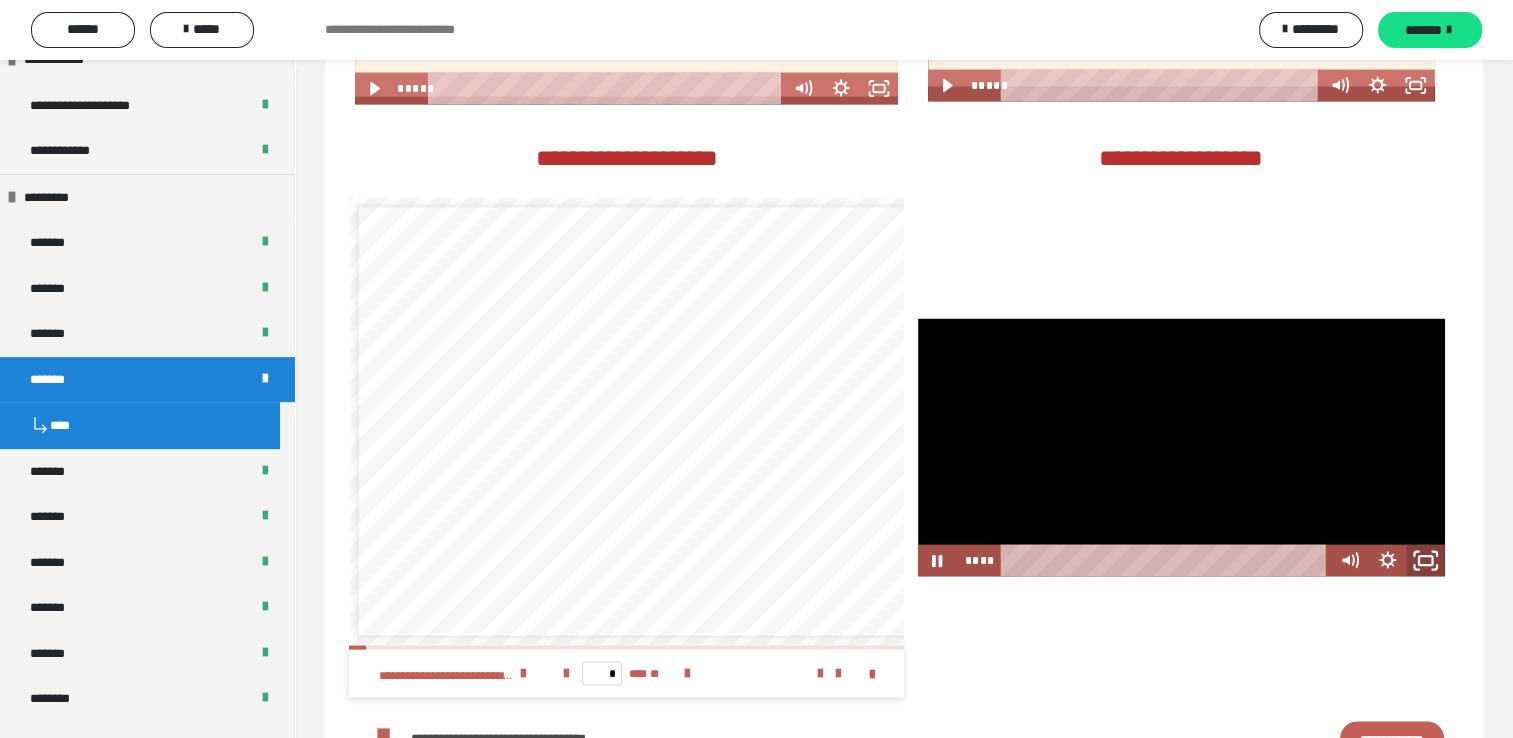 click 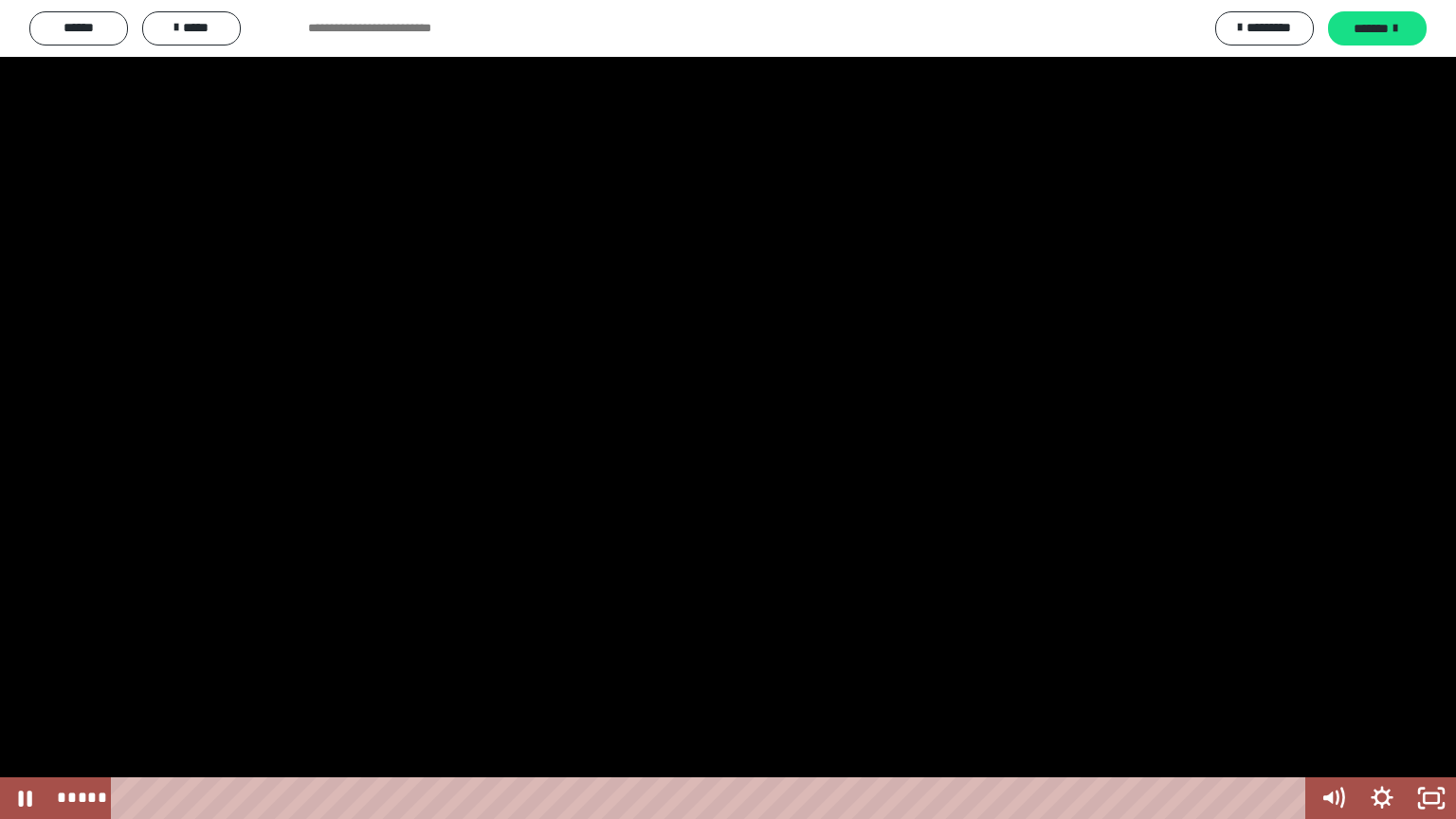 click at bounding box center [728, 410] 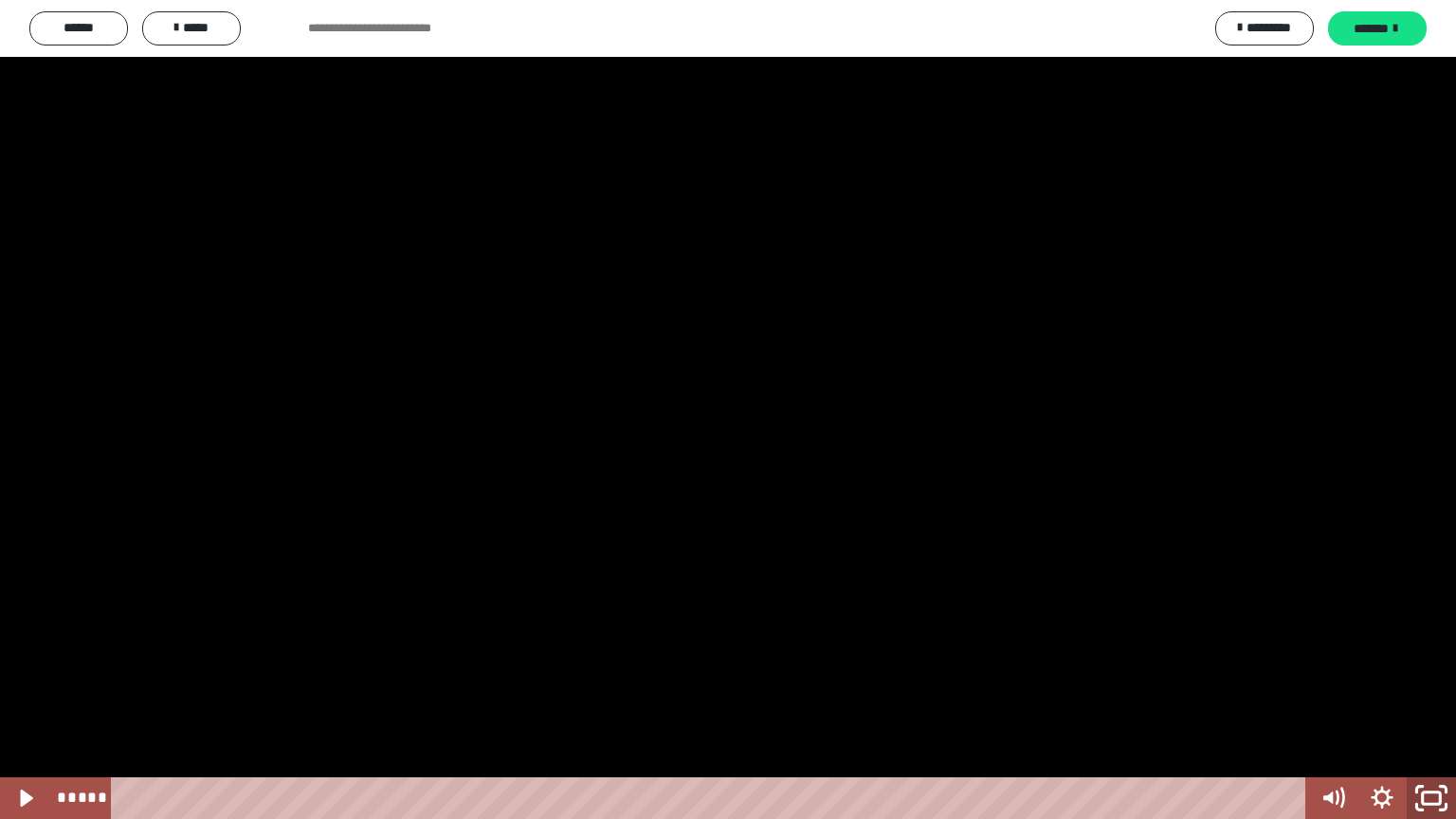 click 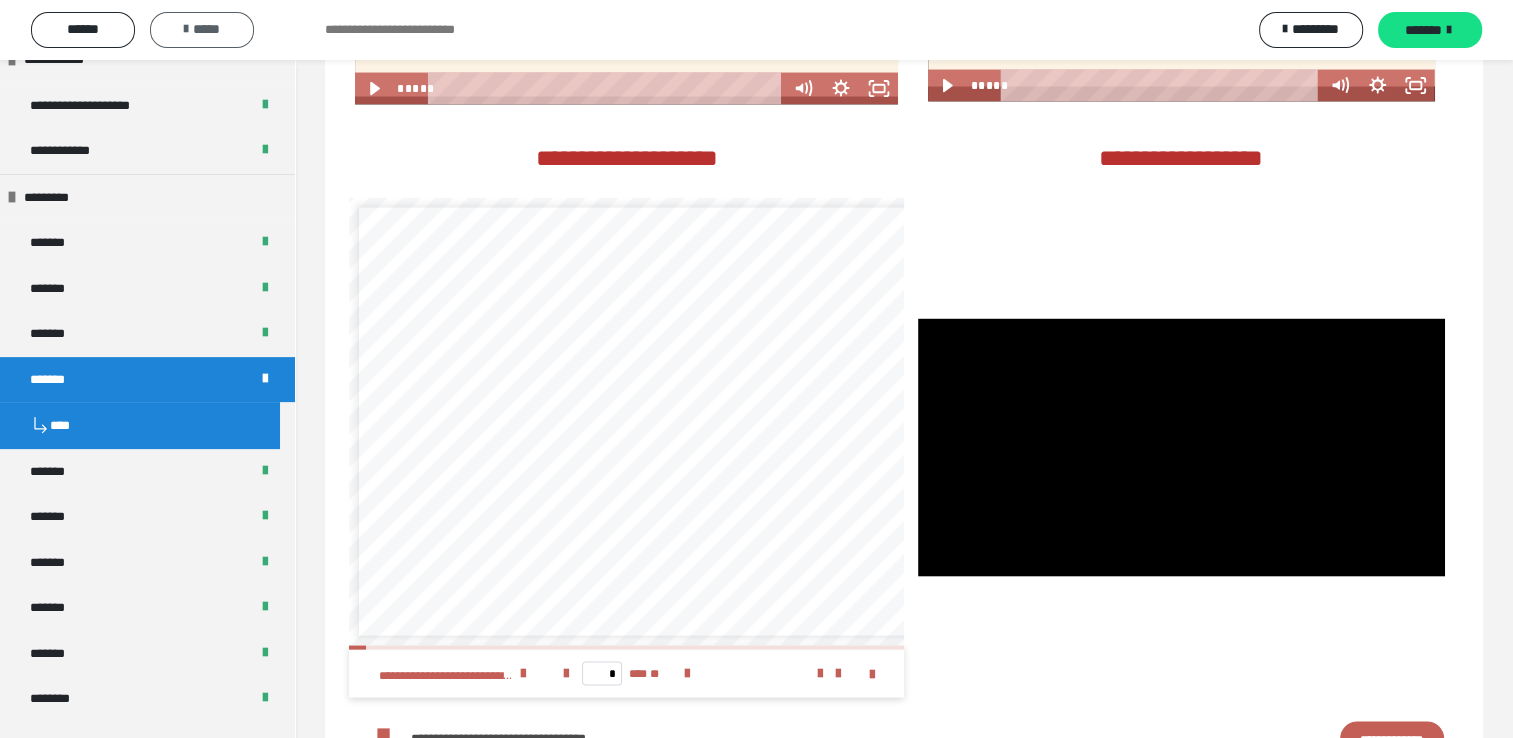 click on "*****" at bounding box center [202, 29] 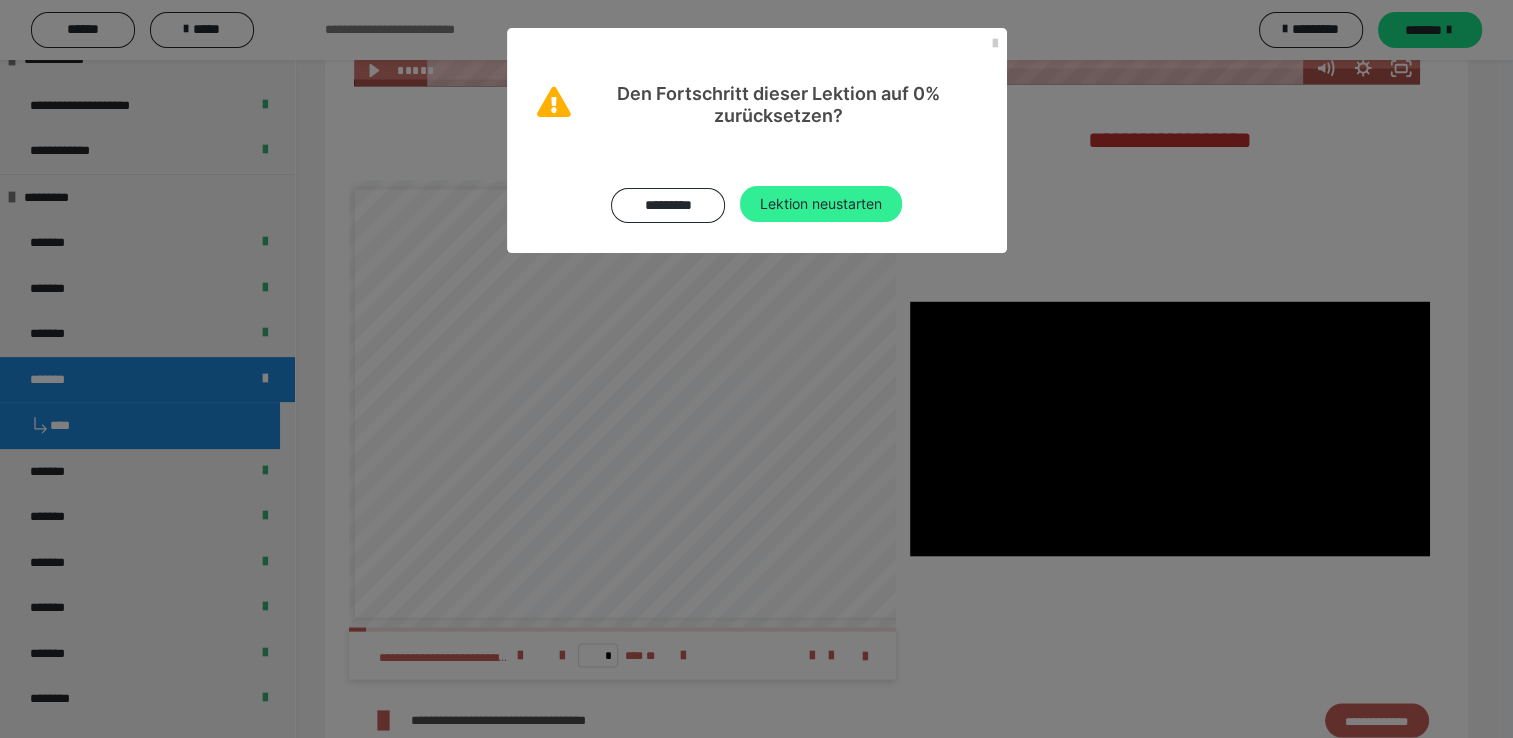 click on "Lektion neustarten" at bounding box center (821, 204) 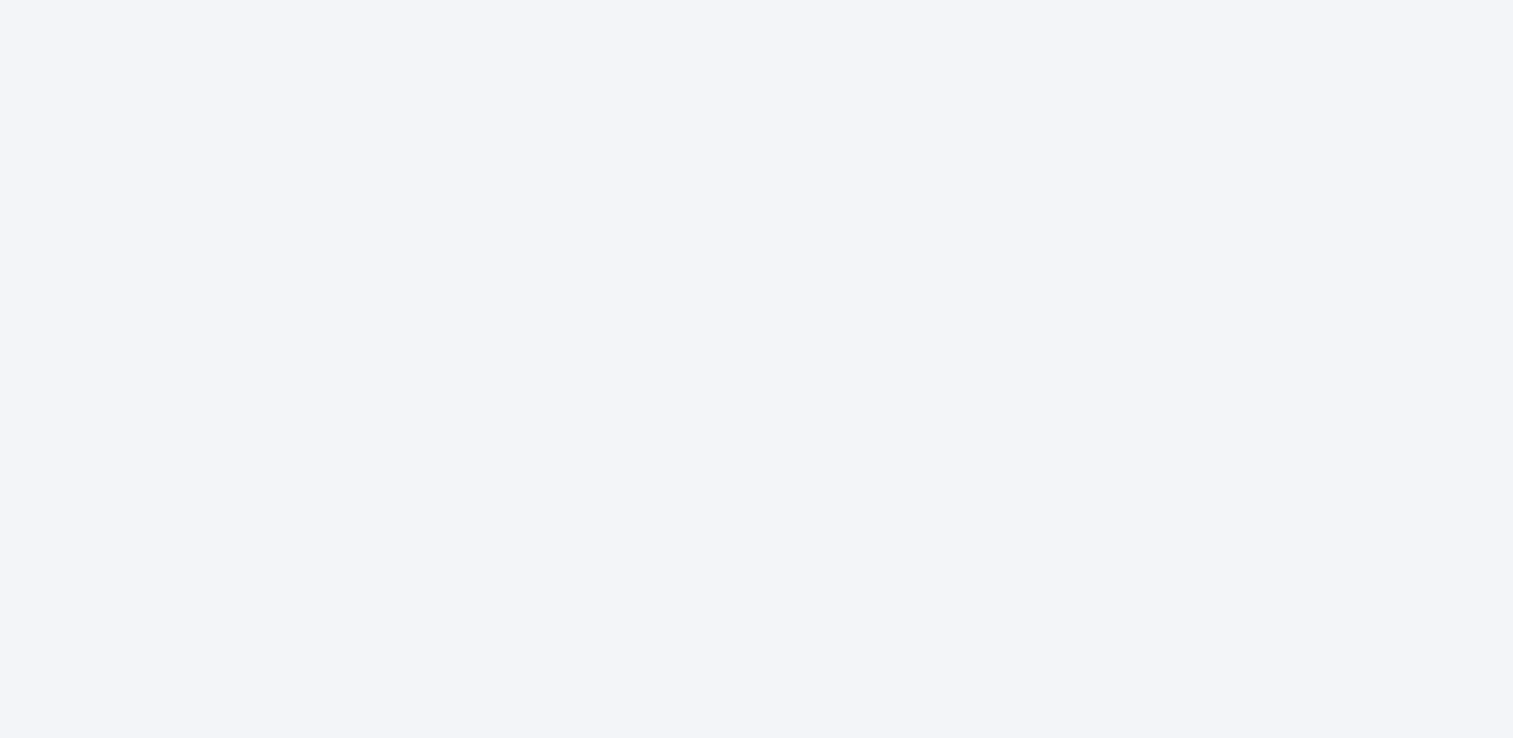 scroll, scrollTop: 0, scrollLeft: 0, axis: both 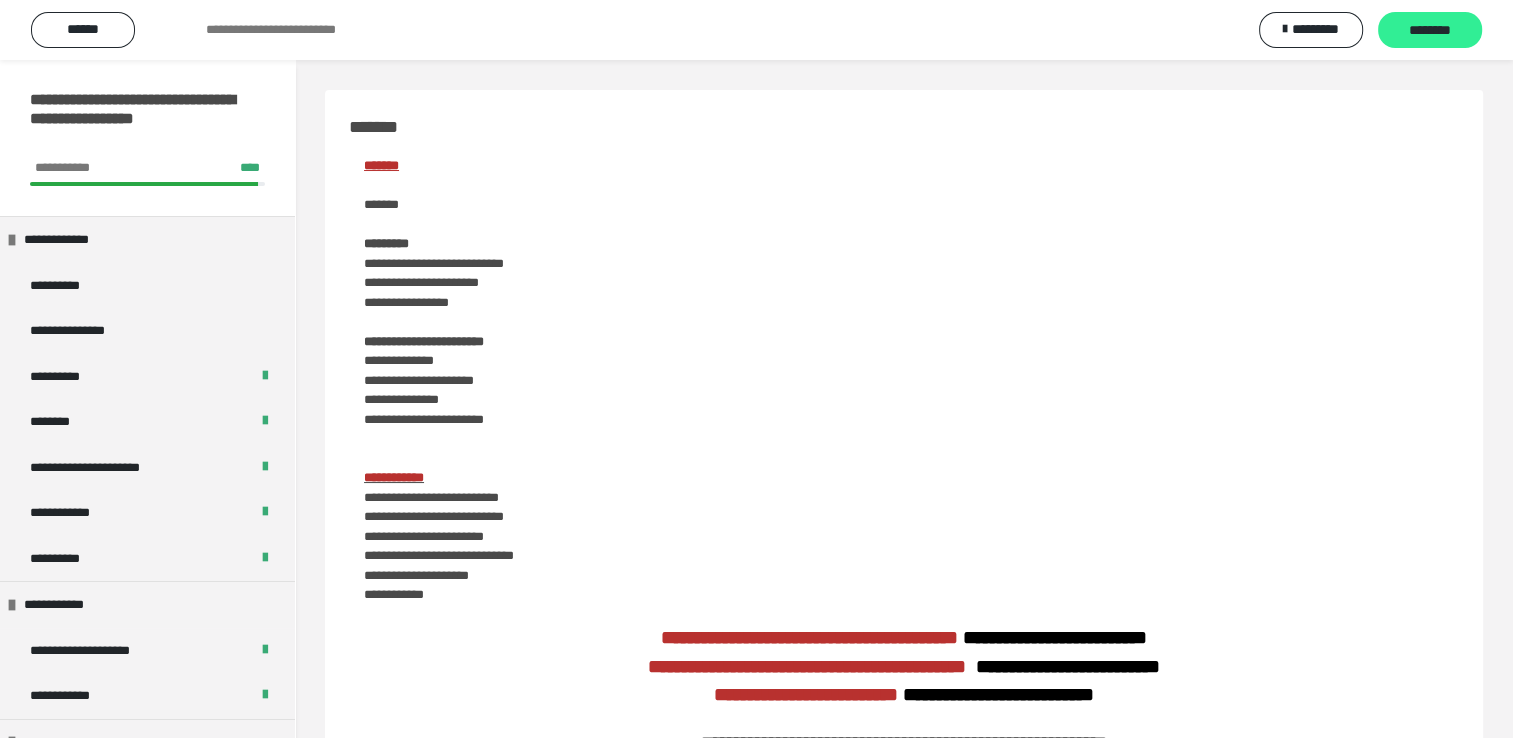 click on "********" at bounding box center (1430, 31) 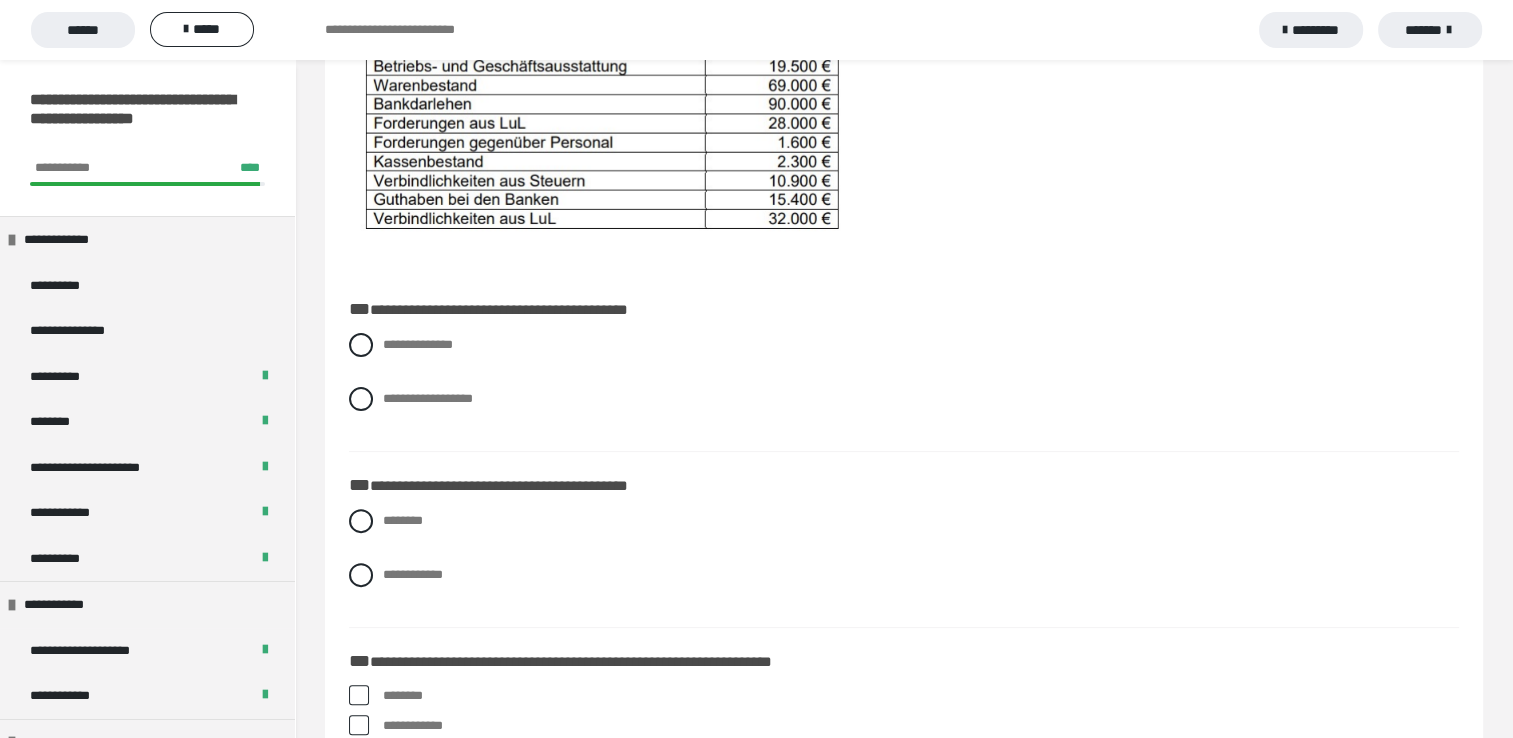 scroll, scrollTop: 466, scrollLeft: 0, axis: vertical 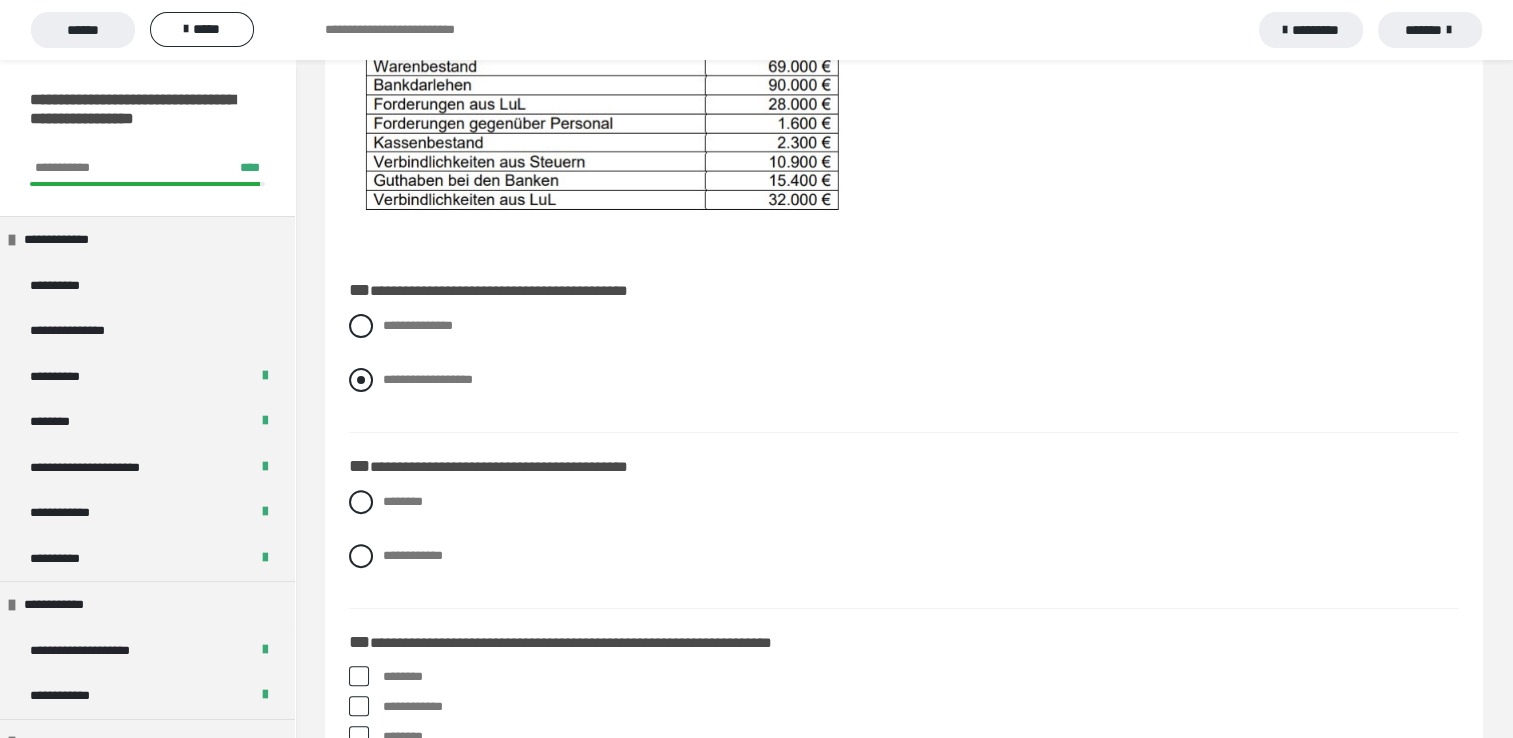 click at bounding box center (361, 380) 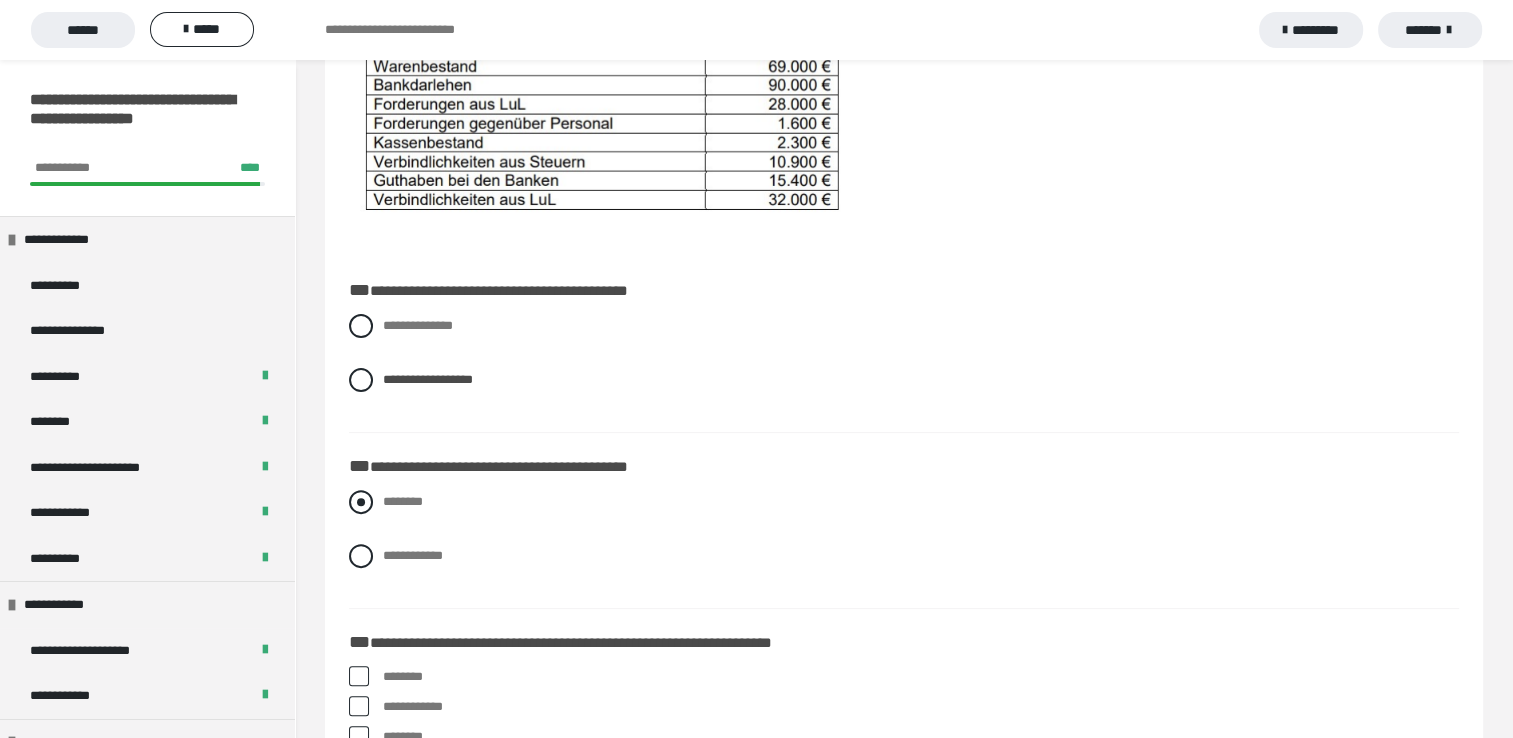 click at bounding box center [361, 502] 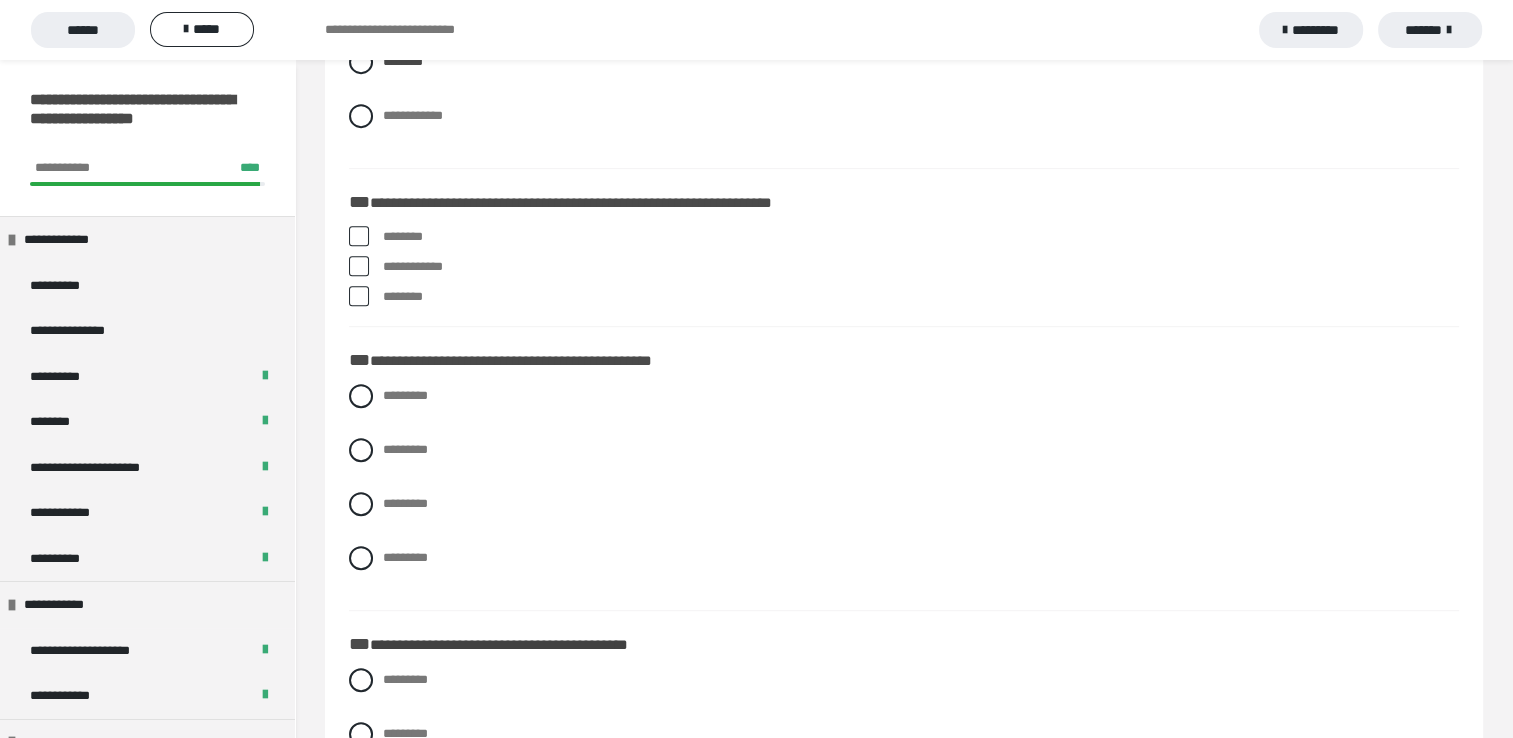 scroll, scrollTop: 920, scrollLeft: 0, axis: vertical 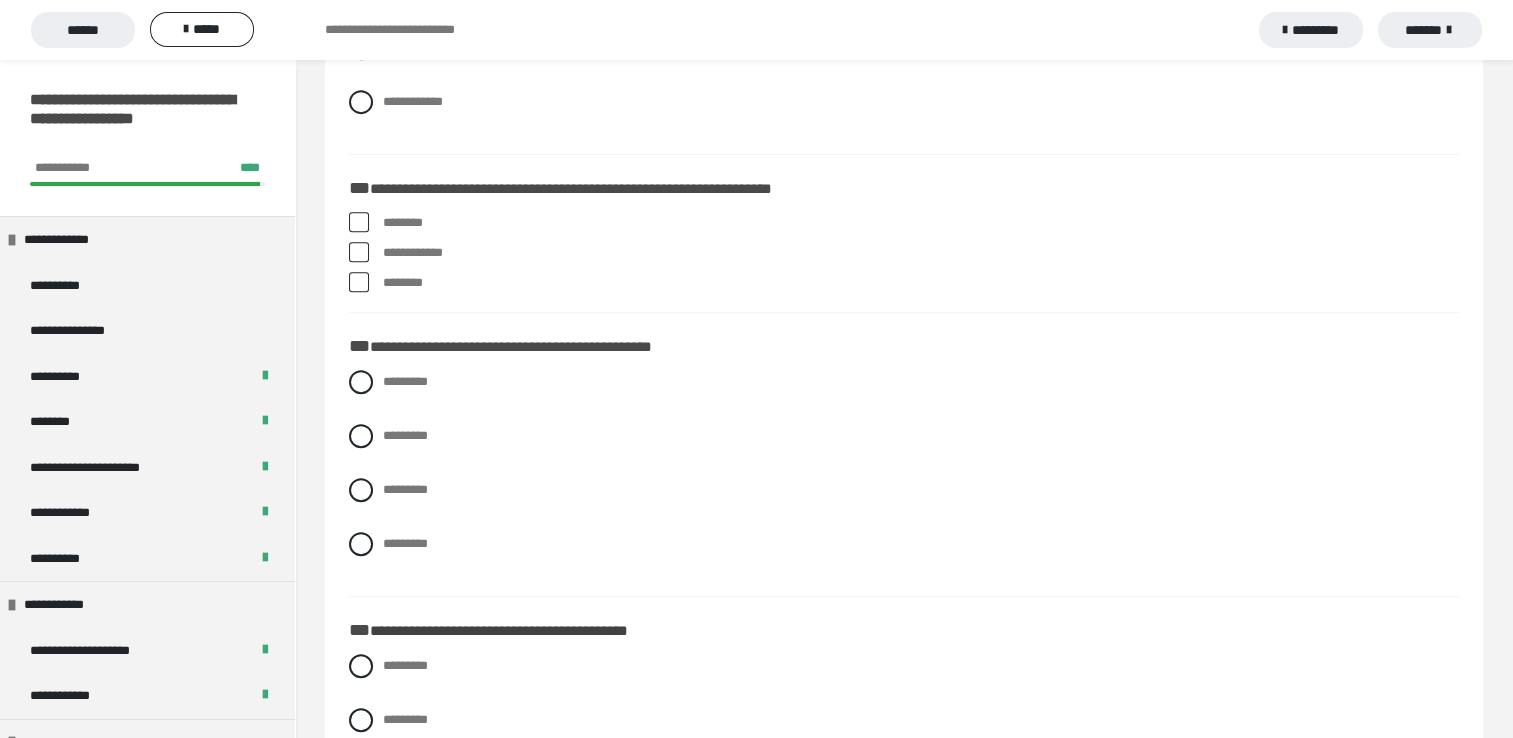 click at bounding box center [359, 252] 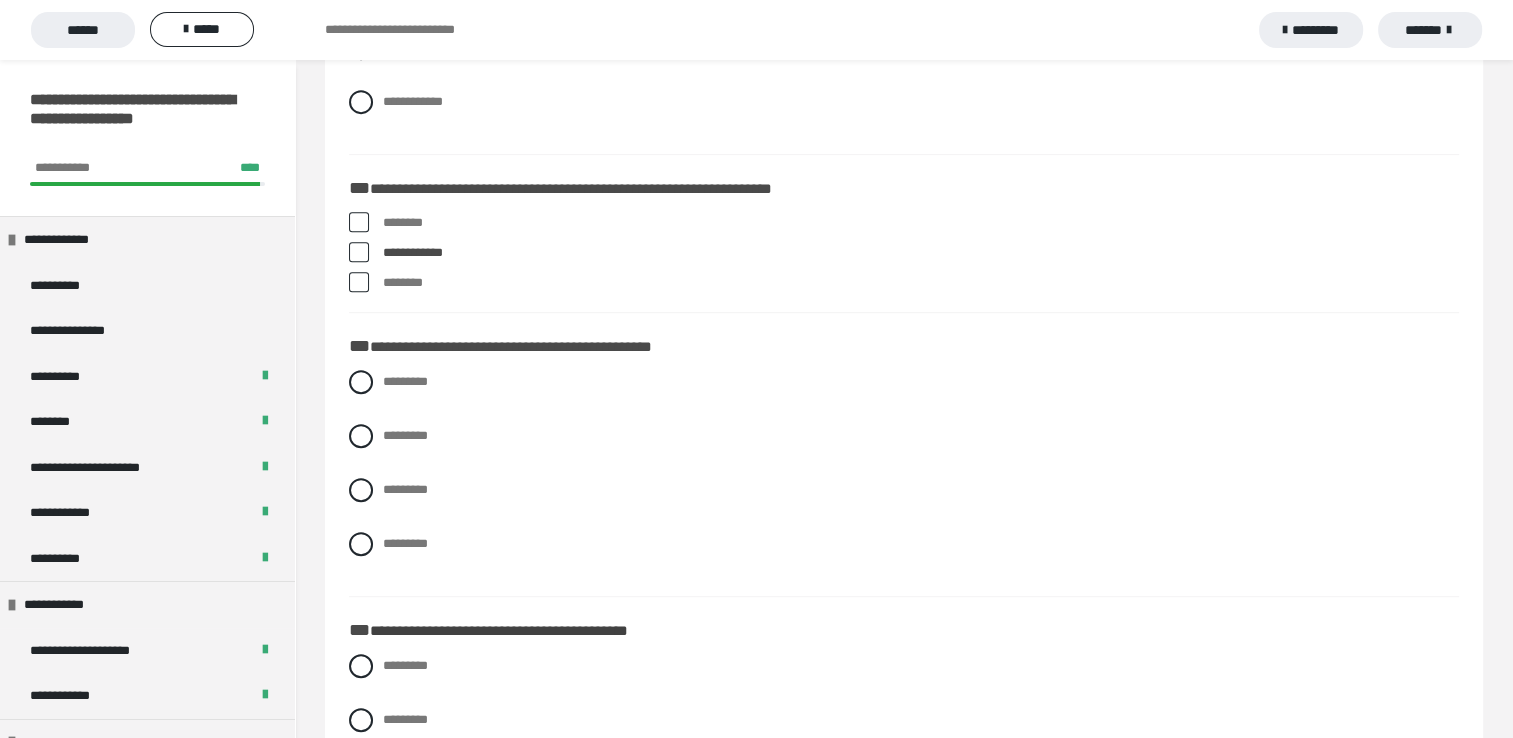 click at bounding box center (359, 282) 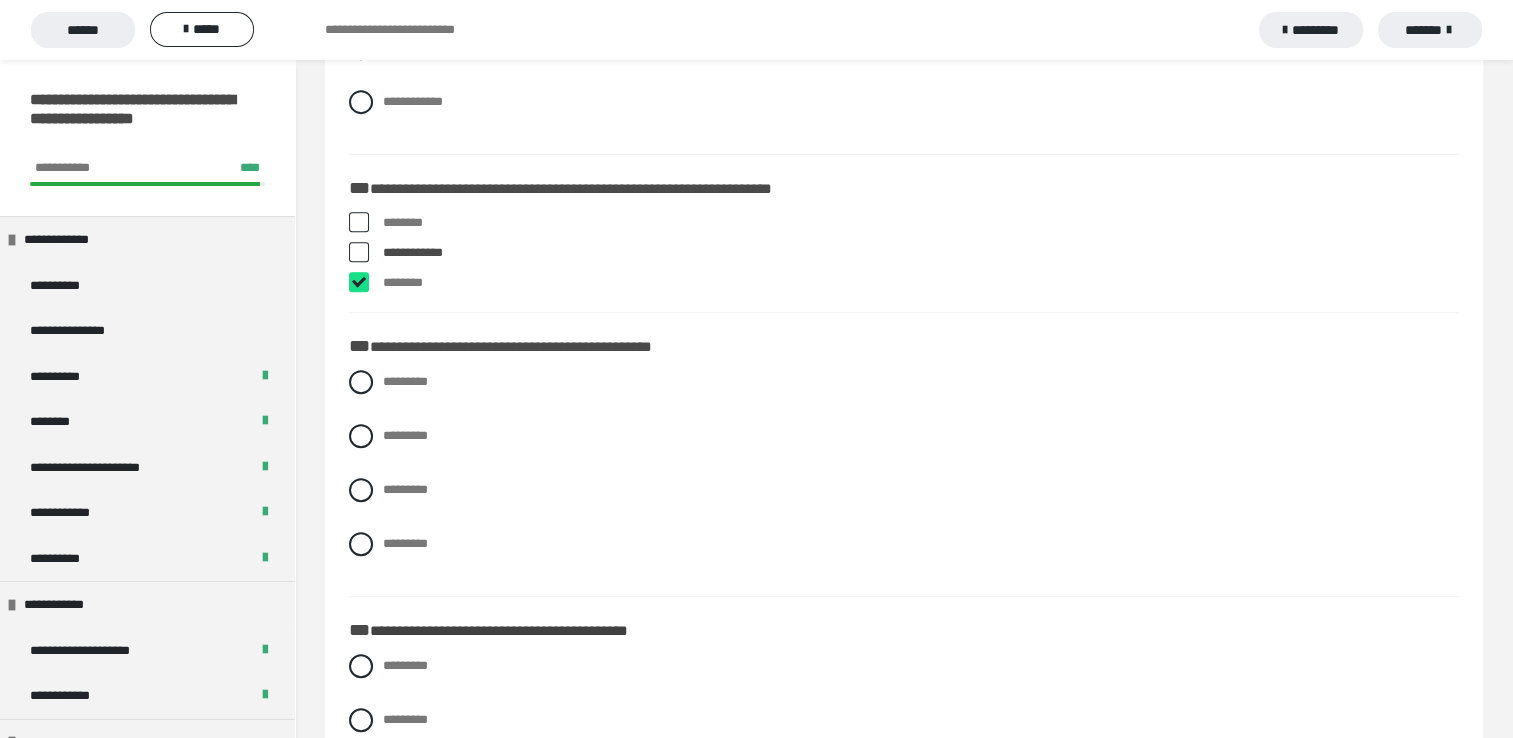checkbox on "****" 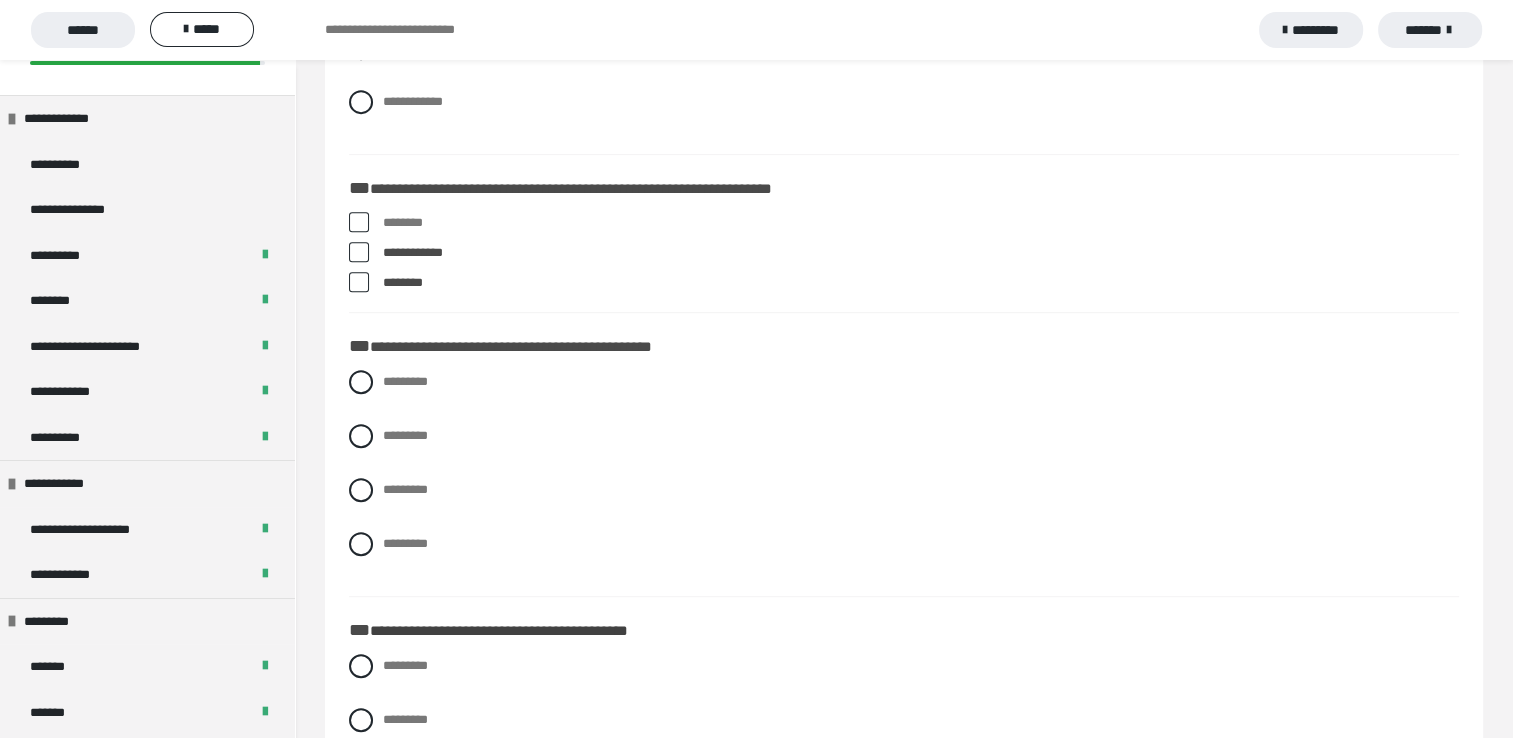 scroll, scrollTop: 64, scrollLeft: 0, axis: vertical 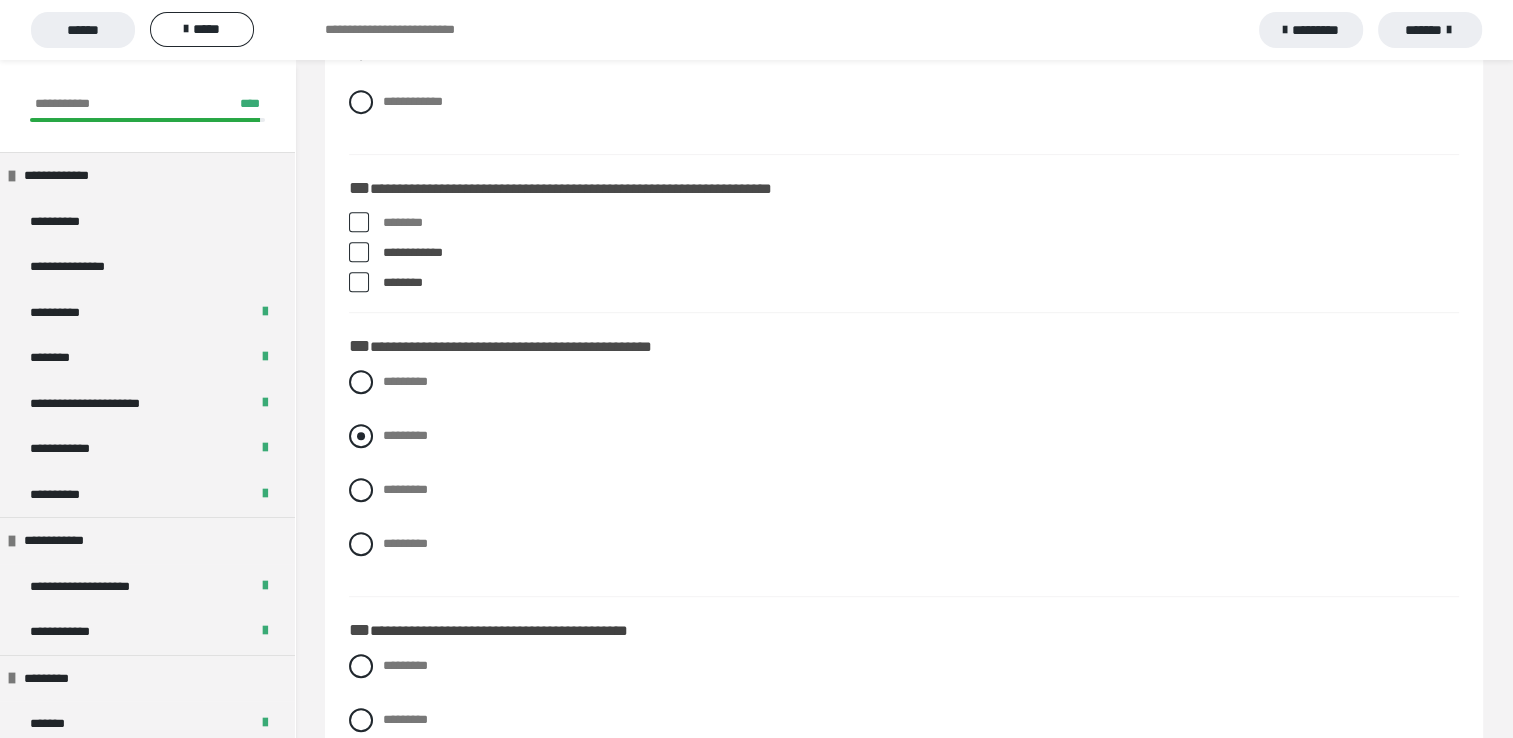 click at bounding box center [361, 436] 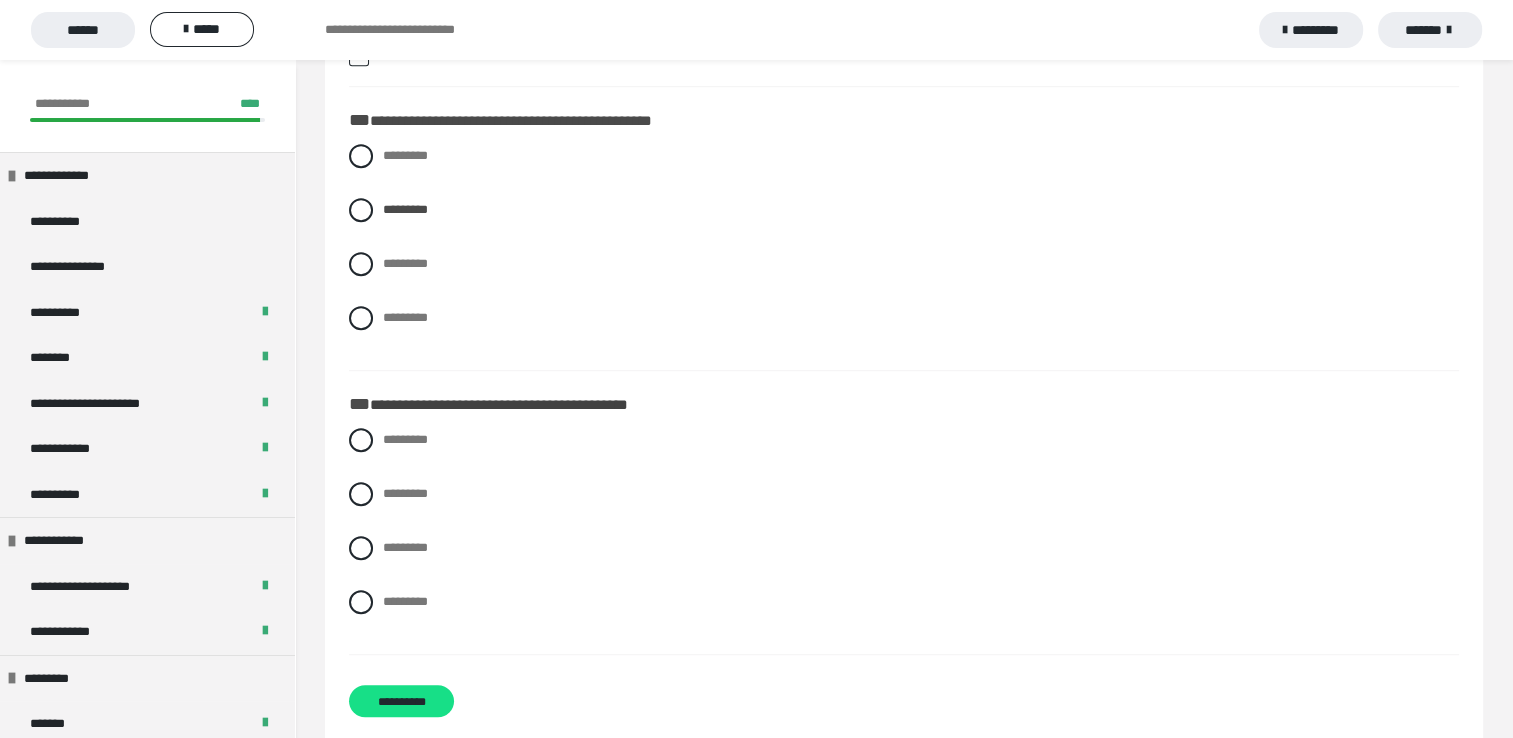 scroll, scrollTop: 1178, scrollLeft: 0, axis: vertical 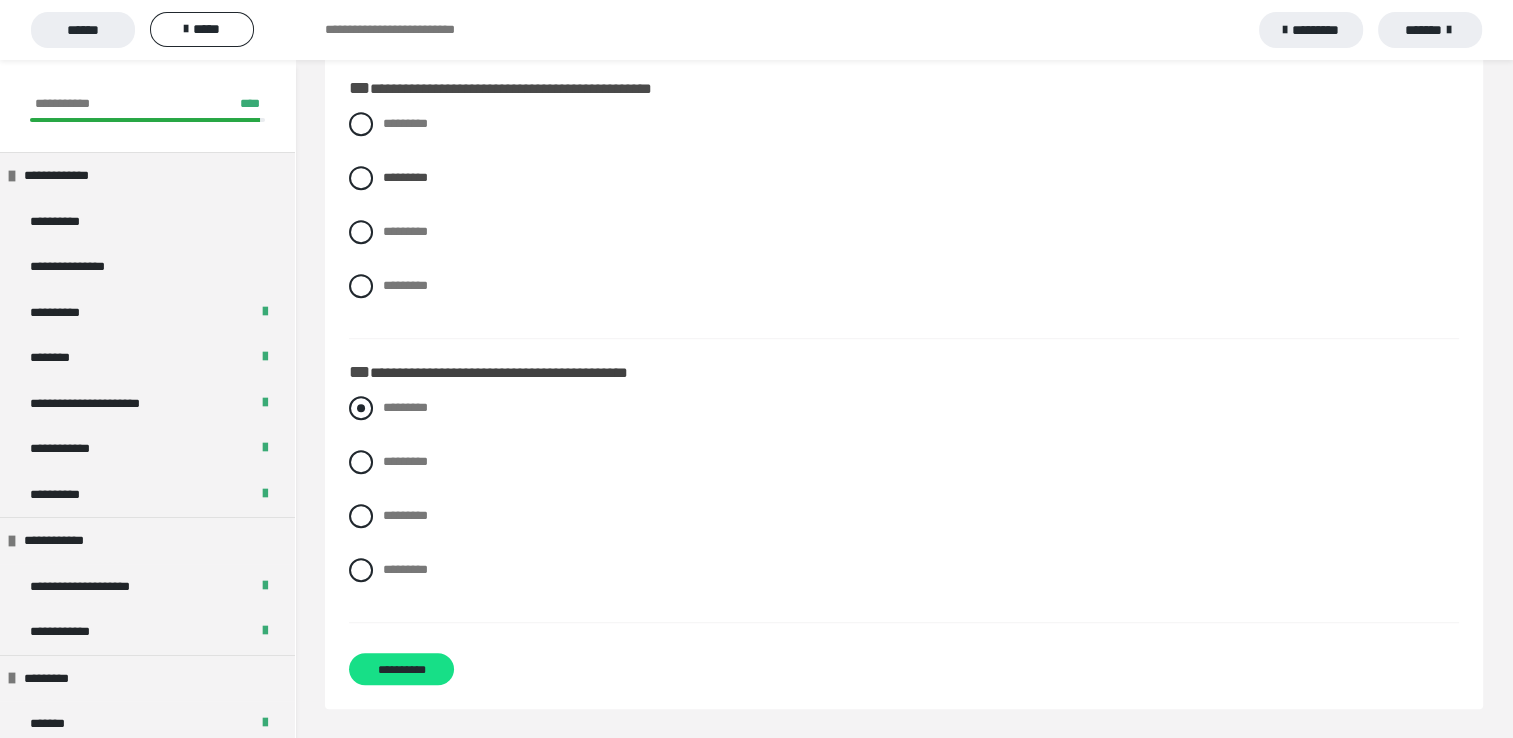click at bounding box center [361, 408] 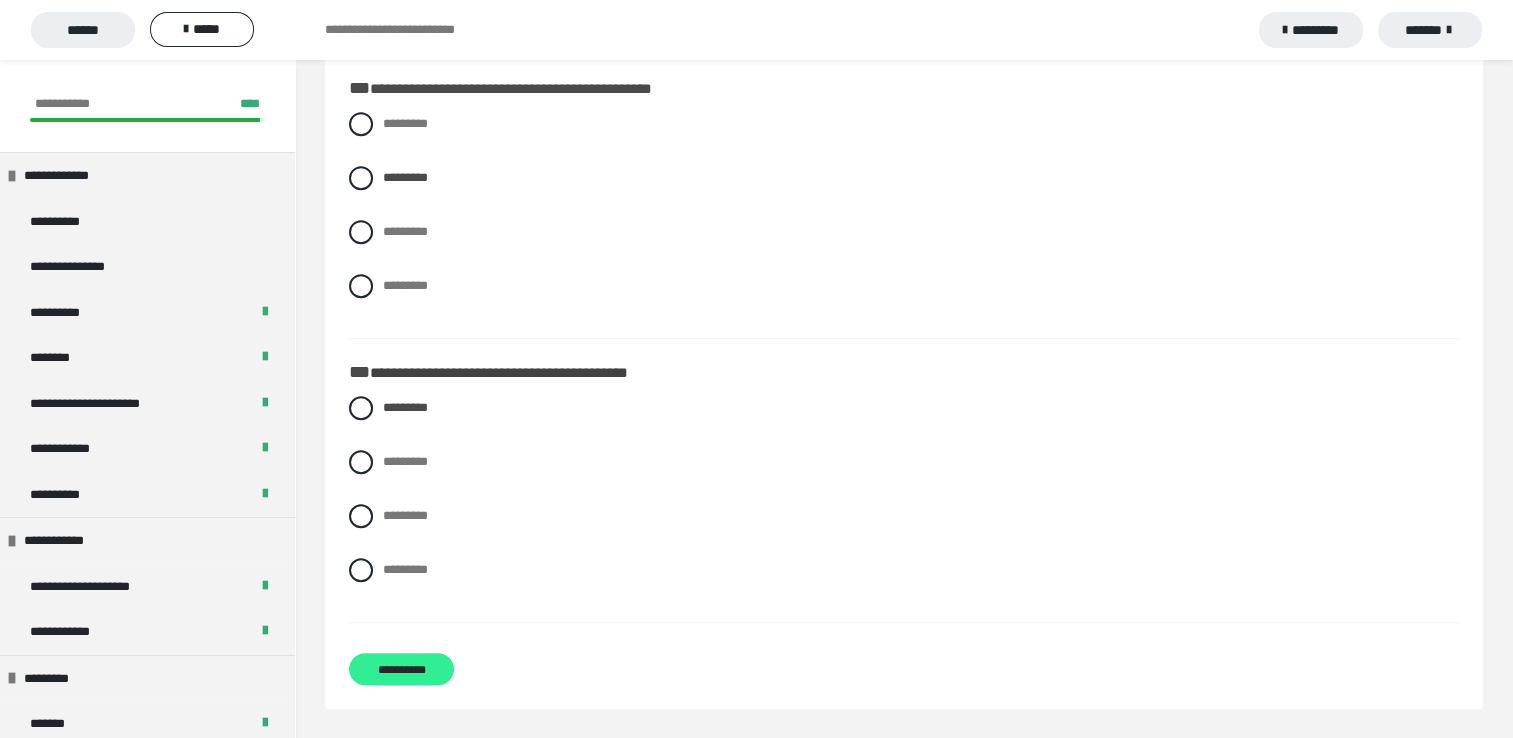 click on "**********" at bounding box center (401, 669) 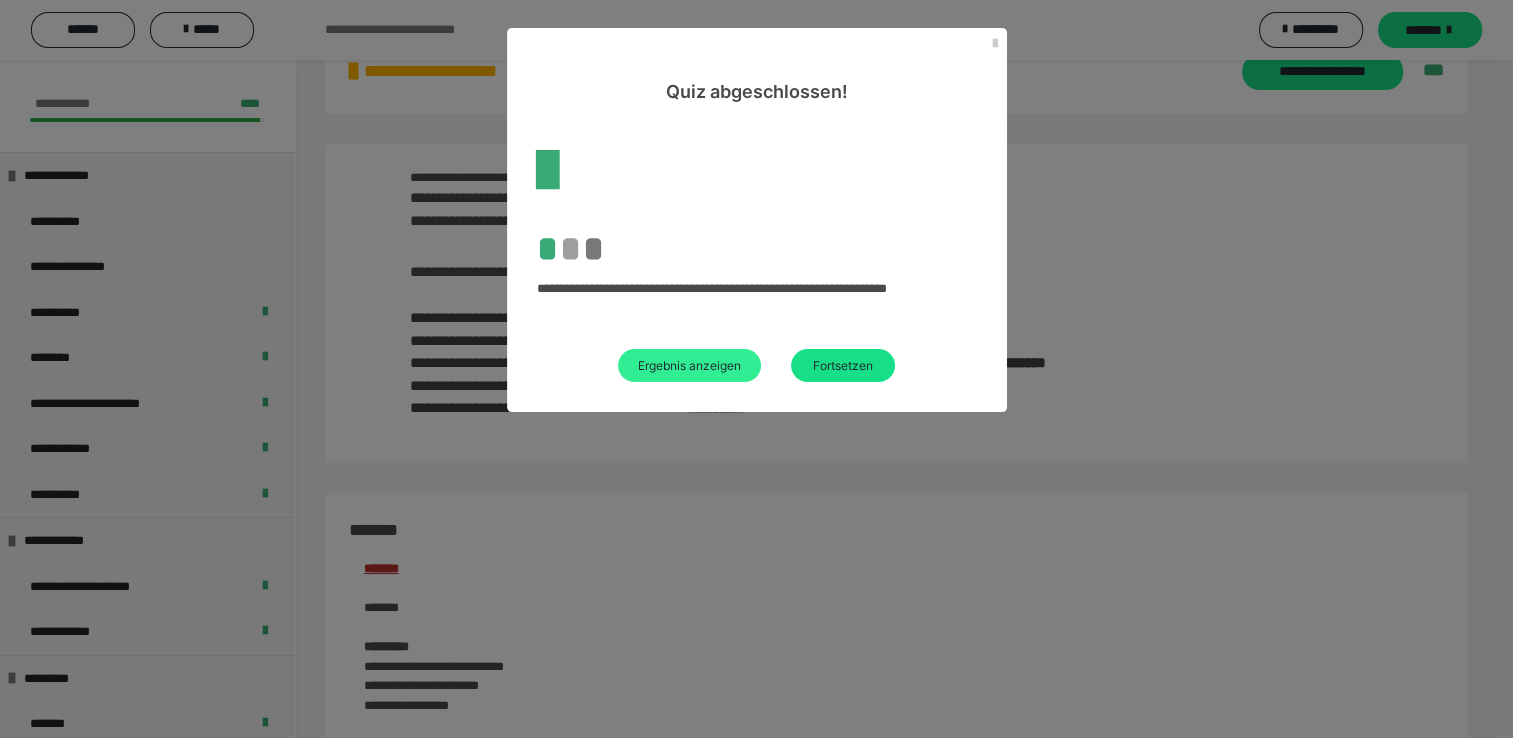 scroll, scrollTop: 1178, scrollLeft: 0, axis: vertical 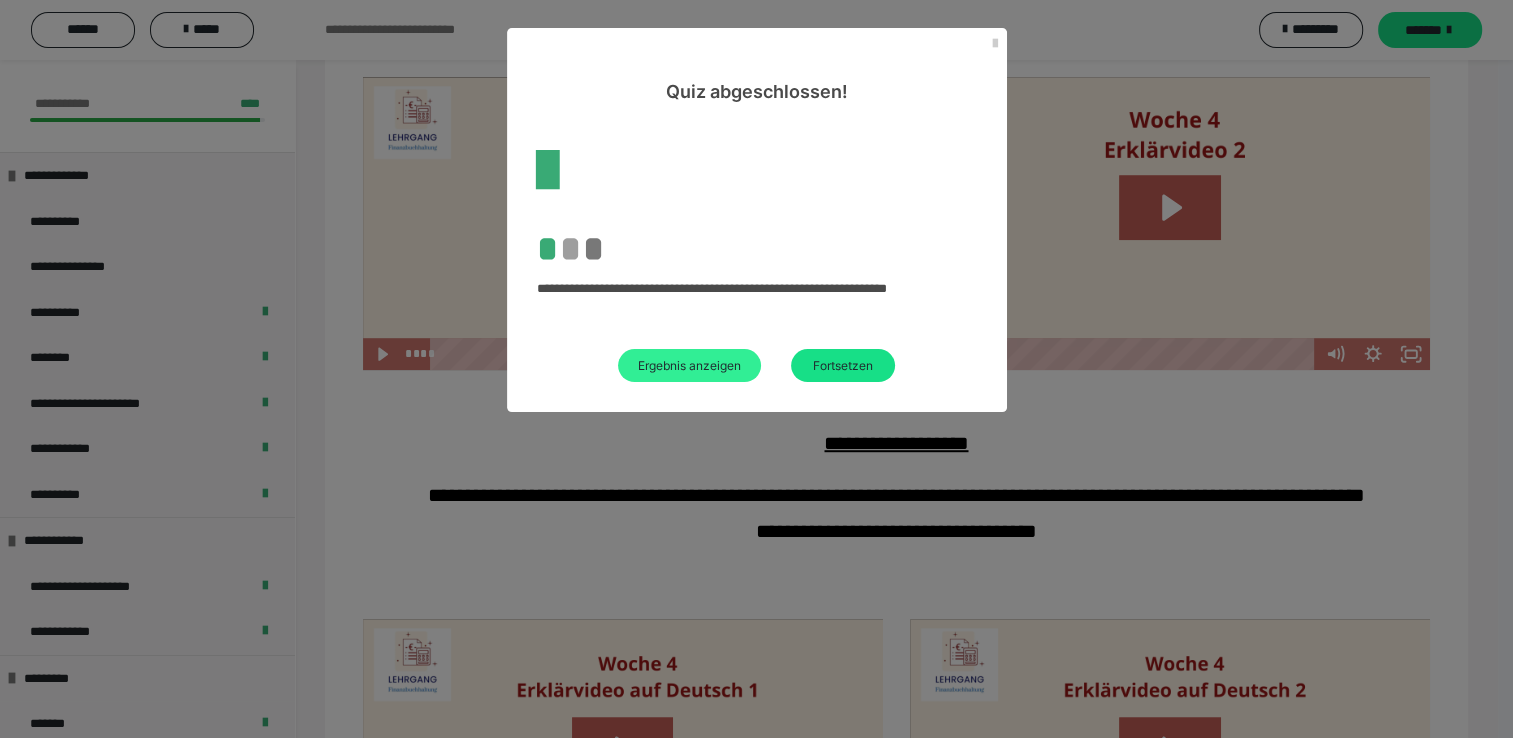 click on "Ergebnis anzeigen" at bounding box center (689, 365) 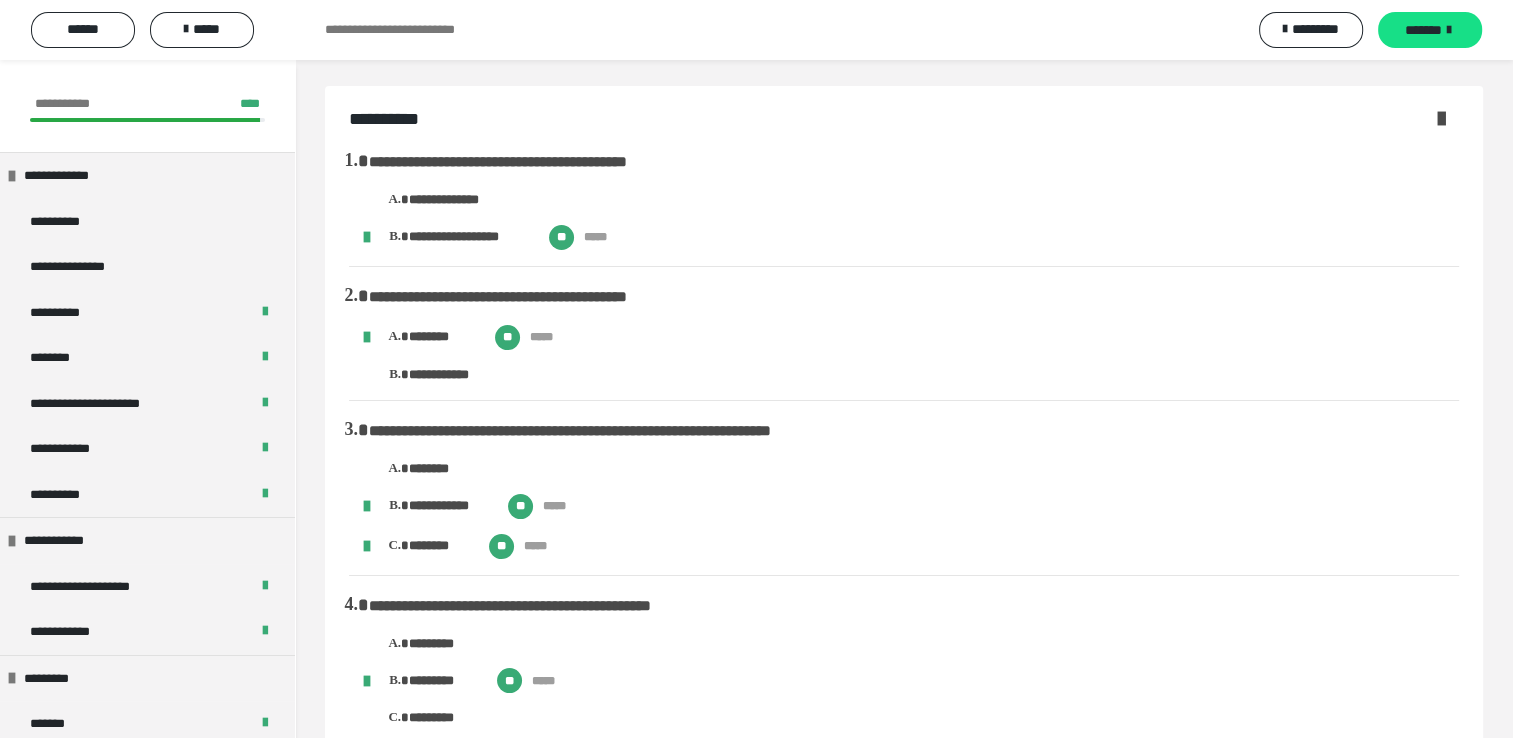 scroll, scrollTop: 0, scrollLeft: 0, axis: both 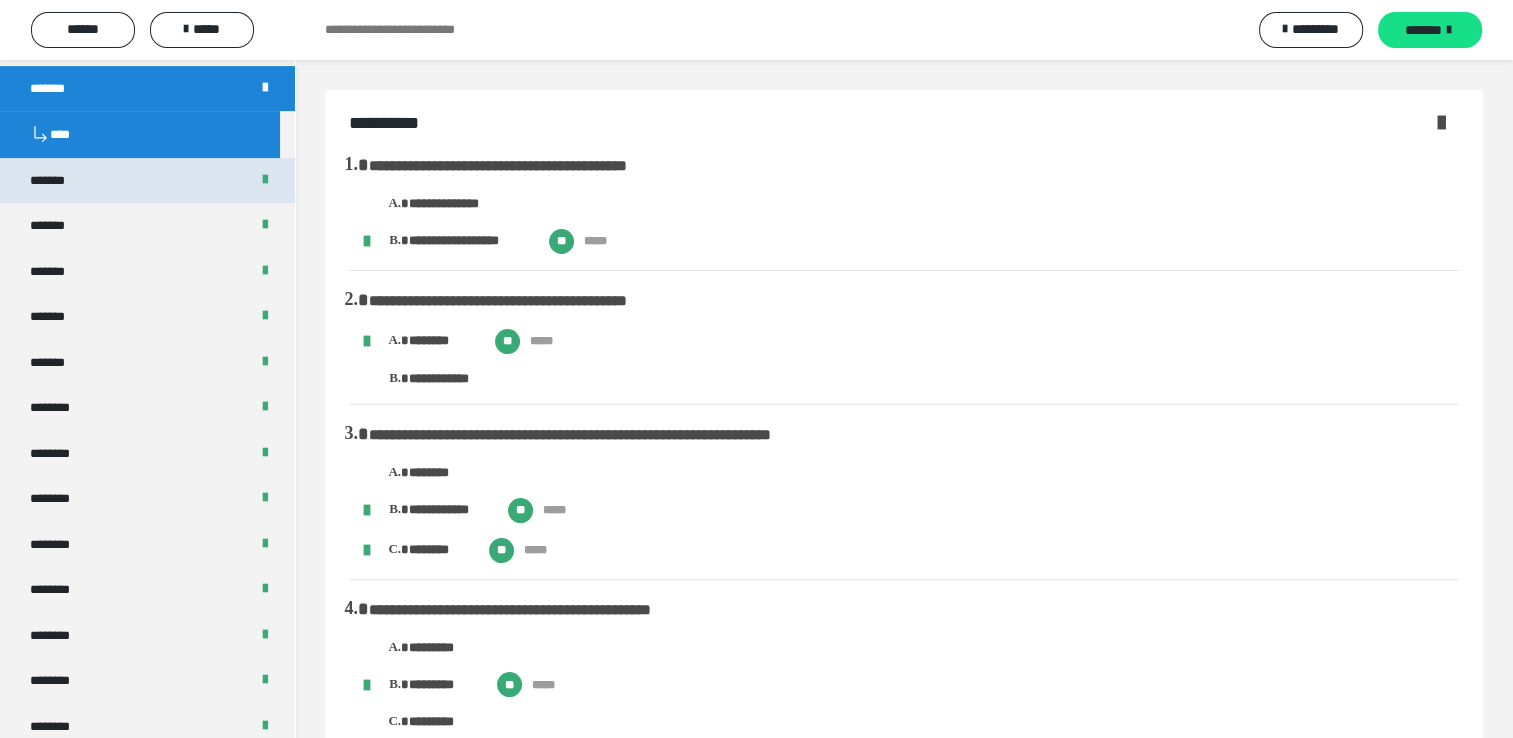 click on "*******" at bounding box center (147, 181) 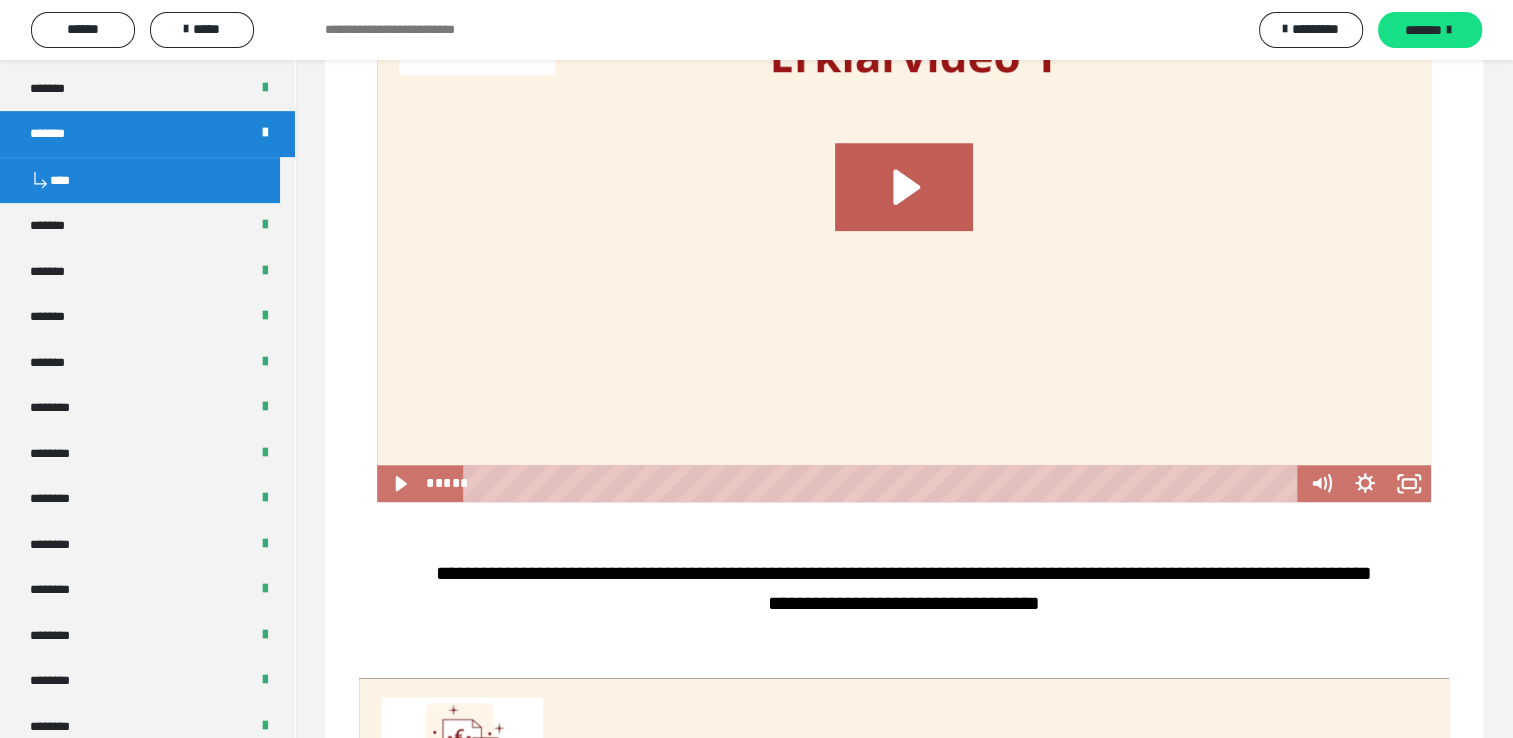 scroll, scrollTop: 1440, scrollLeft: 0, axis: vertical 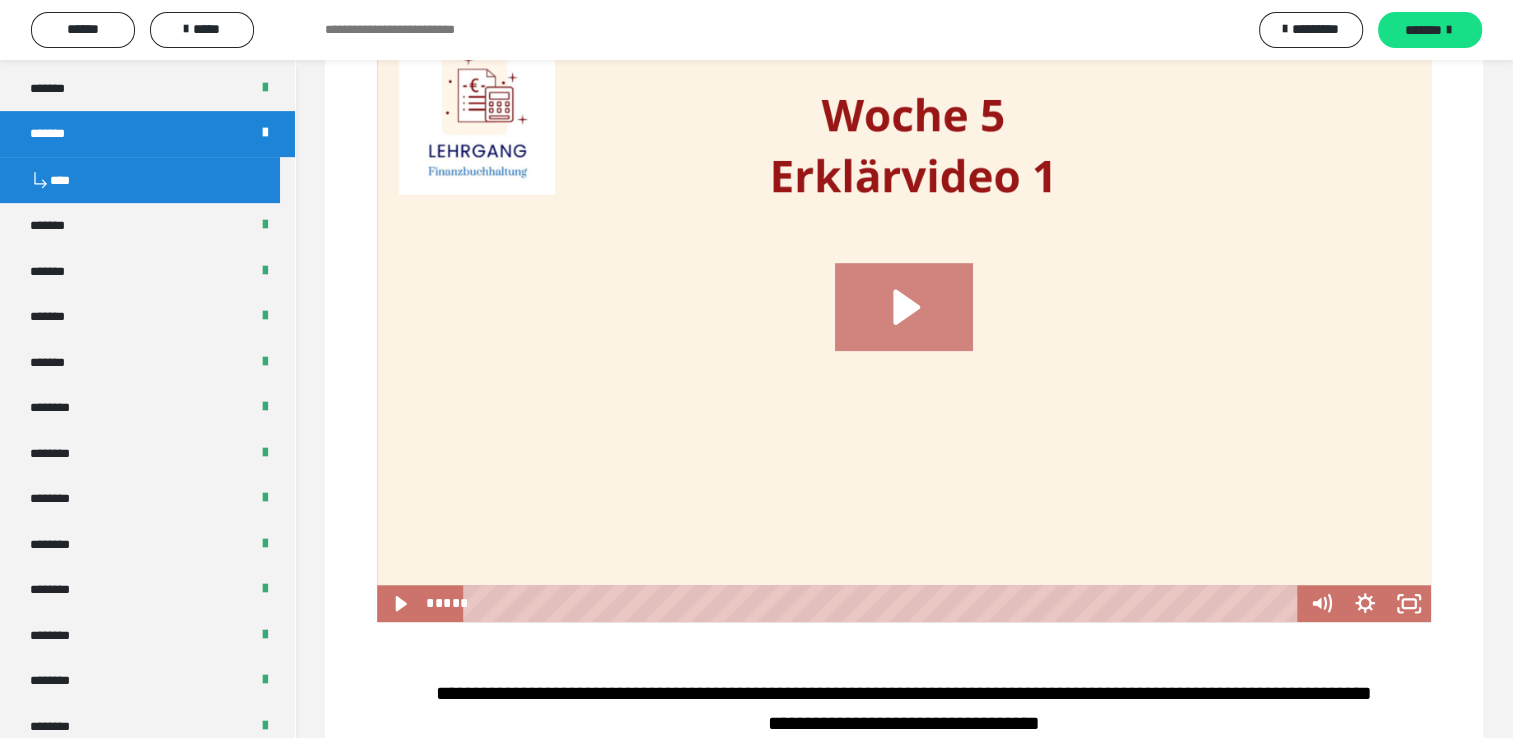 click 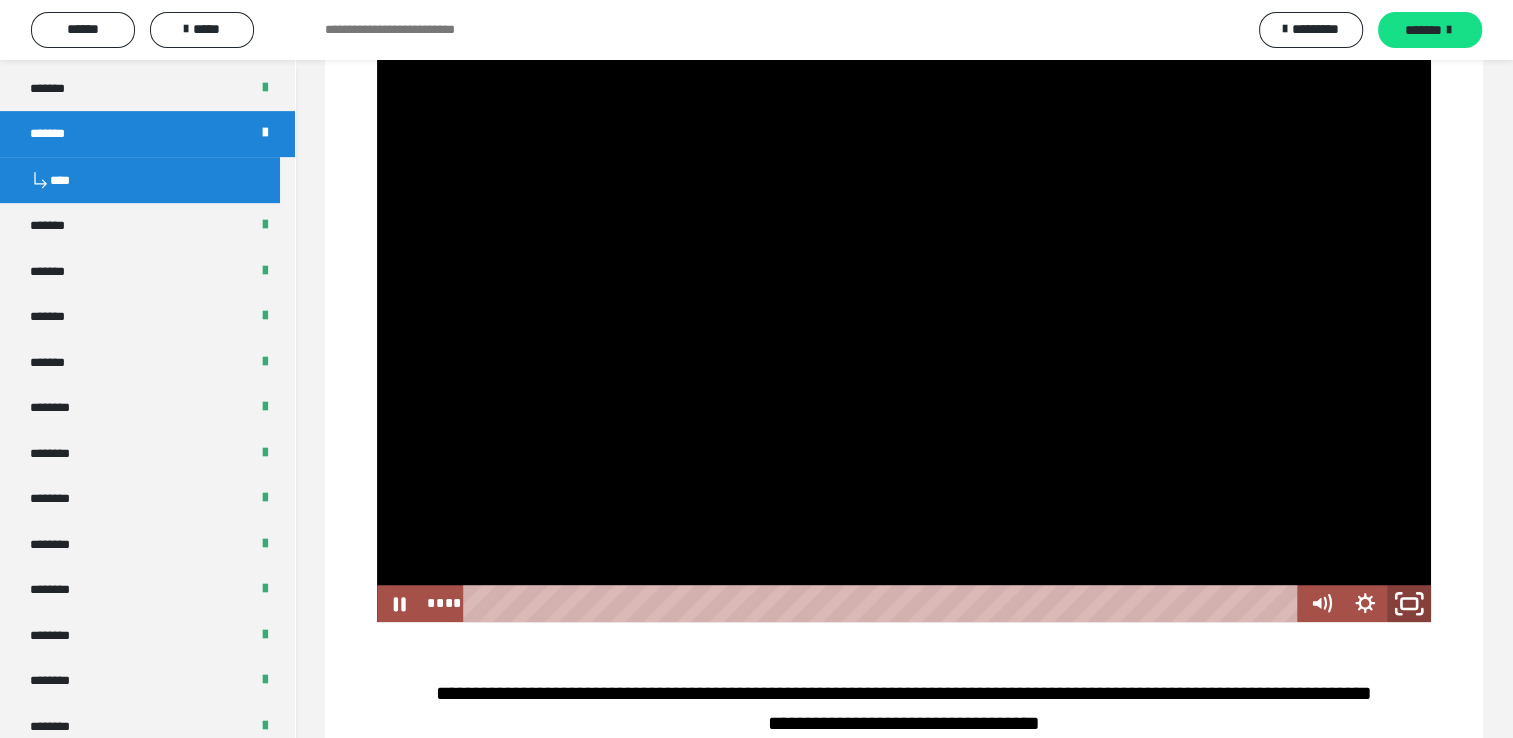 click 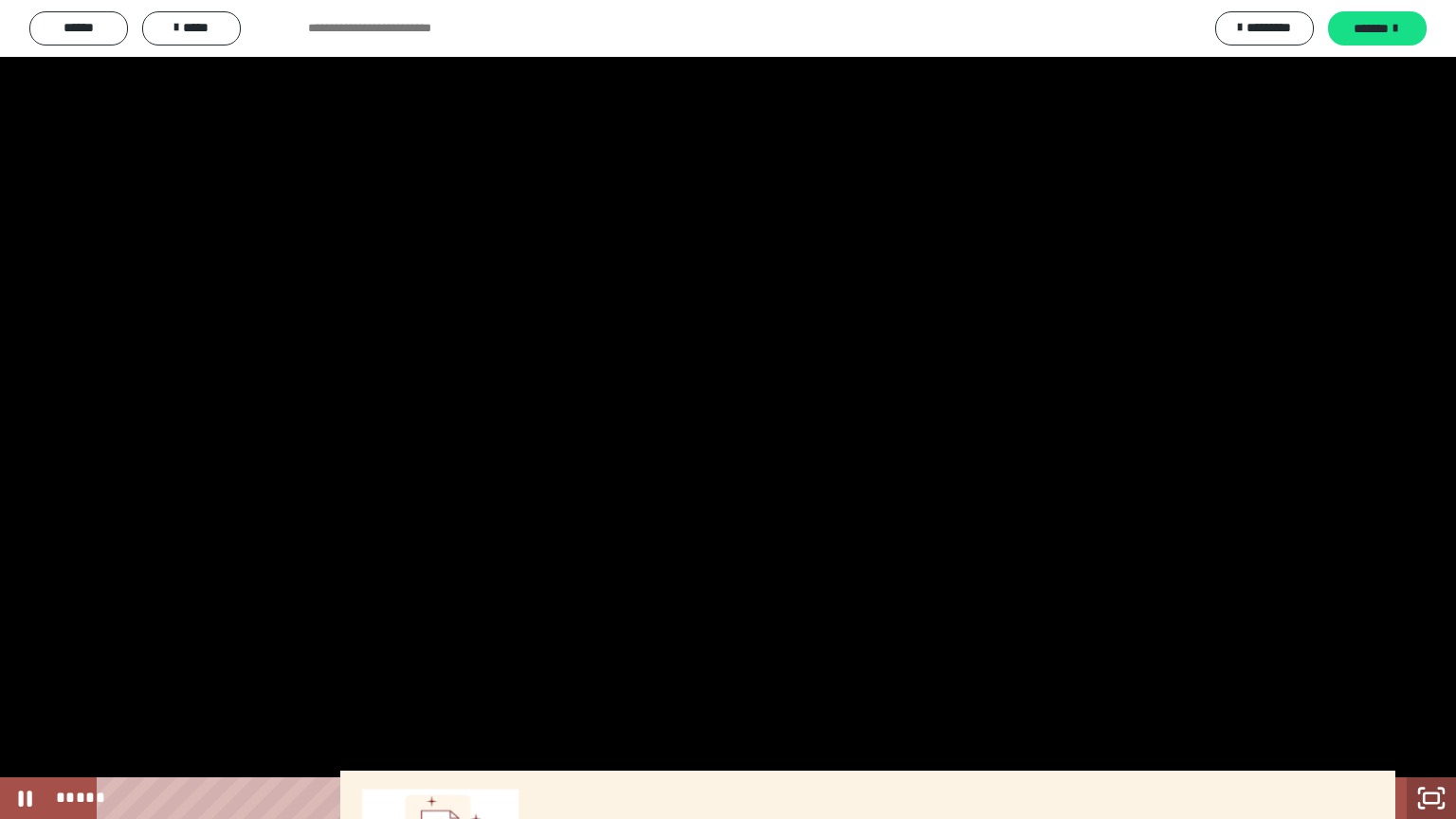 click 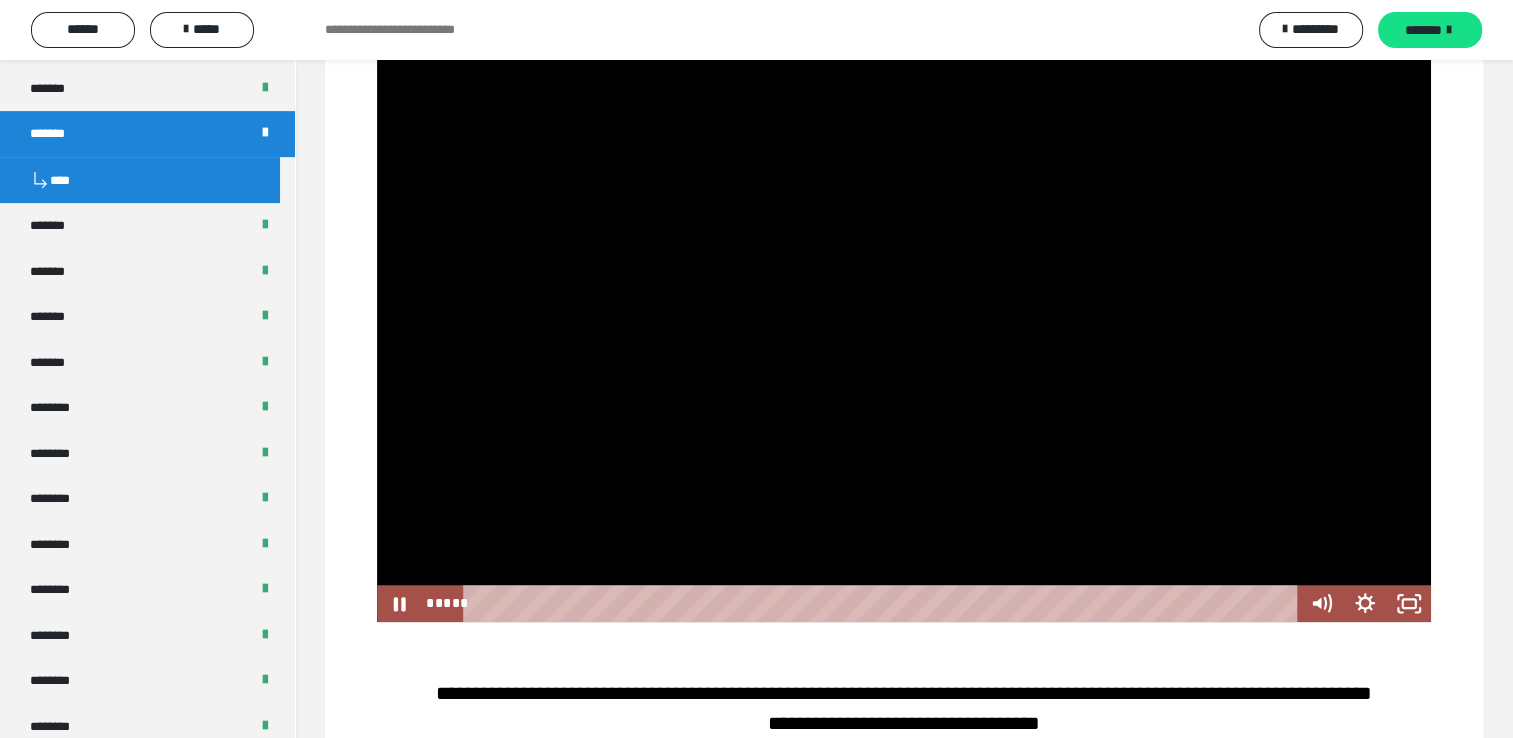 click at bounding box center [904, 325] 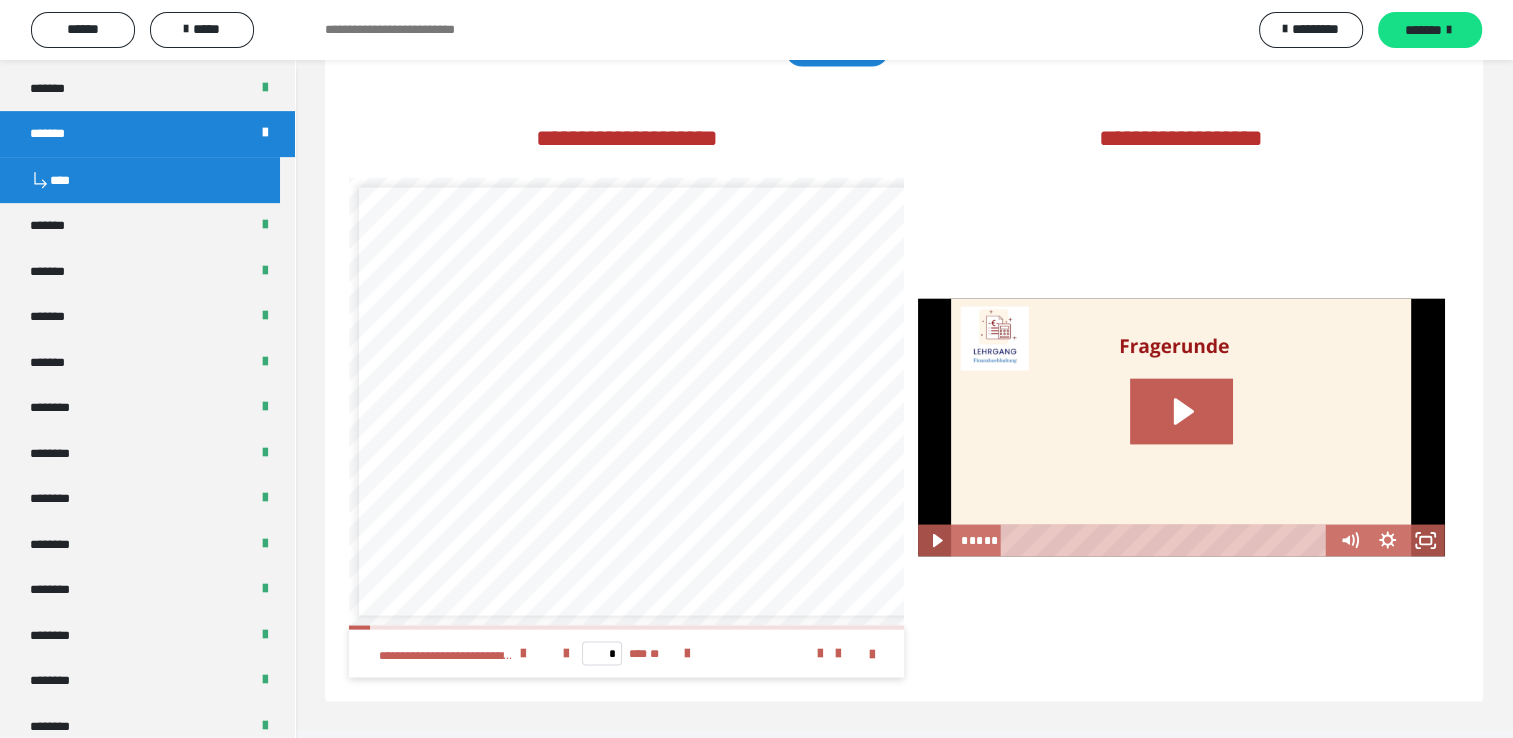 scroll, scrollTop: 3732, scrollLeft: 0, axis: vertical 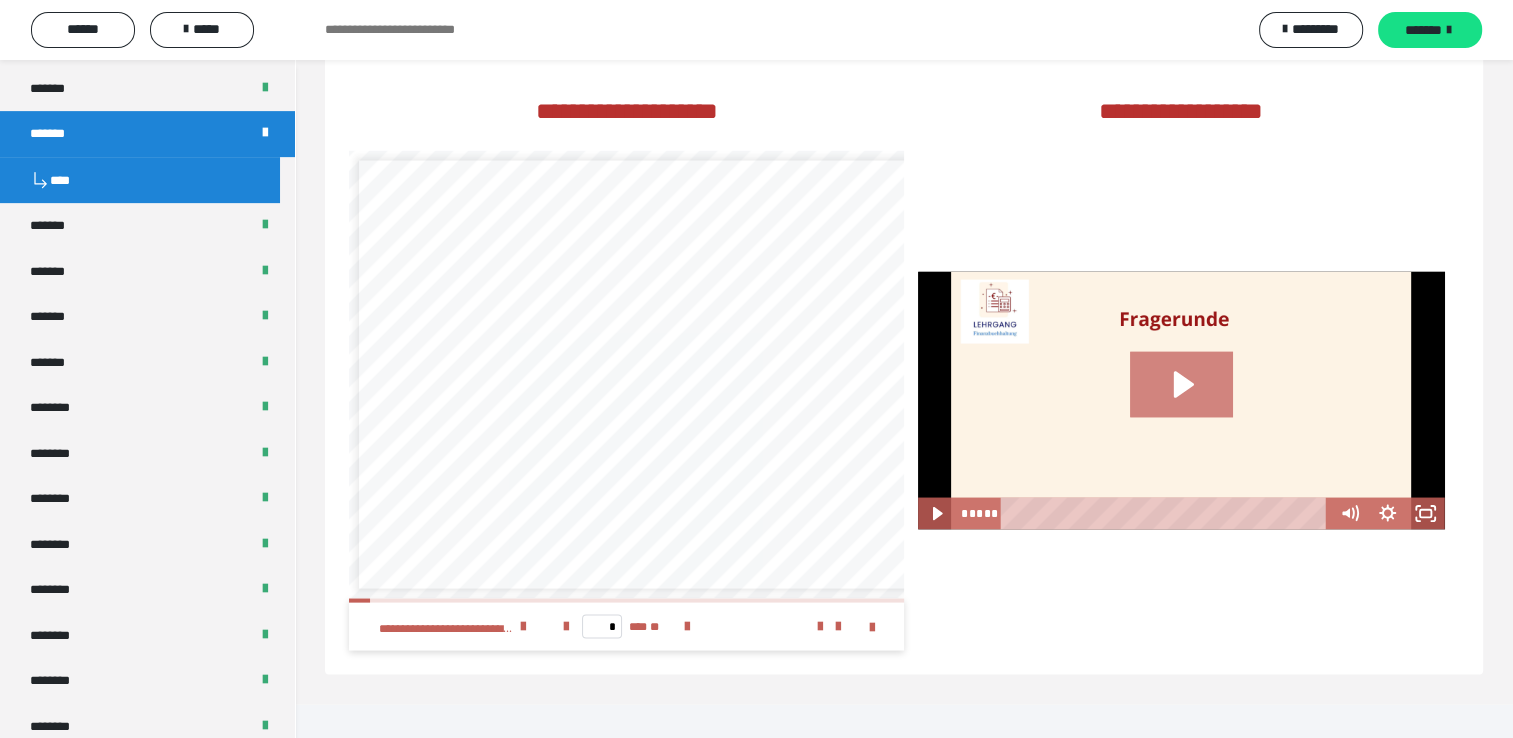 click 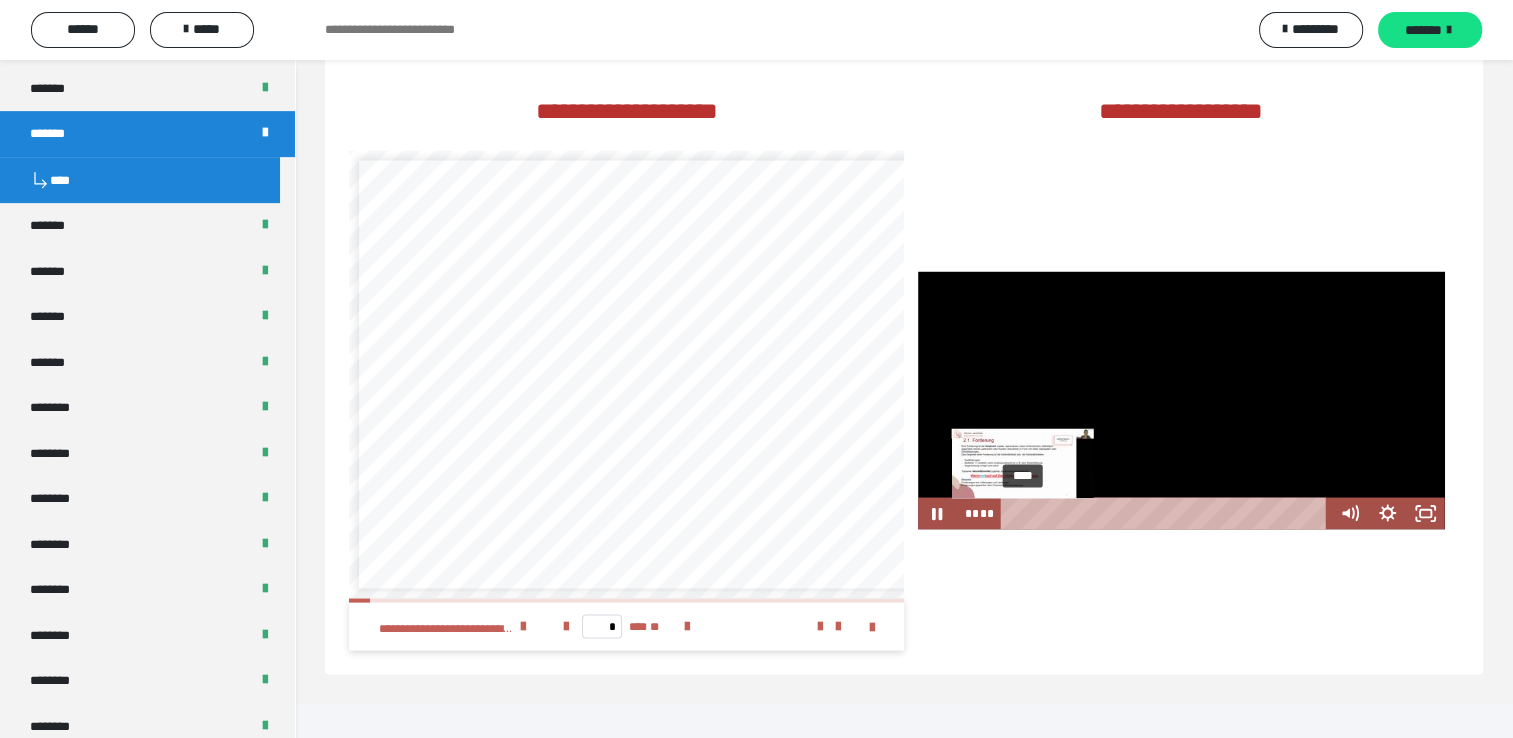 click on "****" at bounding box center [1167, 513] 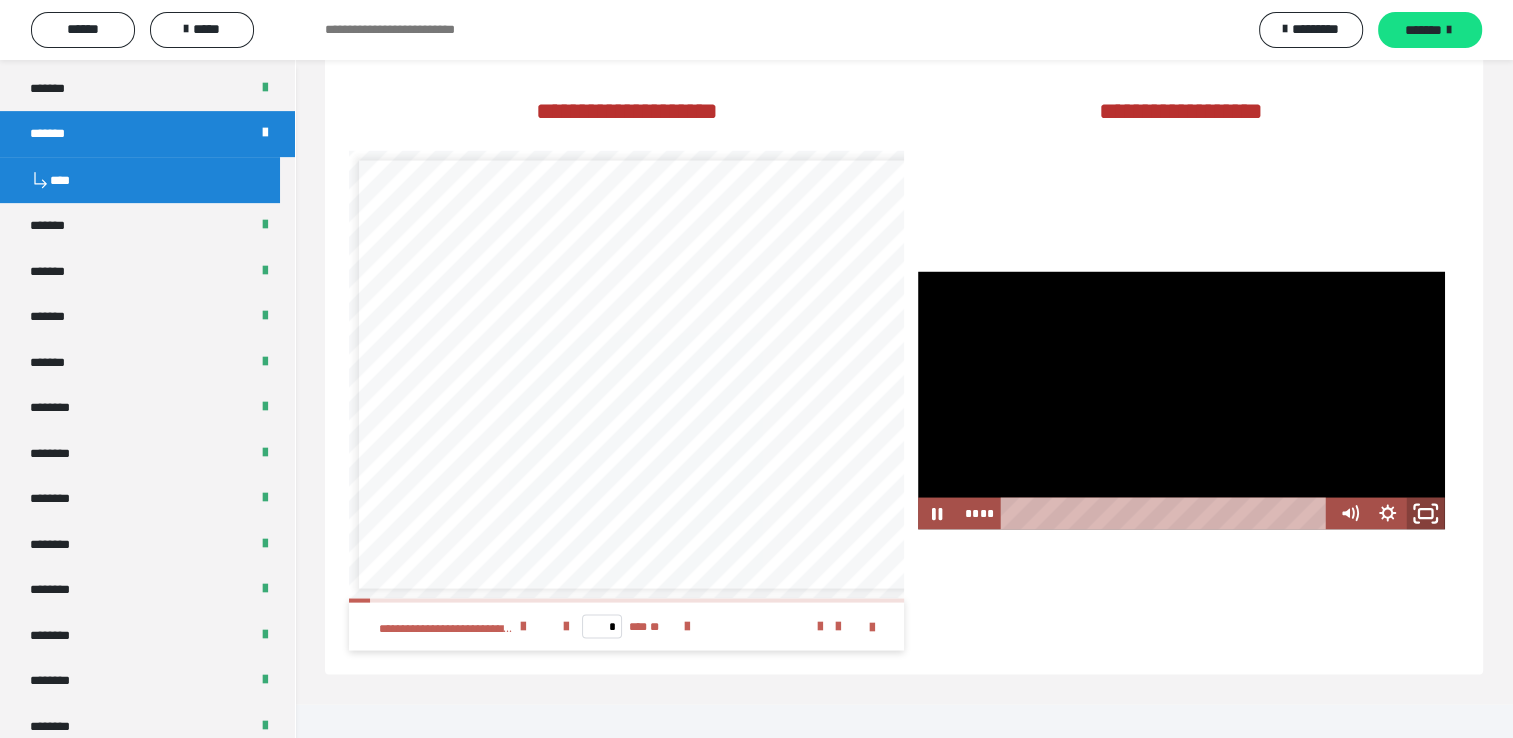 click 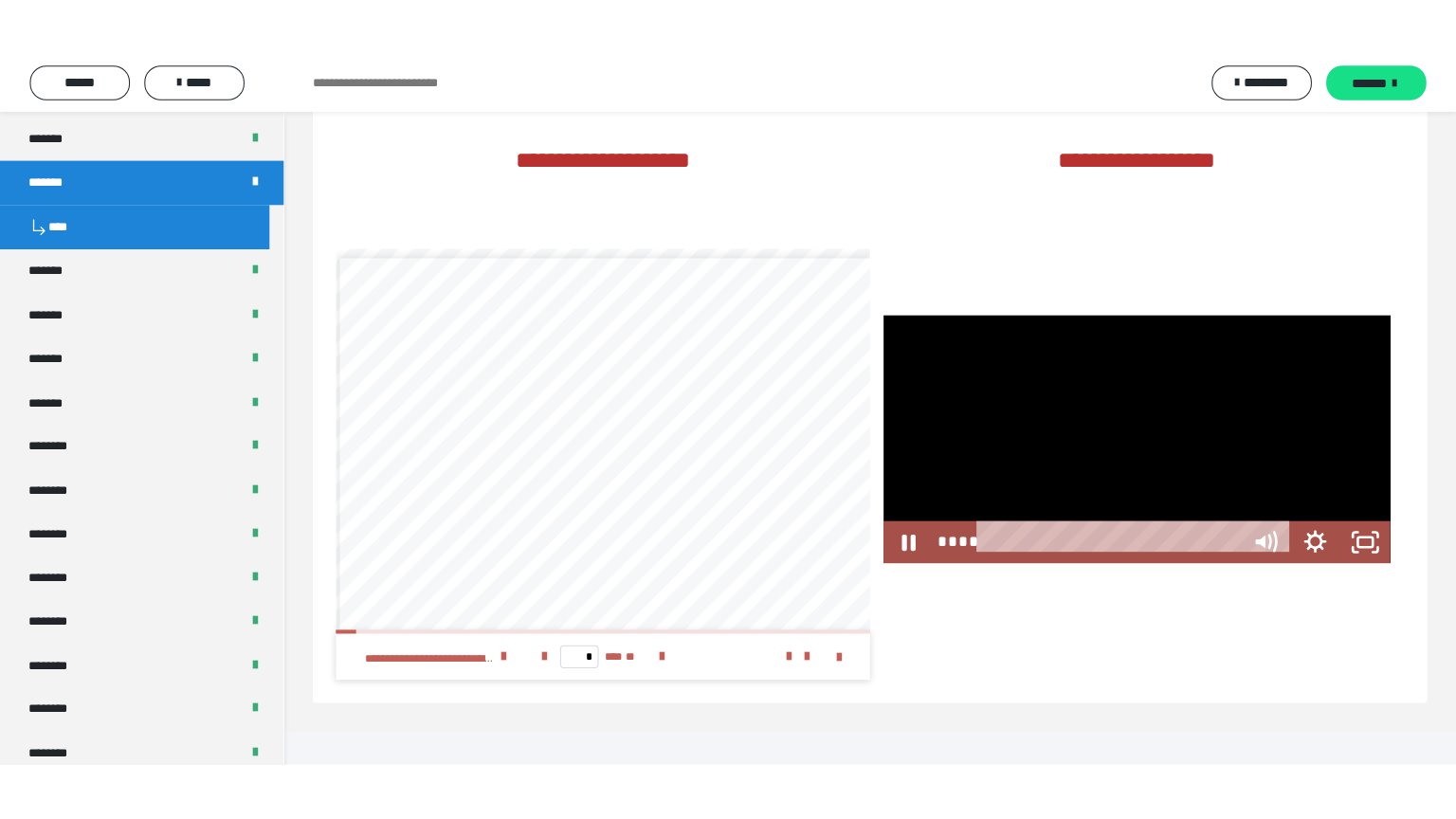 scroll, scrollTop: 3452, scrollLeft: 0, axis: vertical 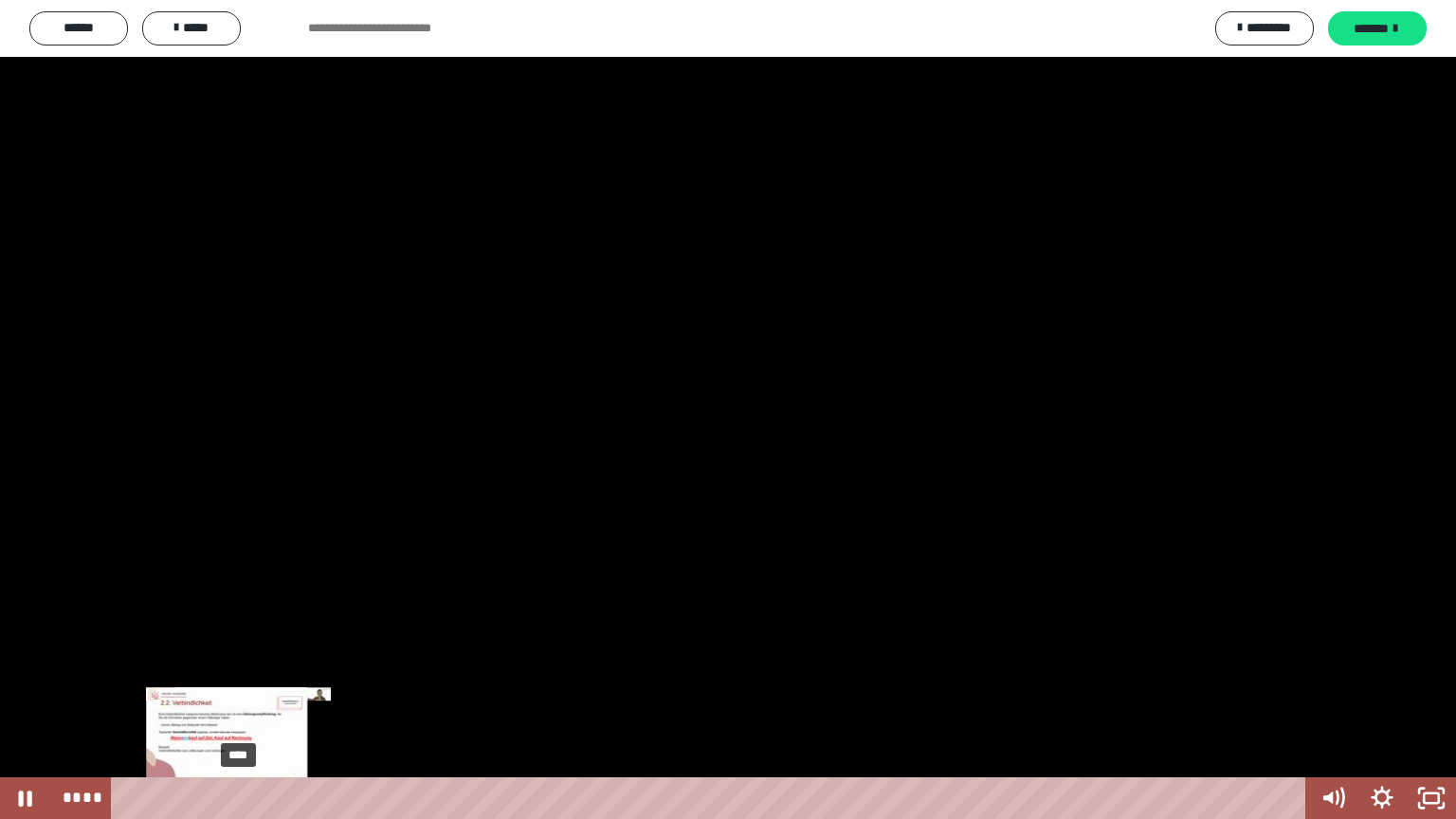 click on "****" at bounding box center (712, 798) 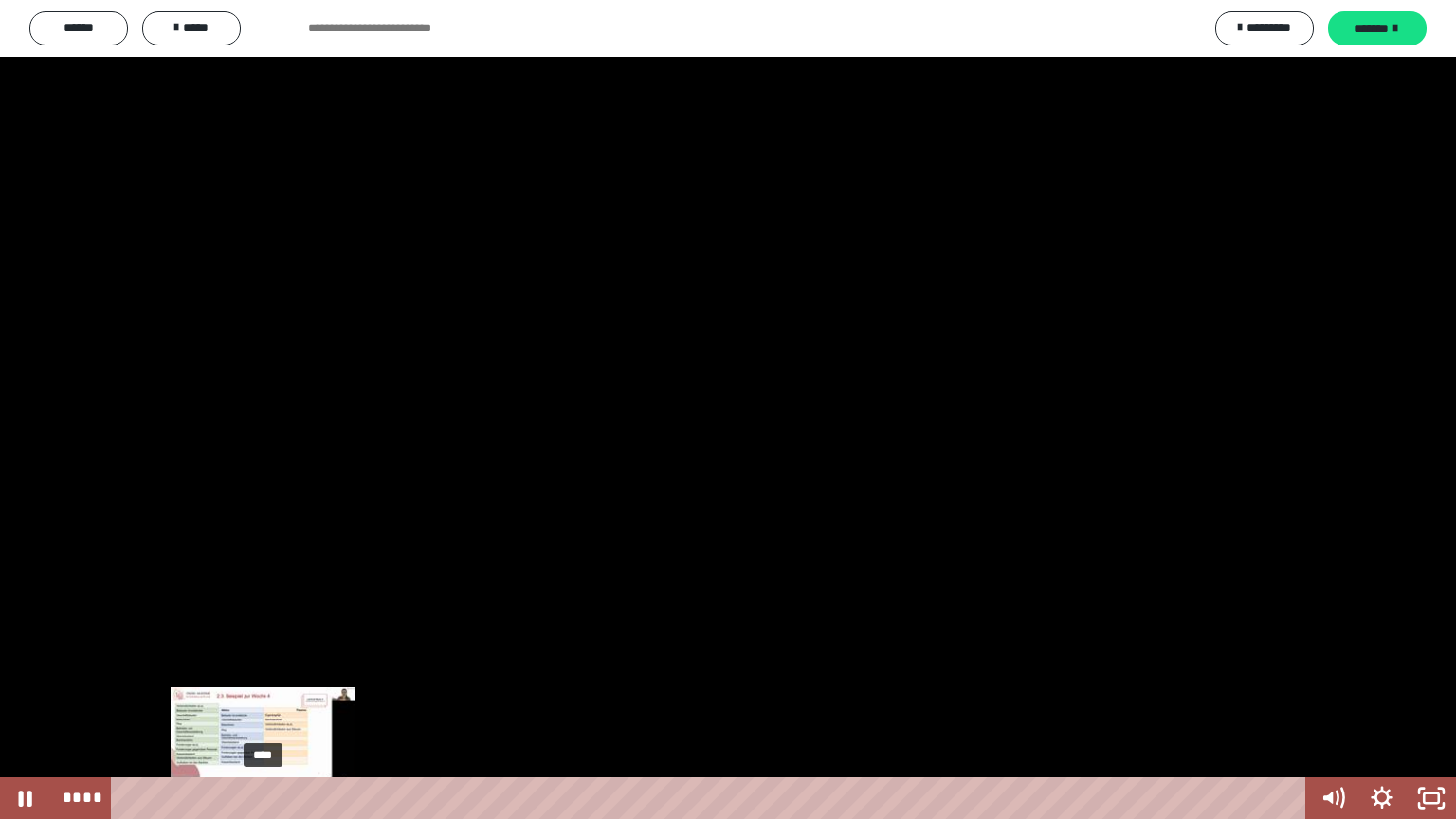 click on "****" at bounding box center [712, 798] 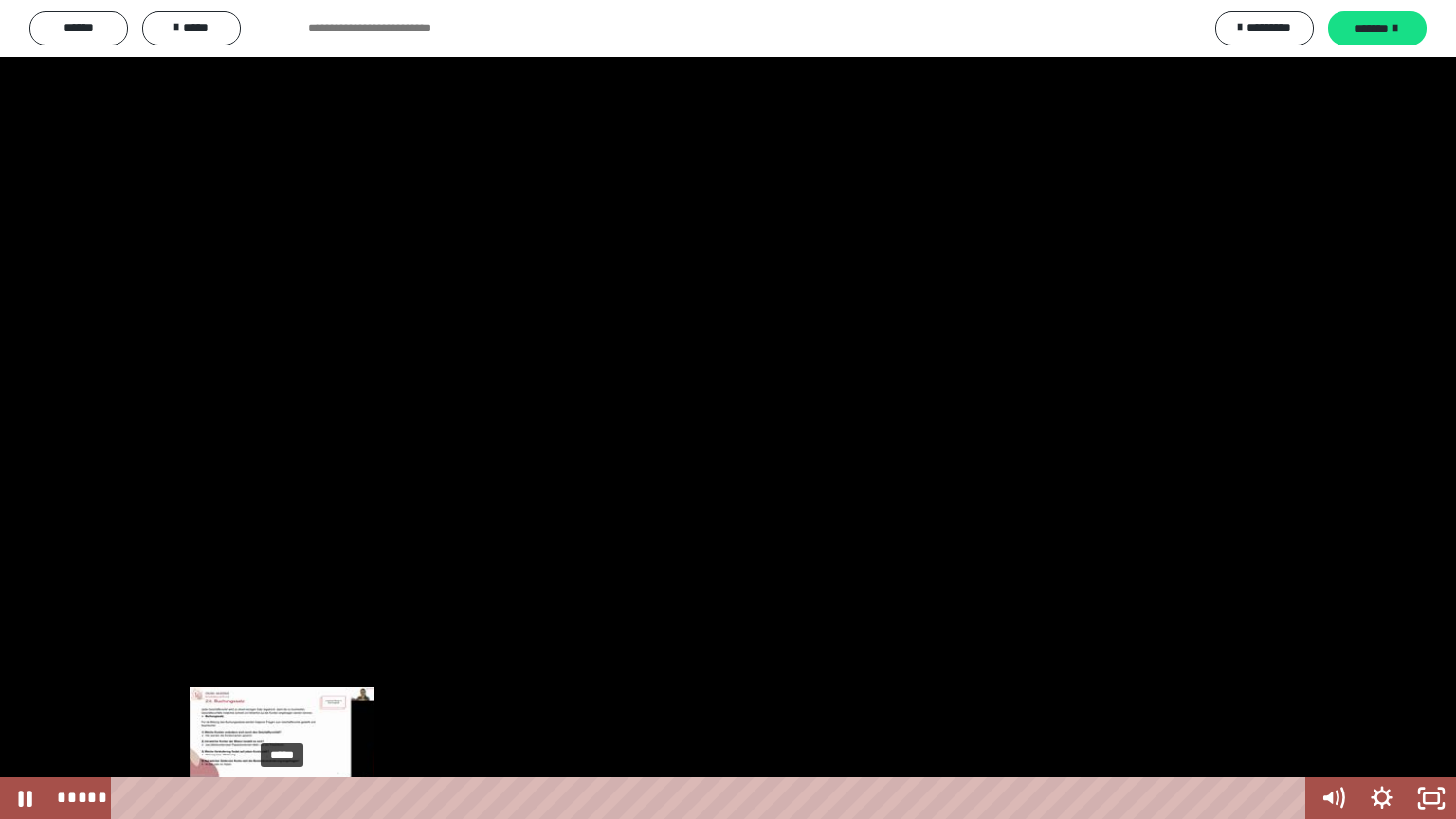 click on "*****" at bounding box center (712, 798) 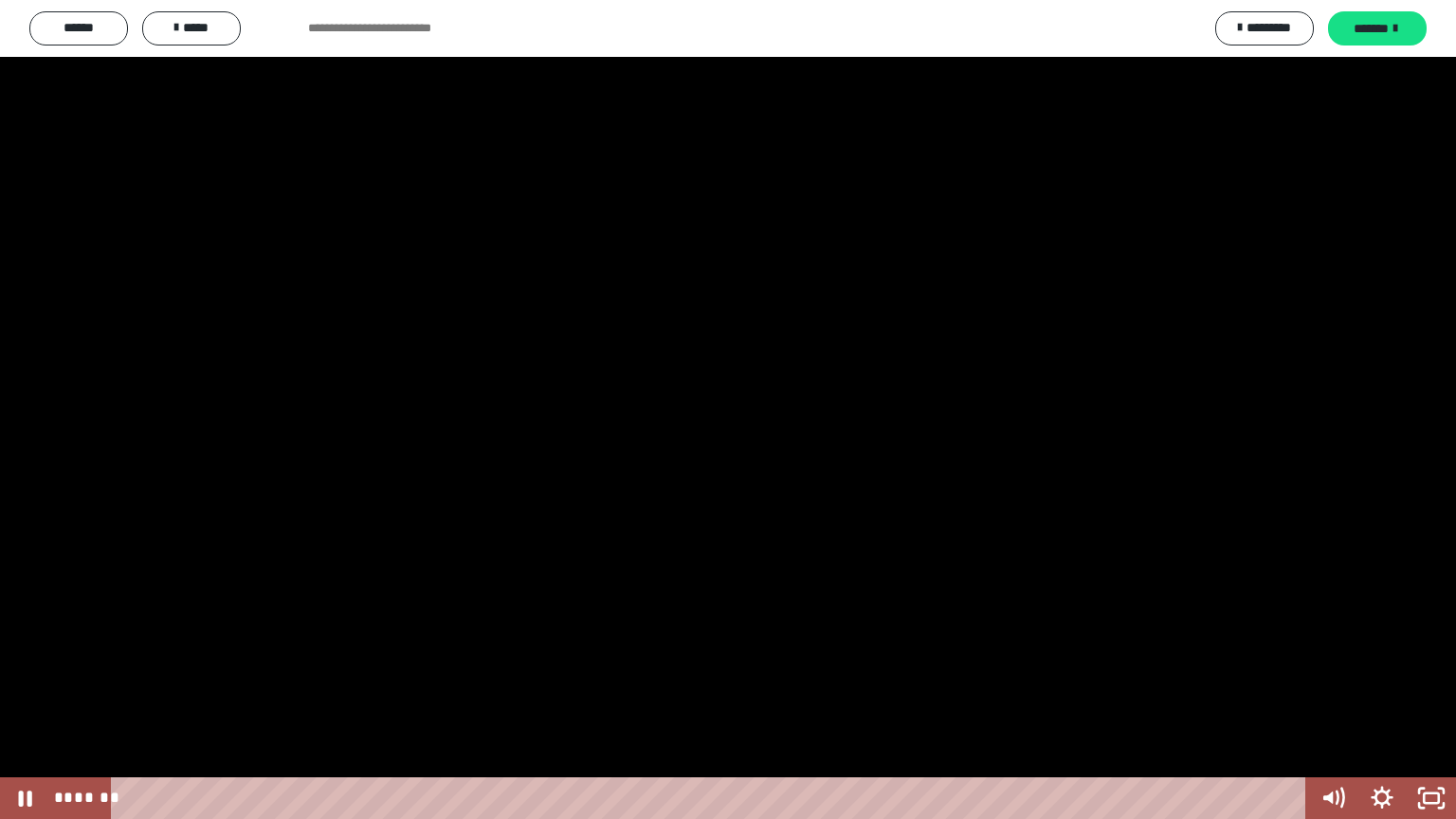 click at bounding box center [728, 410] 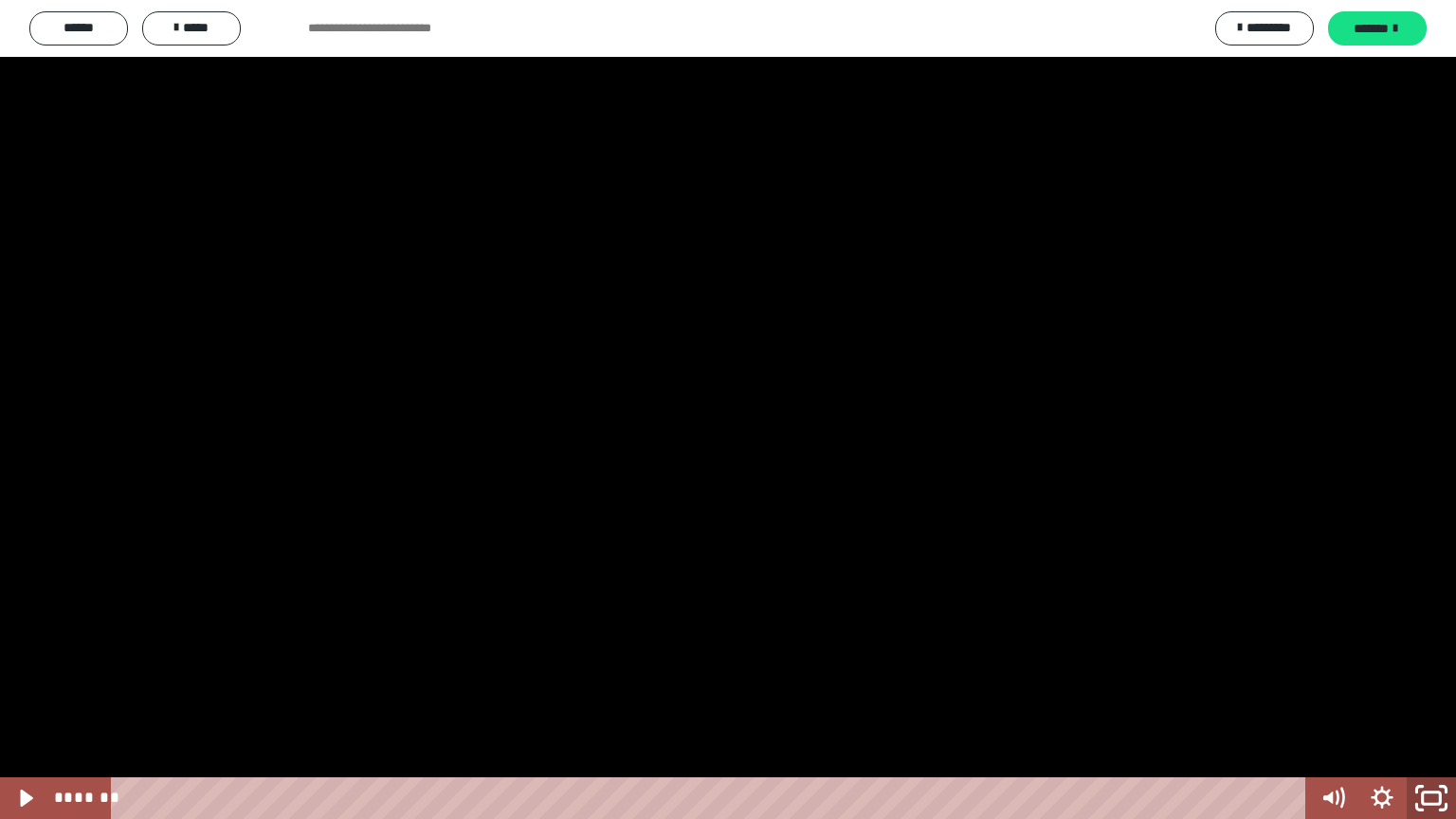 click 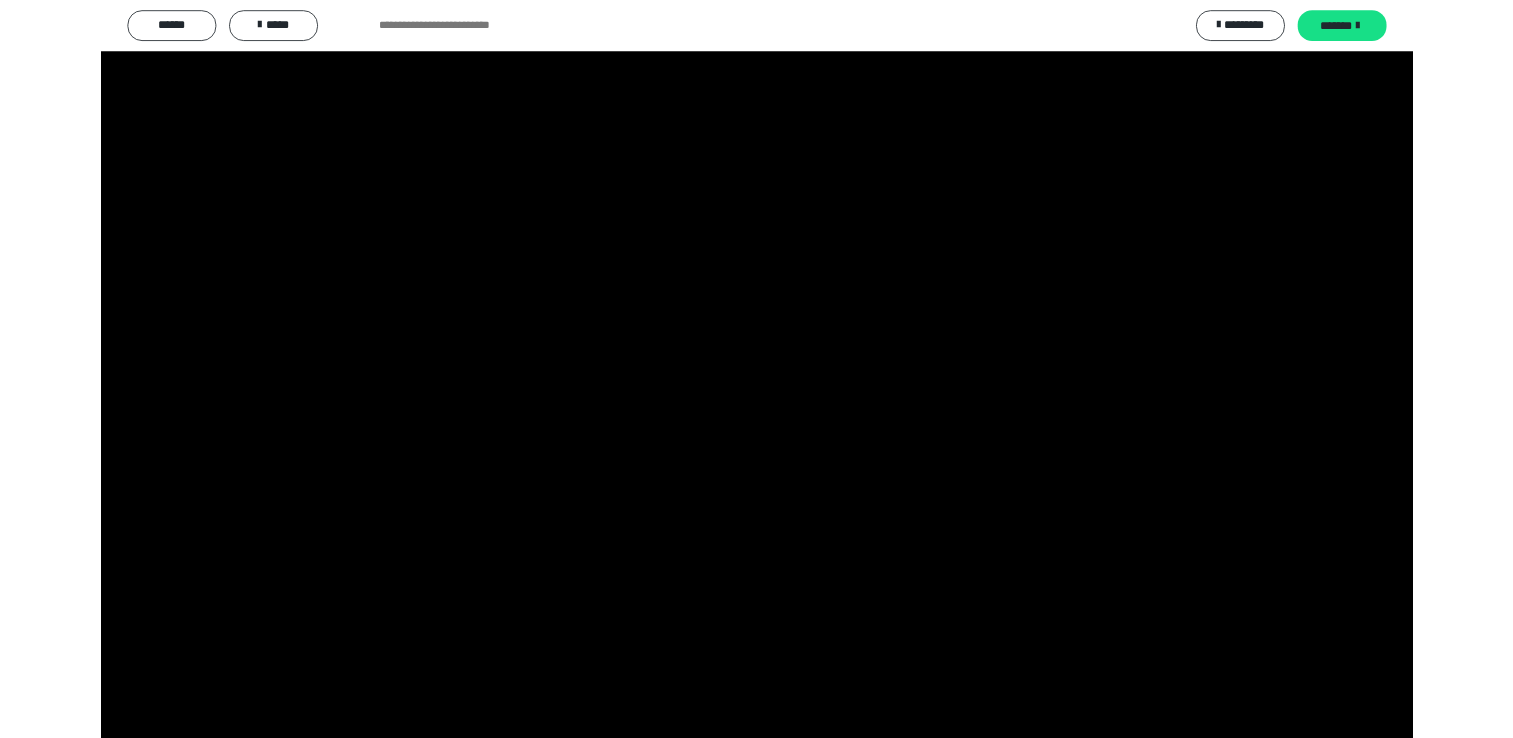 scroll, scrollTop: 3610, scrollLeft: 0, axis: vertical 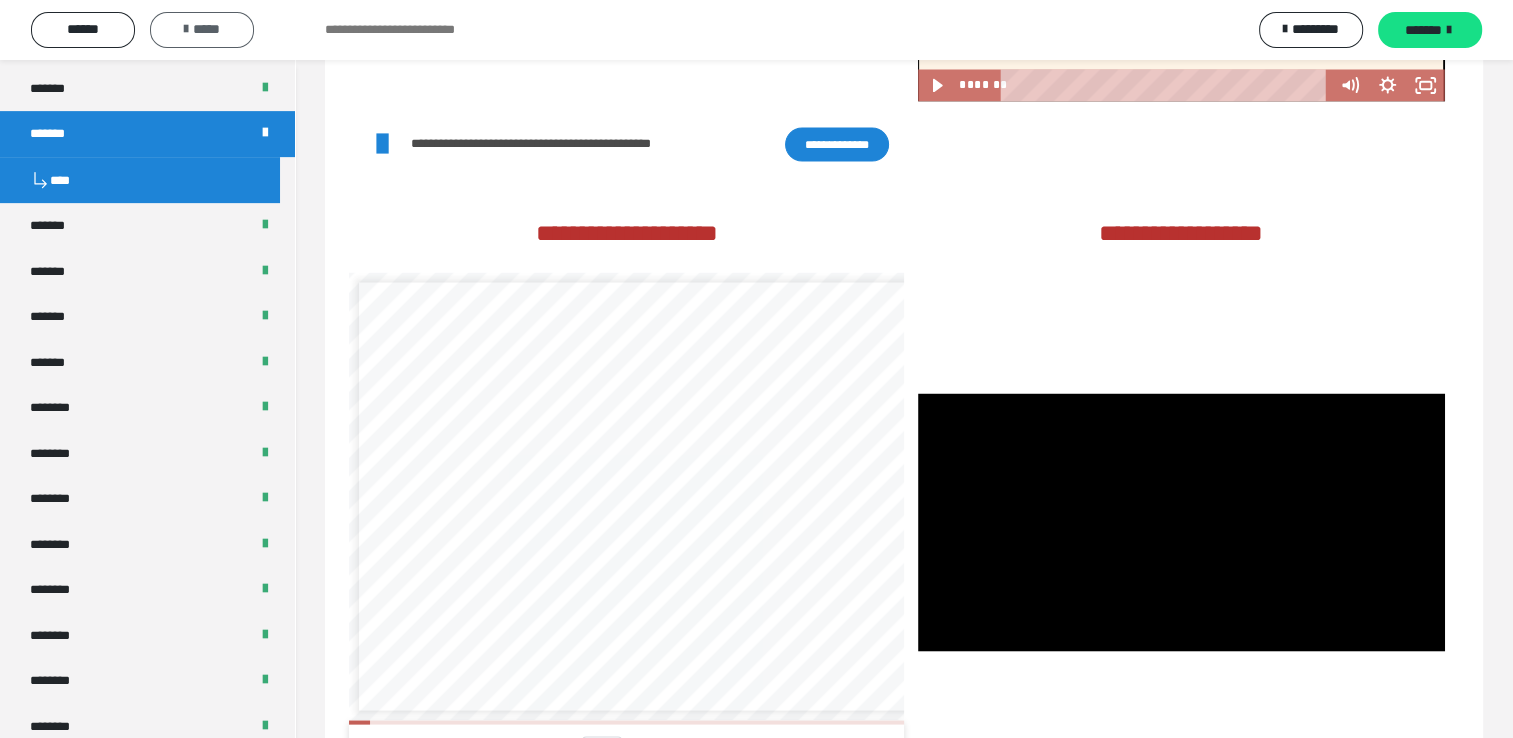 click on "*****" at bounding box center [202, 29] 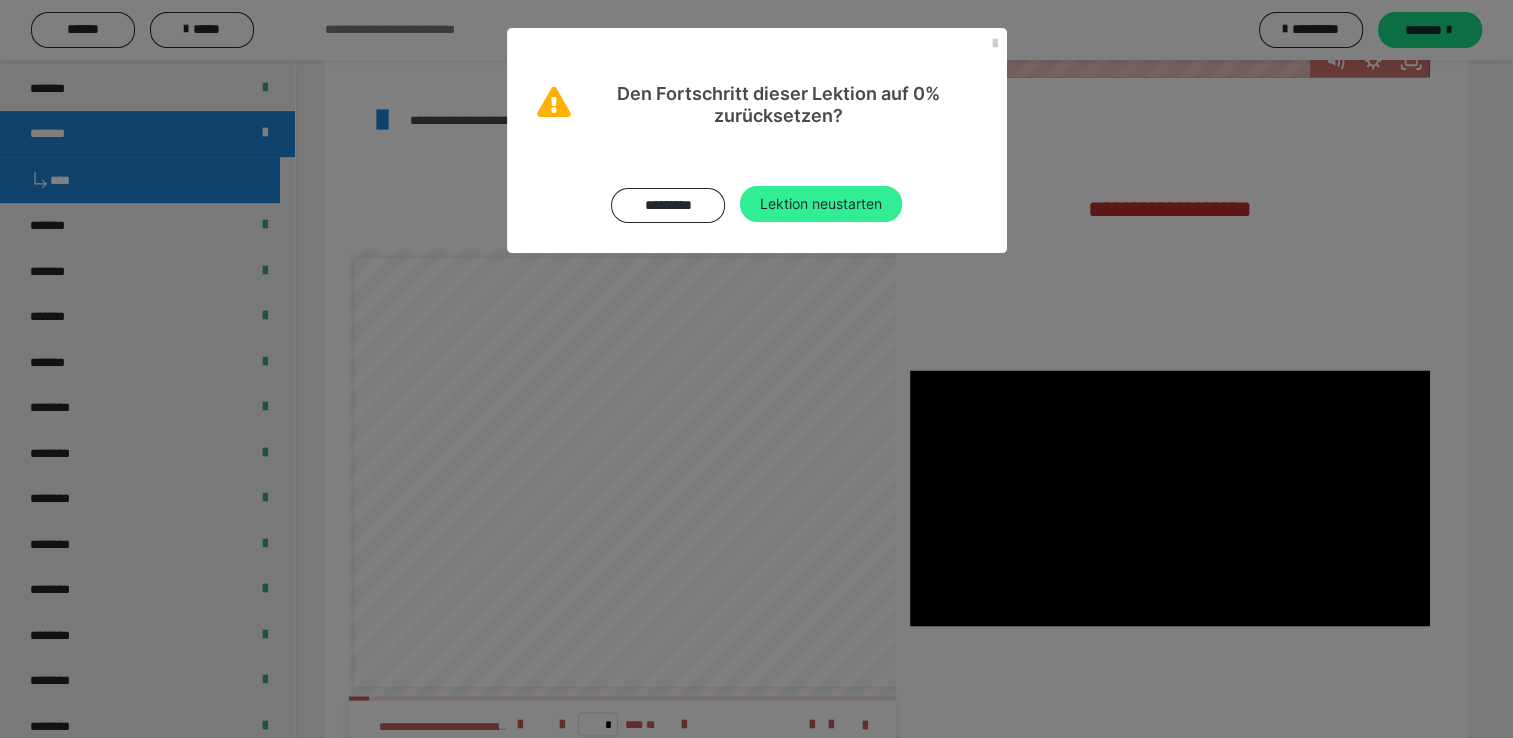 click on "Lektion neustarten" at bounding box center (821, 204) 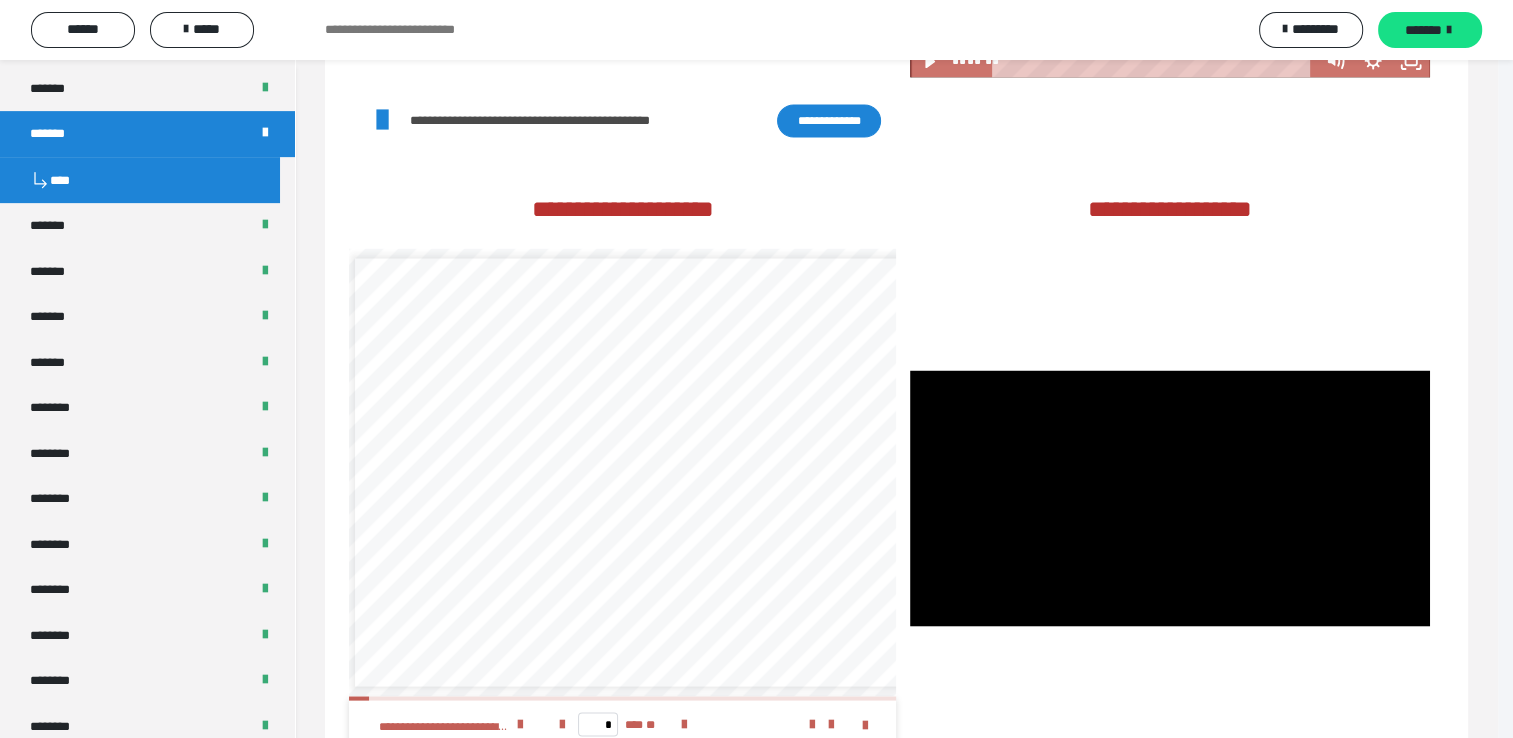 scroll, scrollTop: 0, scrollLeft: 0, axis: both 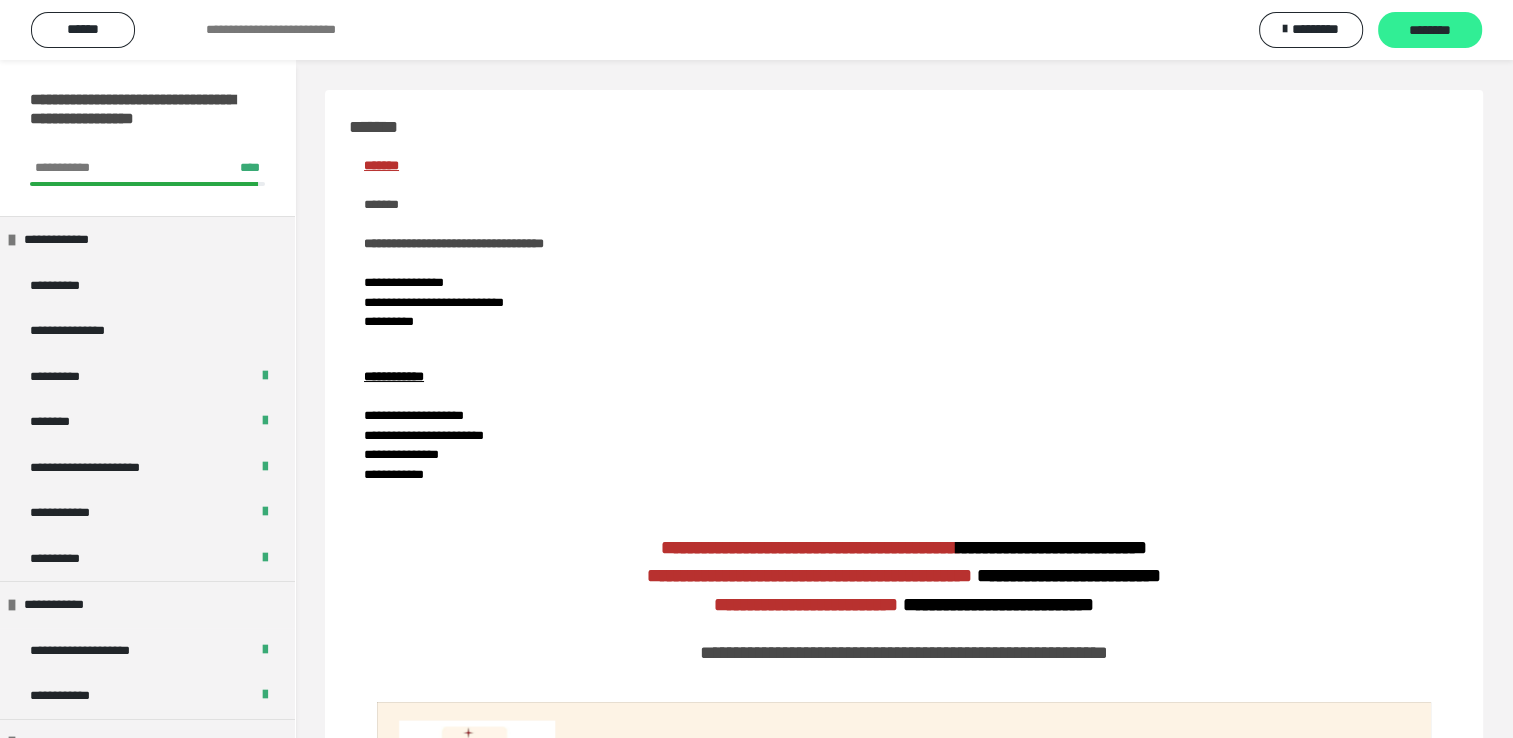click on "********" at bounding box center (1430, 31) 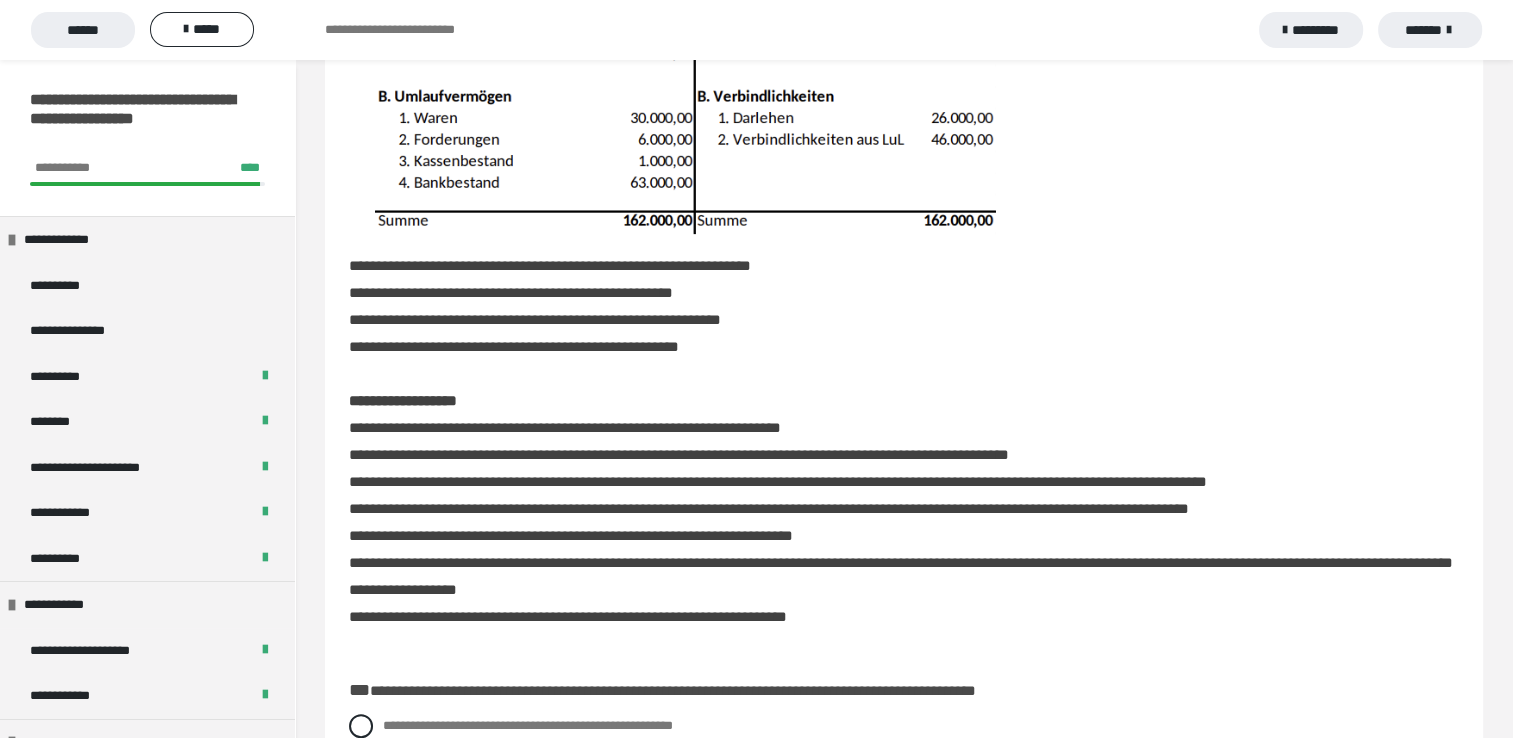 scroll, scrollTop: 440, scrollLeft: 0, axis: vertical 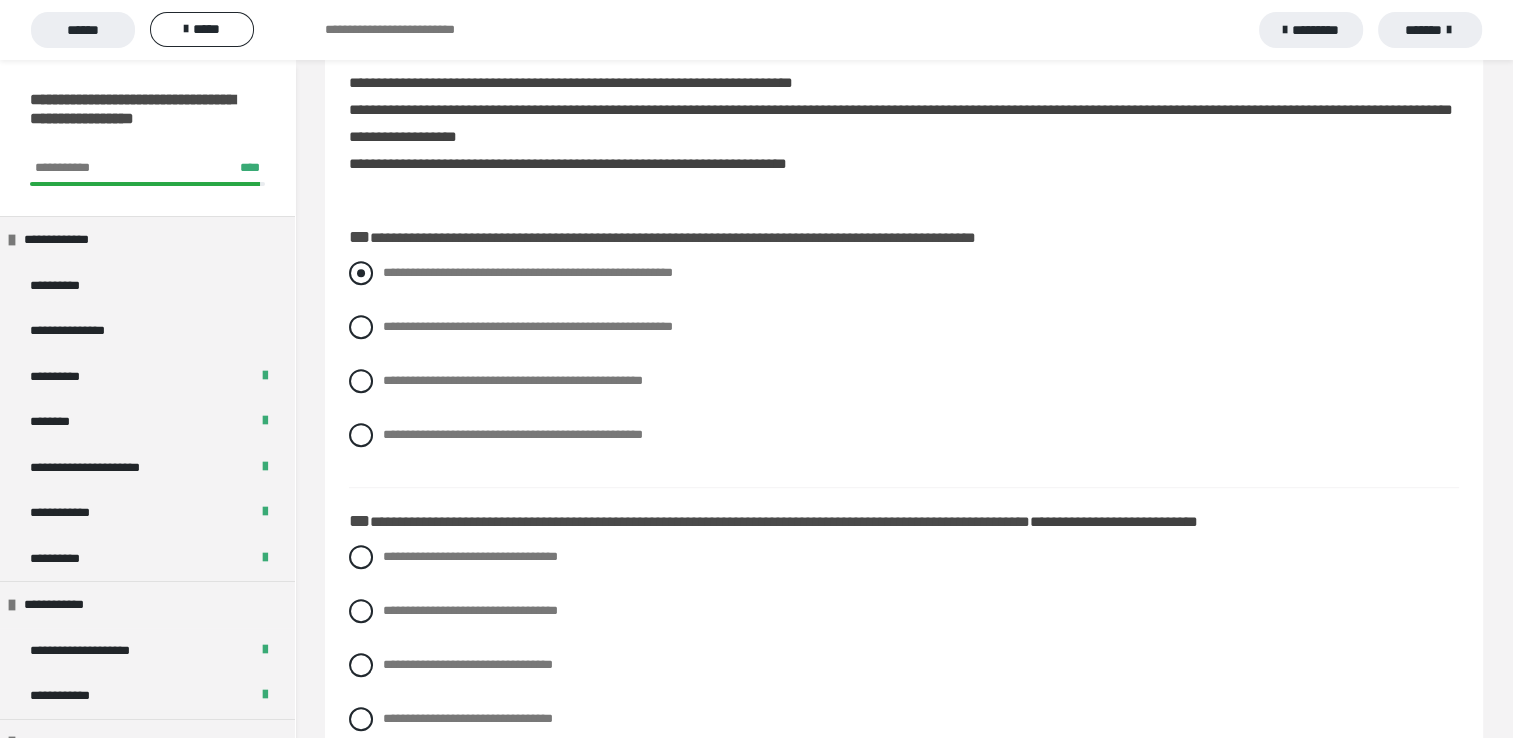 click at bounding box center (361, 273) 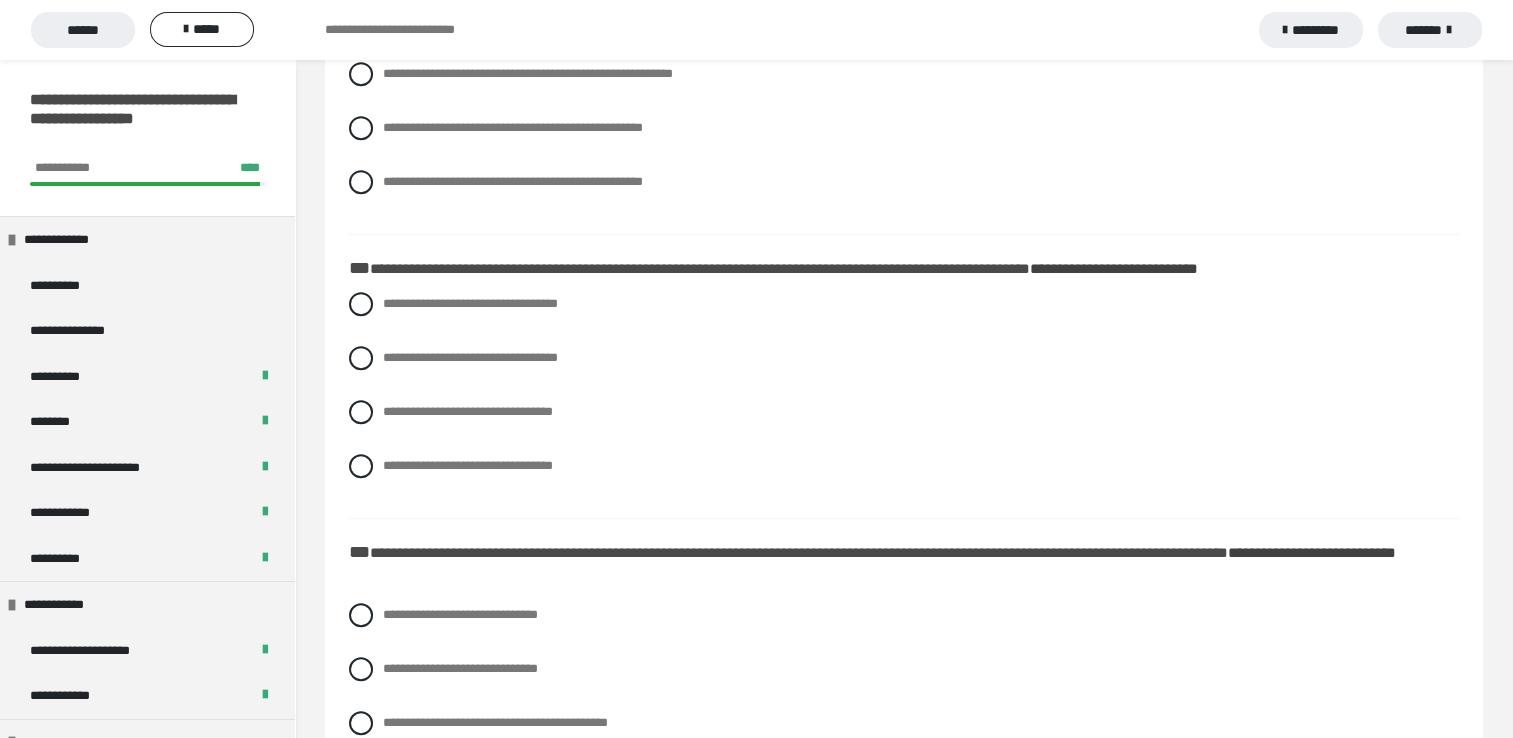 scroll, scrollTop: 1213, scrollLeft: 0, axis: vertical 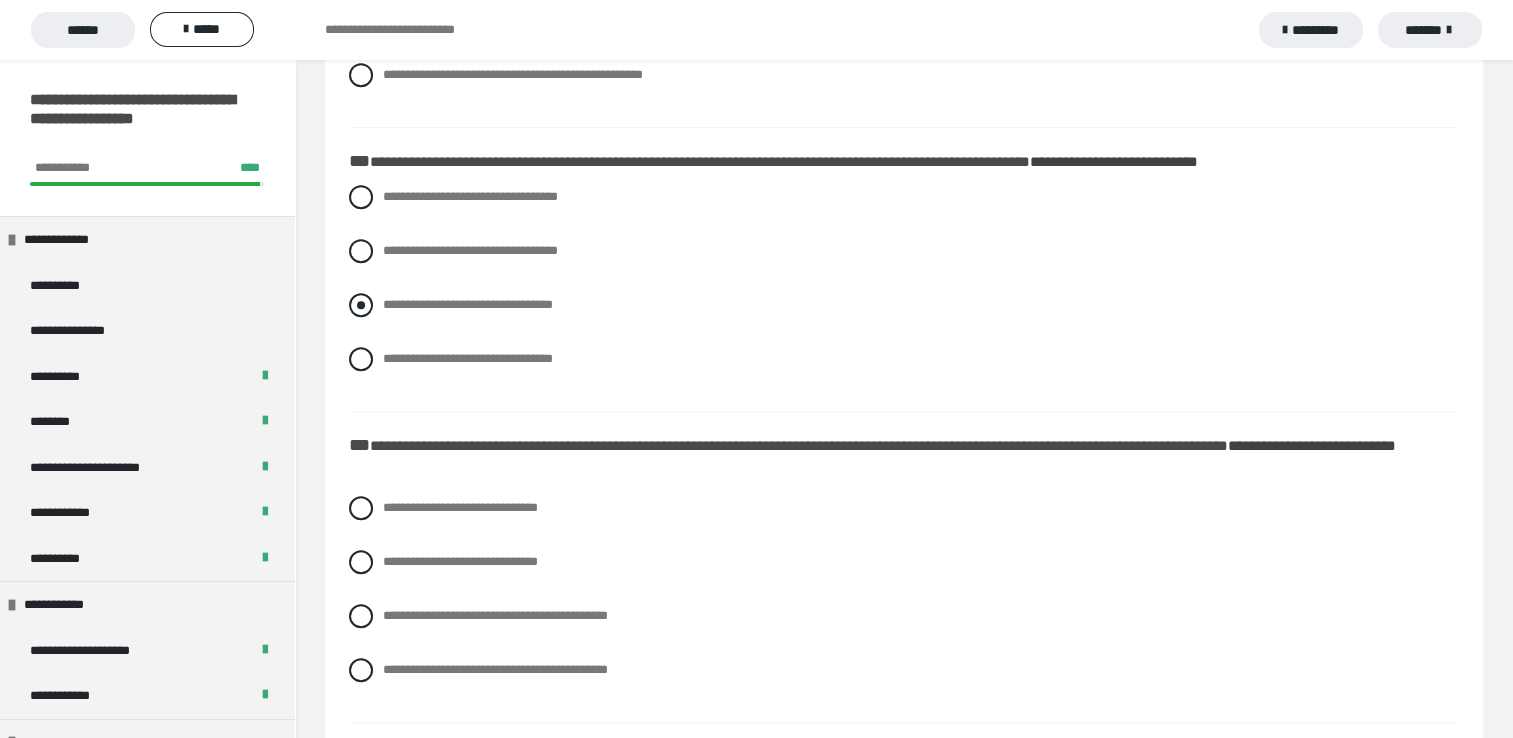 click at bounding box center (361, 305) 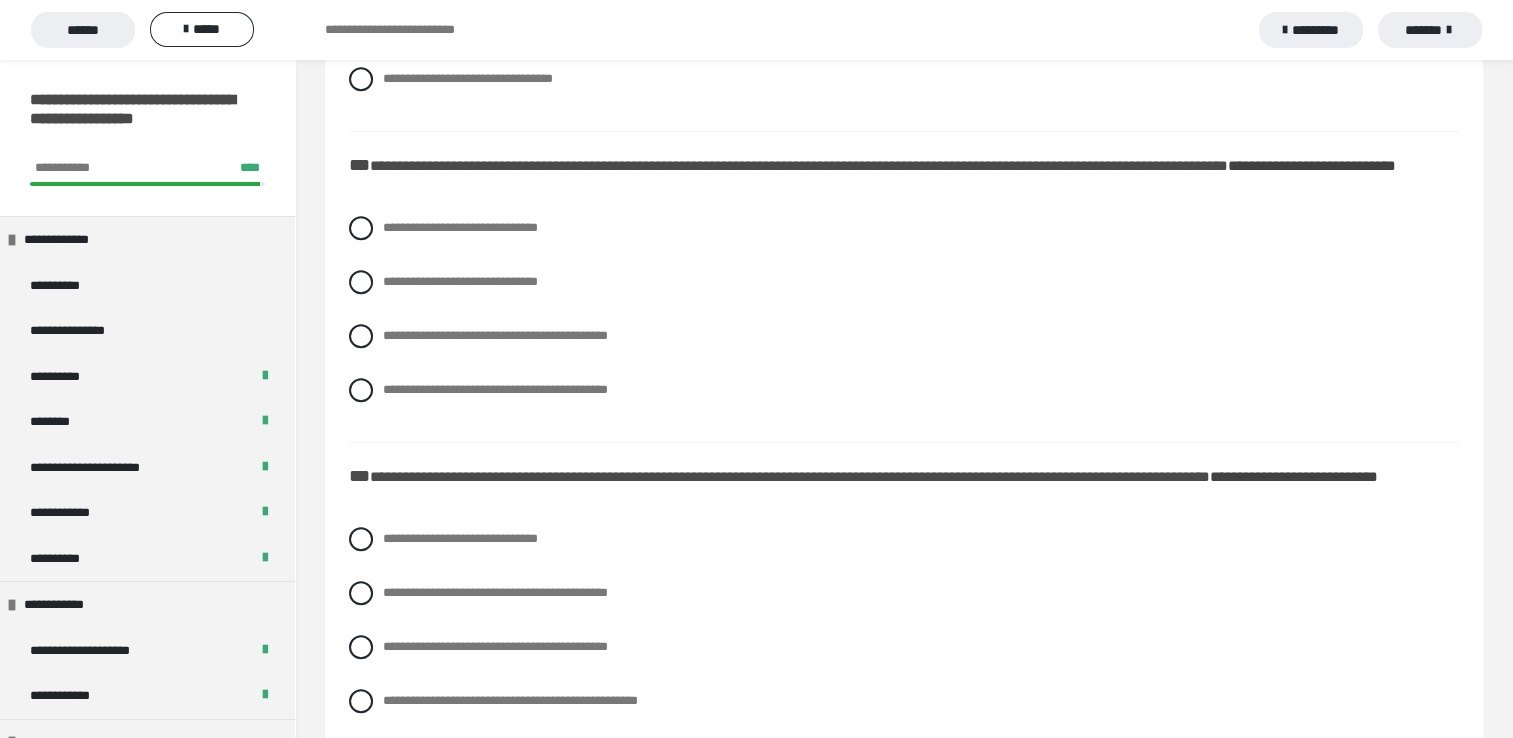 scroll, scrollTop: 1533, scrollLeft: 0, axis: vertical 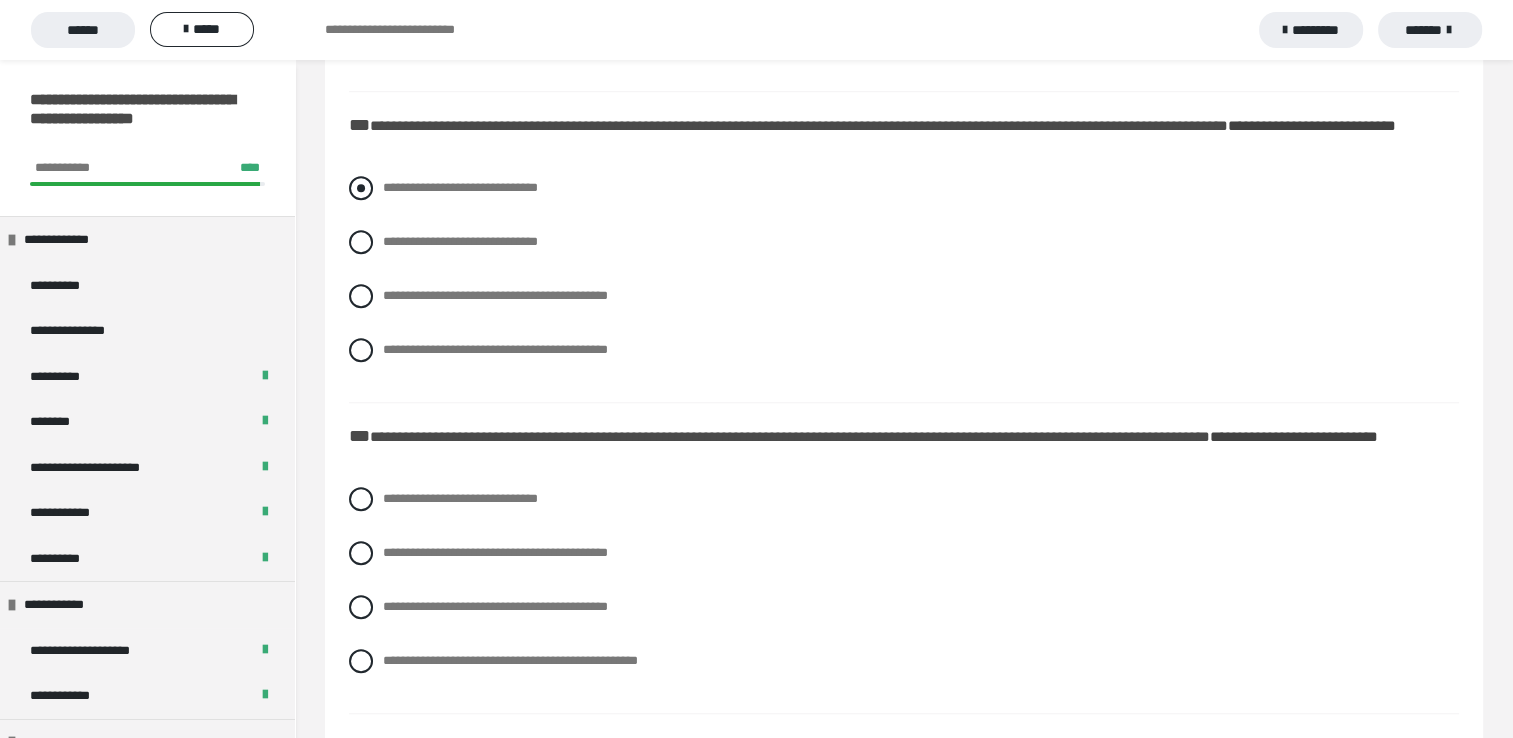 click at bounding box center [361, 188] 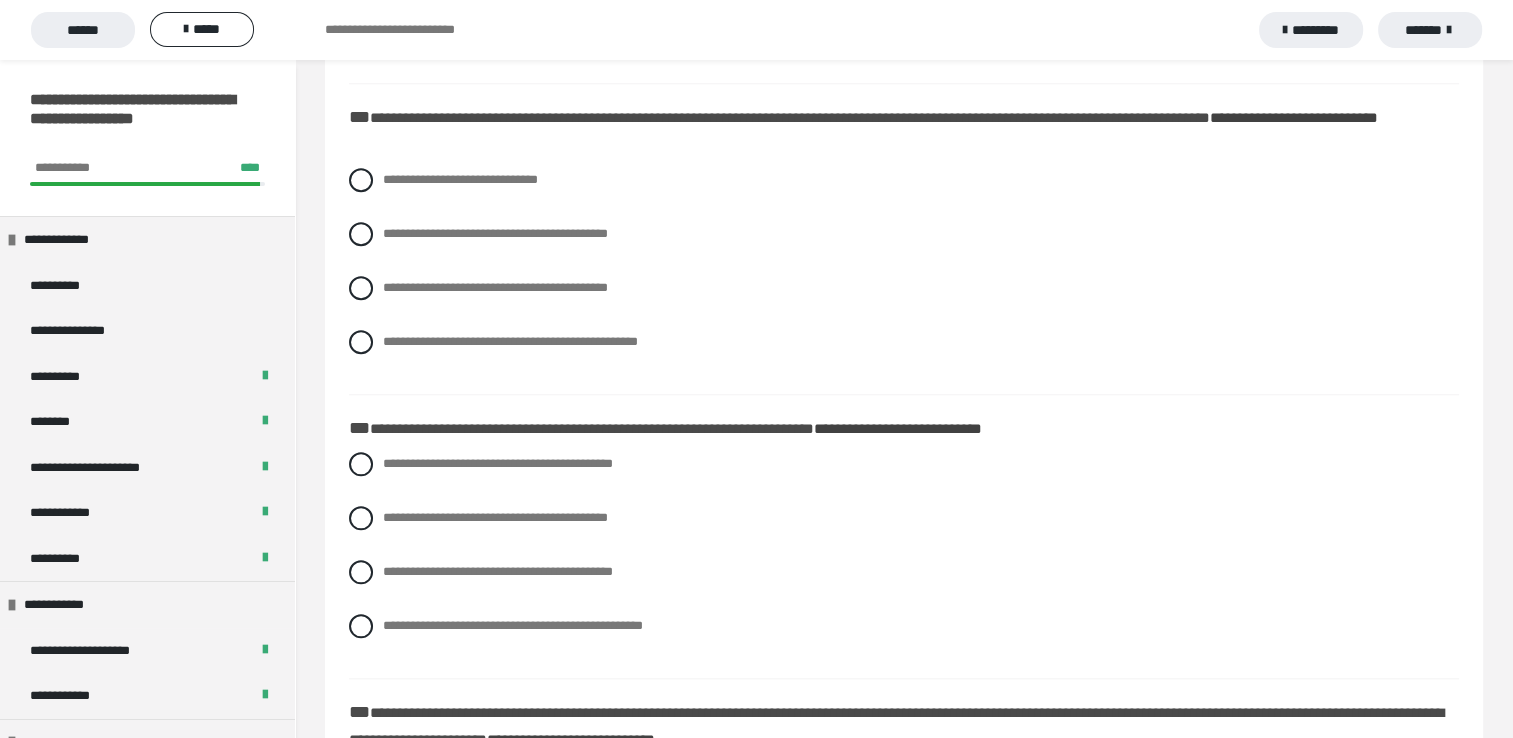 scroll, scrollTop: 1853, scrollLeft: 0, axis: vertical 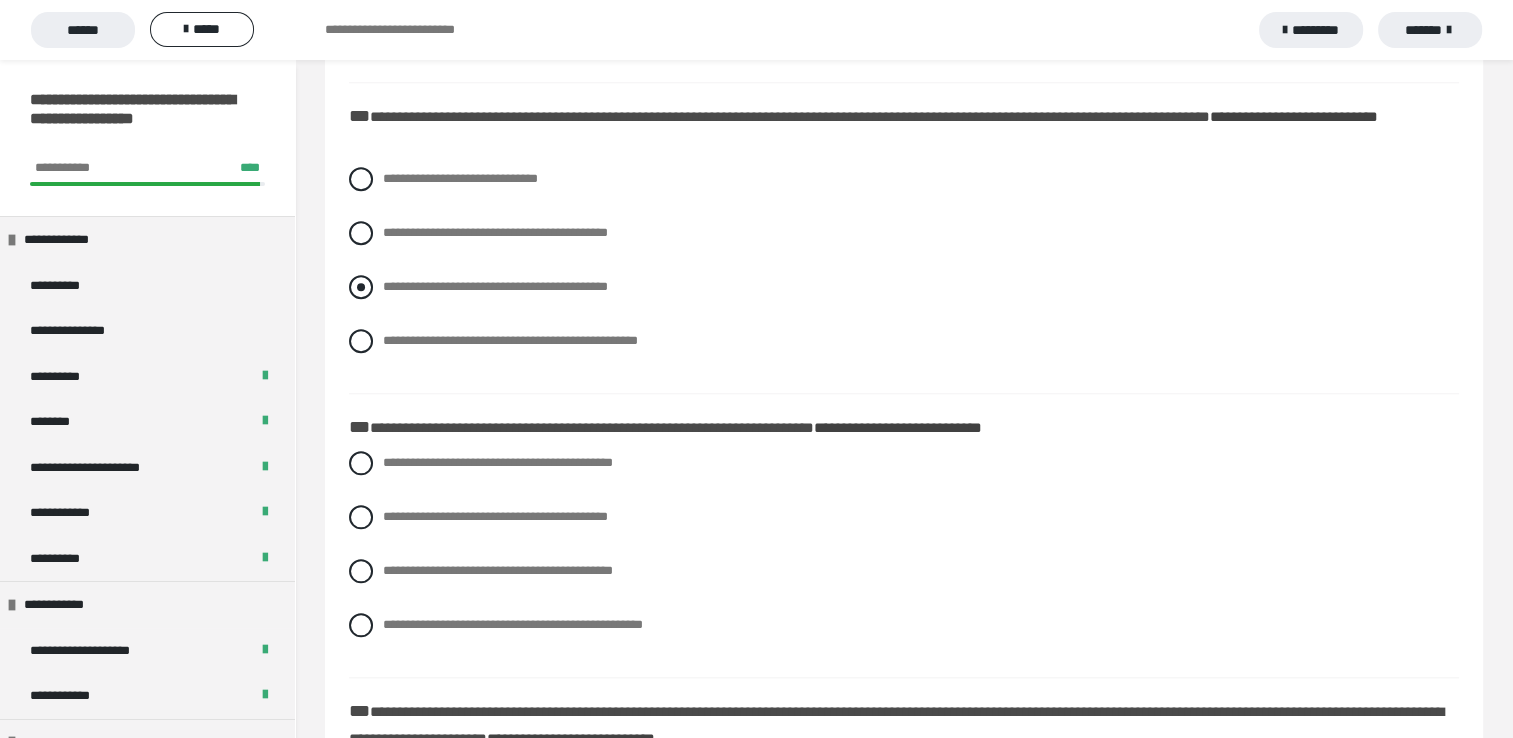 click at bounding box center (361, 287) 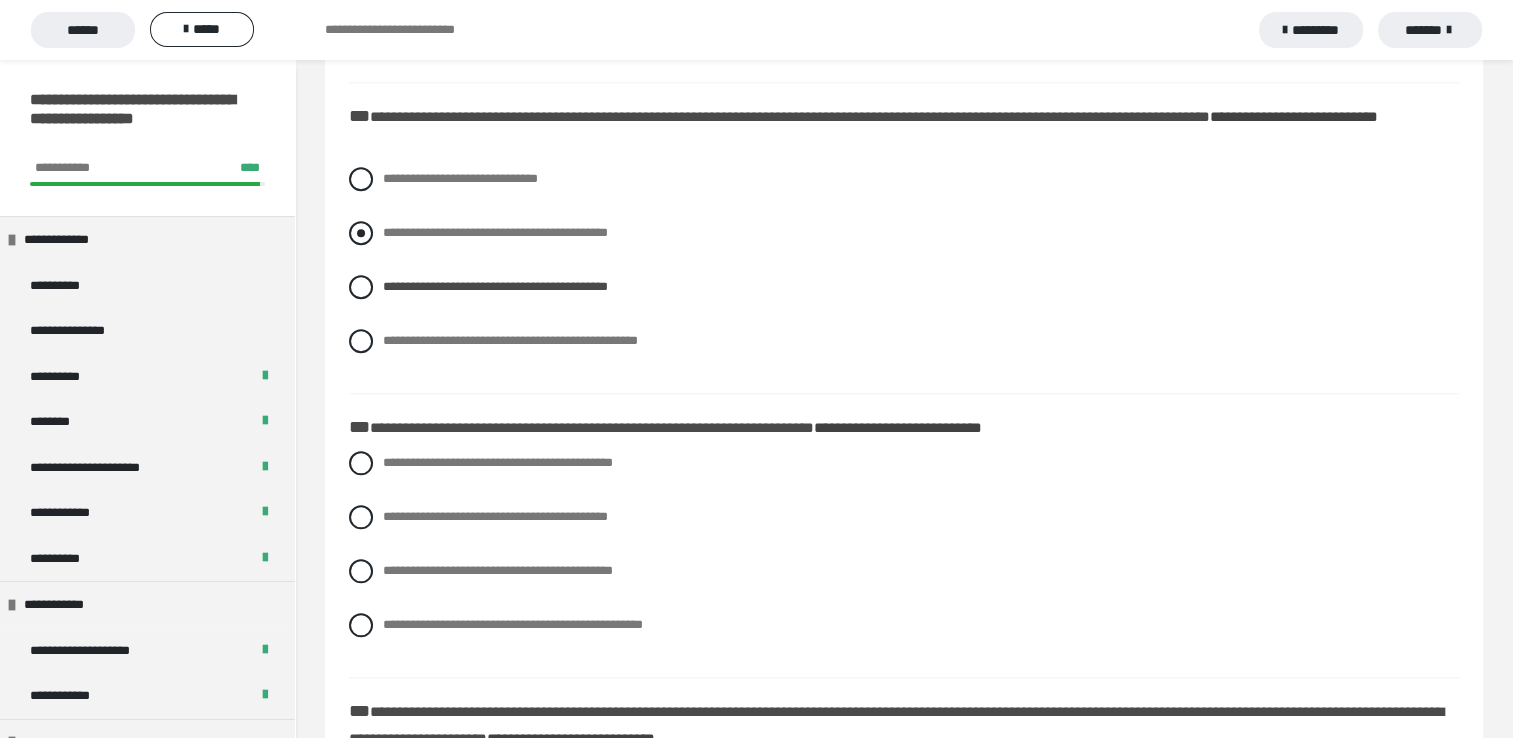 click at bounding box center (361, 233) 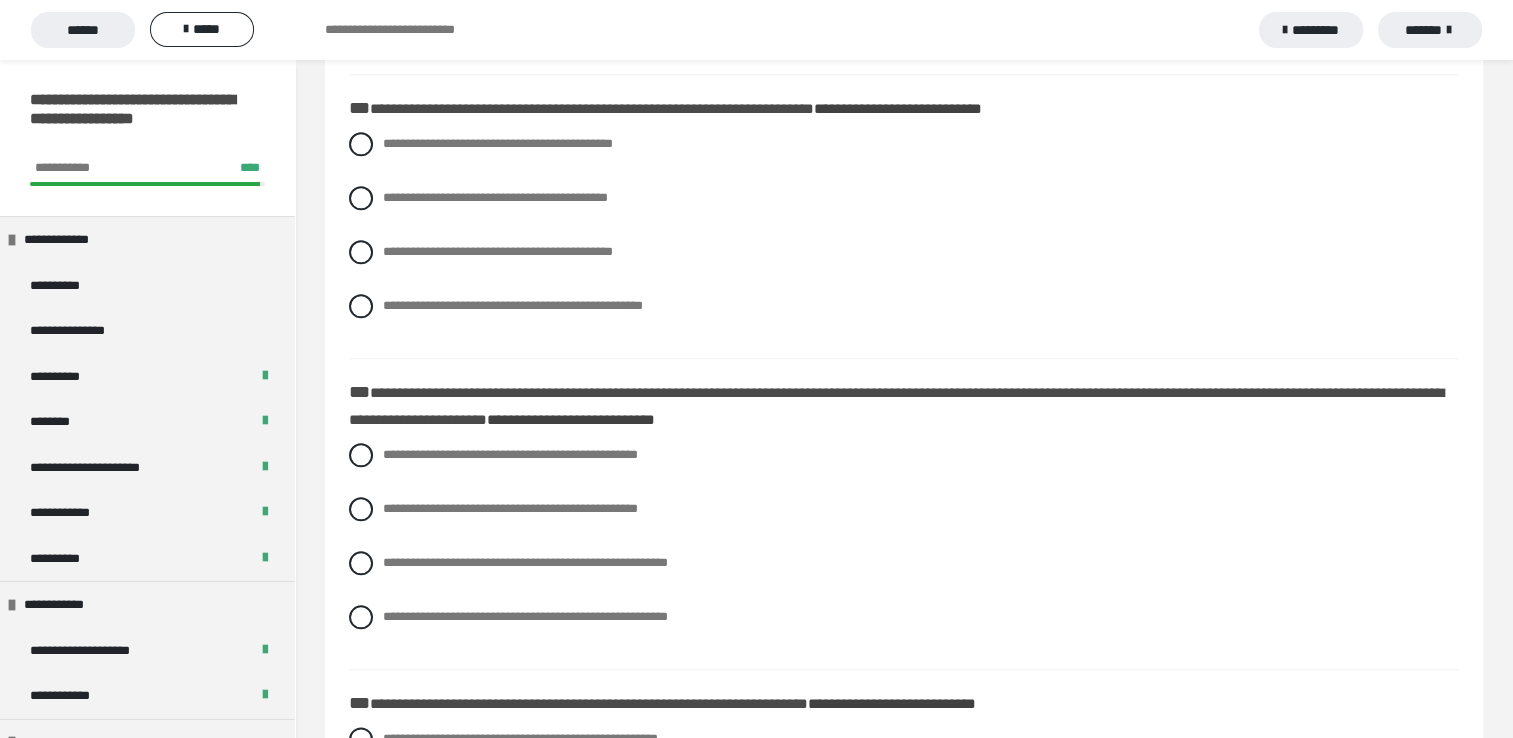 scroll, scrollTop: 2173, scrollLeft: 0, axis: vertical 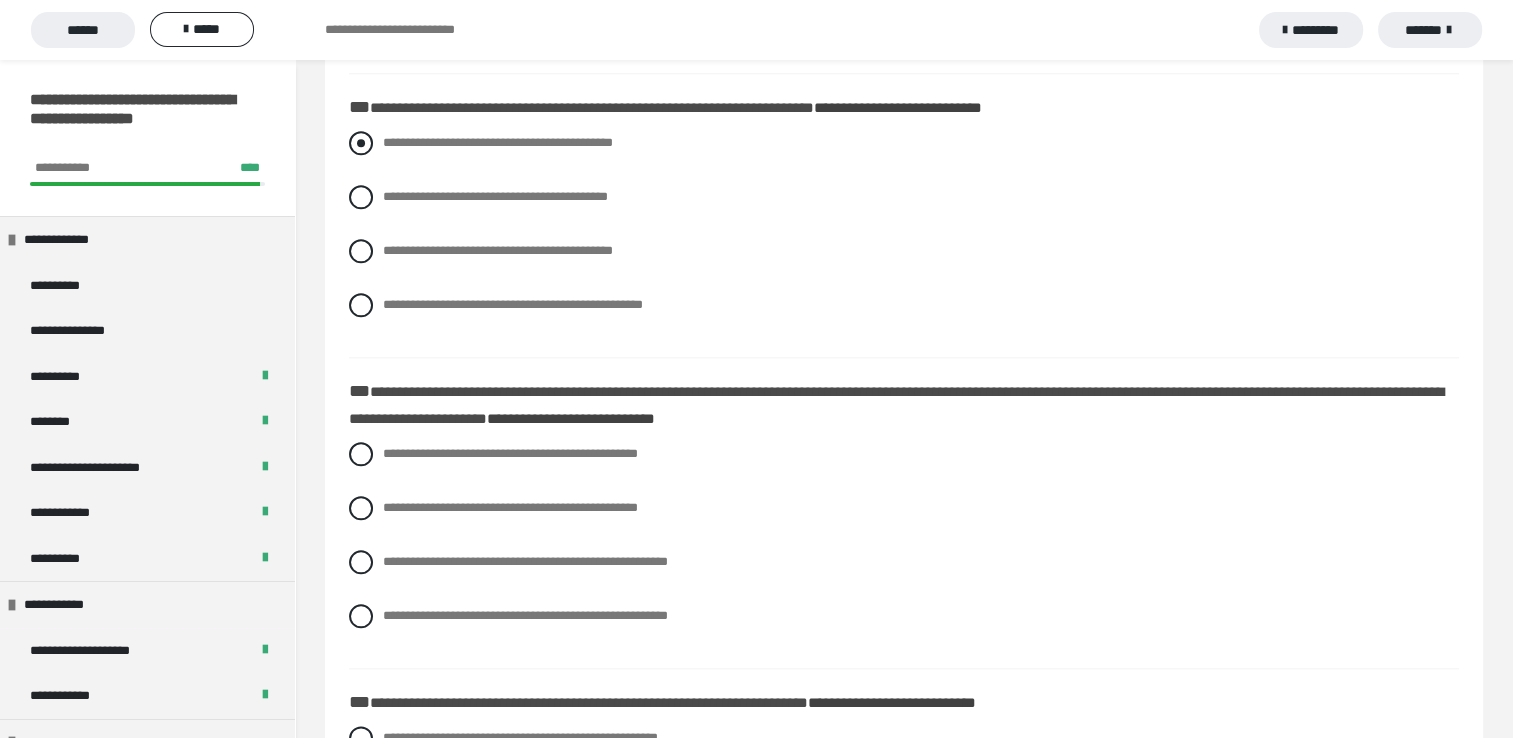 click at bounding box center (361, 143) 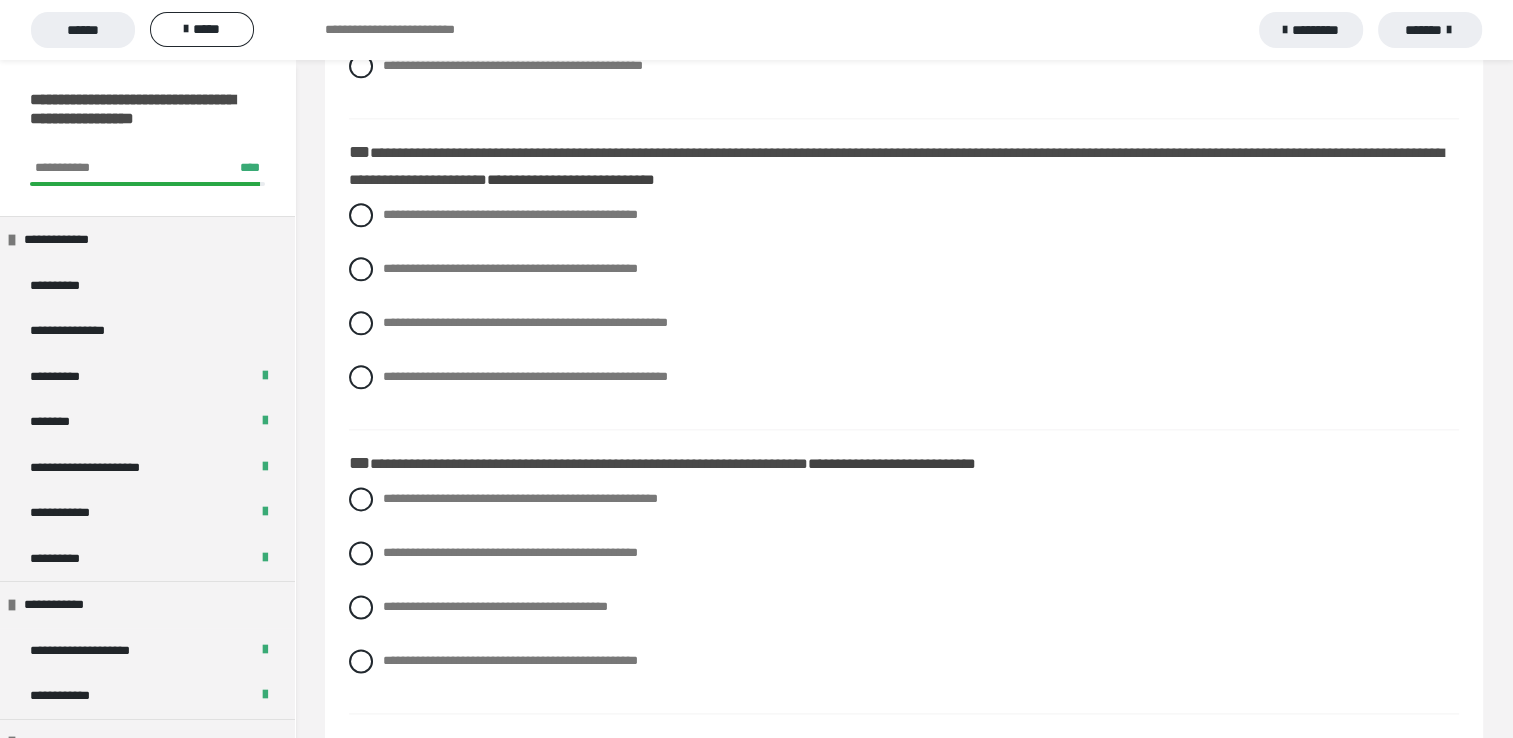 scroll, scrollTop: 2413, scrollLeft: 0, axis: vertical 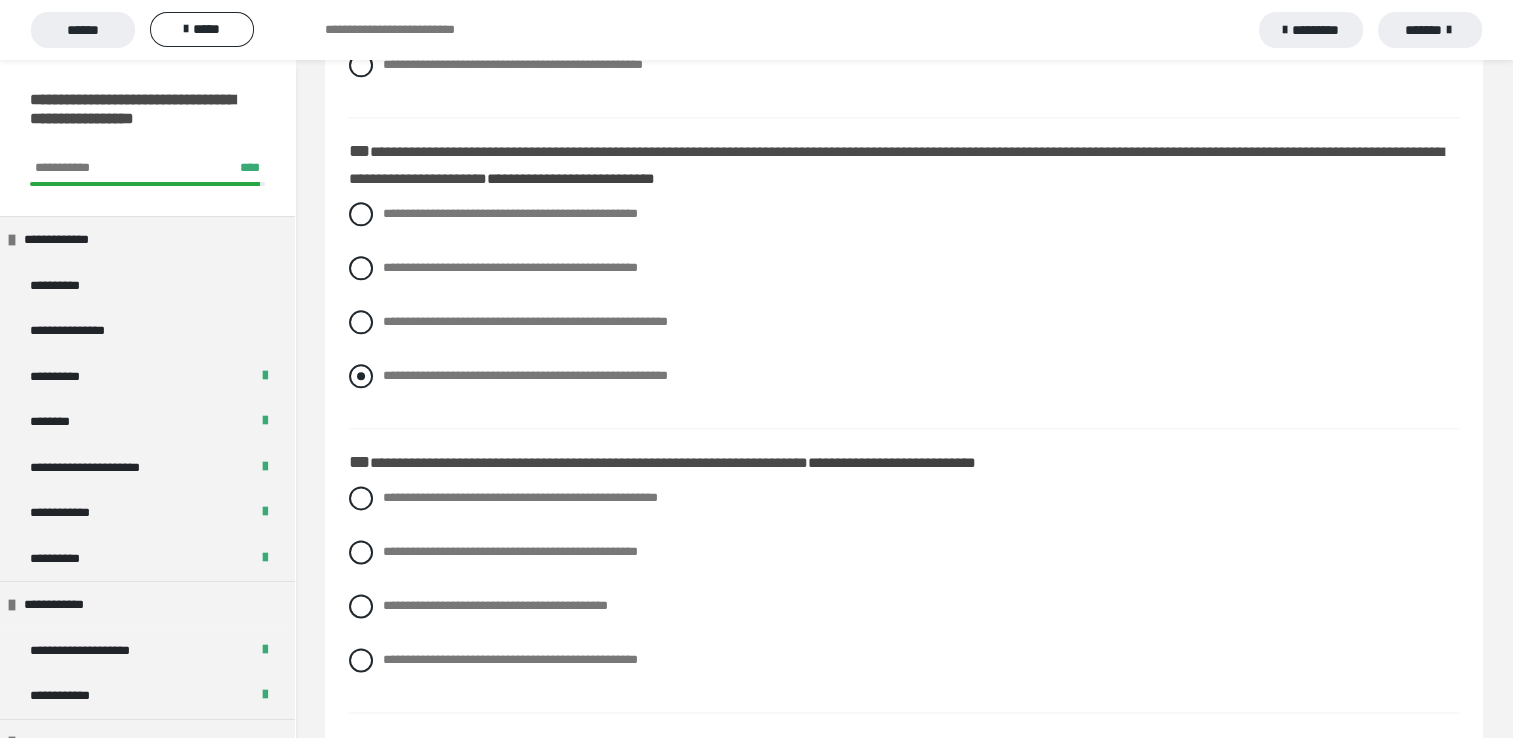 click at bounding box center [361, 376] 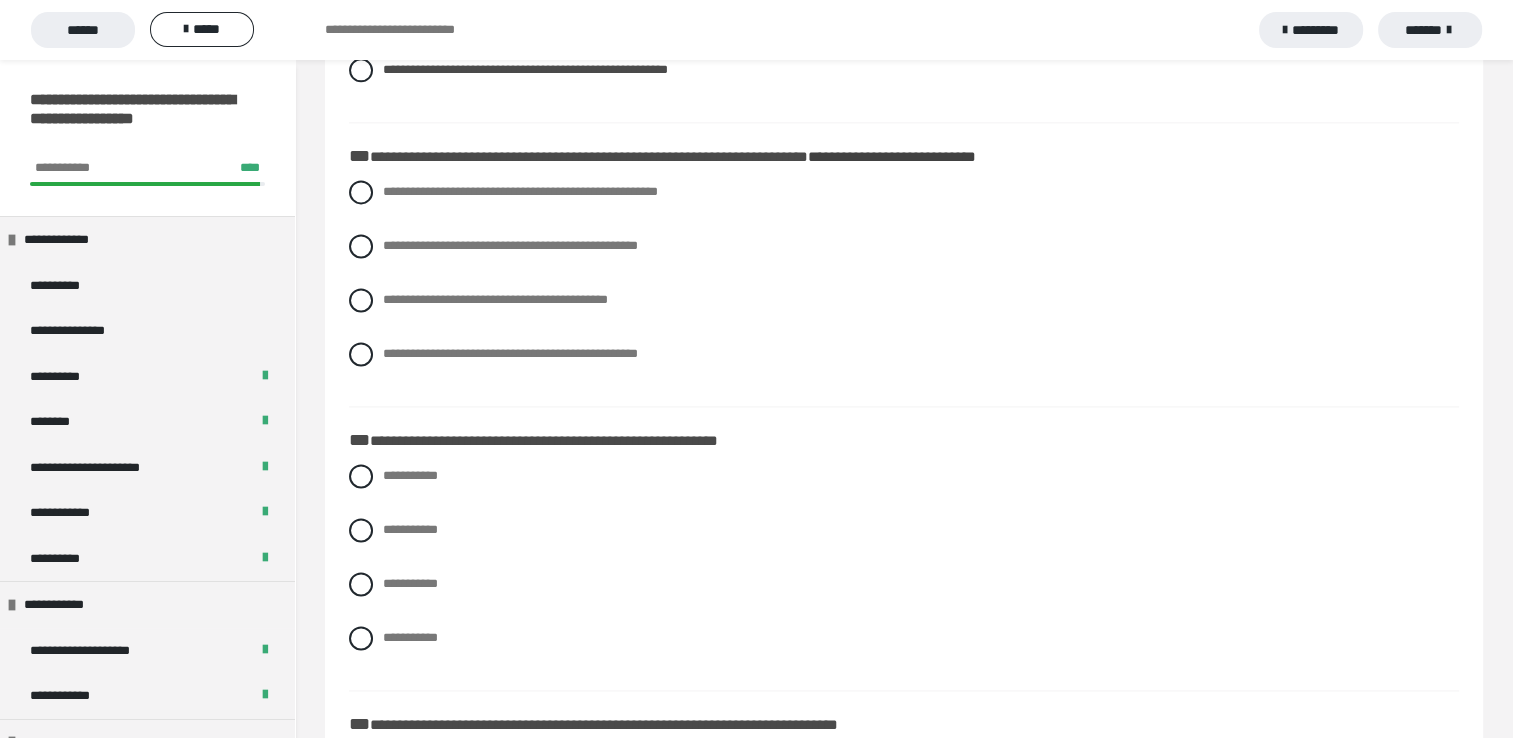scroll, scrollTop: 2733, scrollLeft: 0, axis: vertical 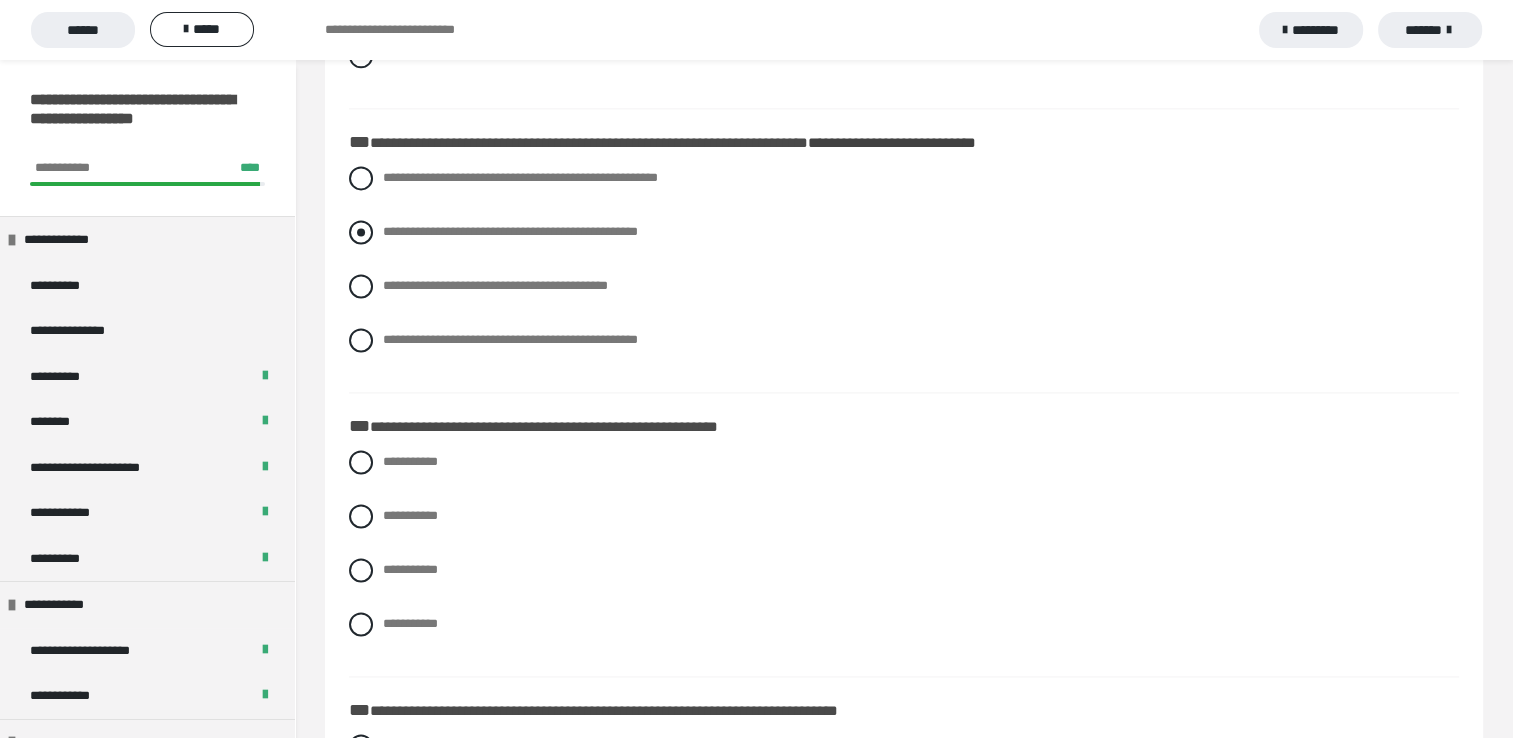 click at bounding box center (361, 232) 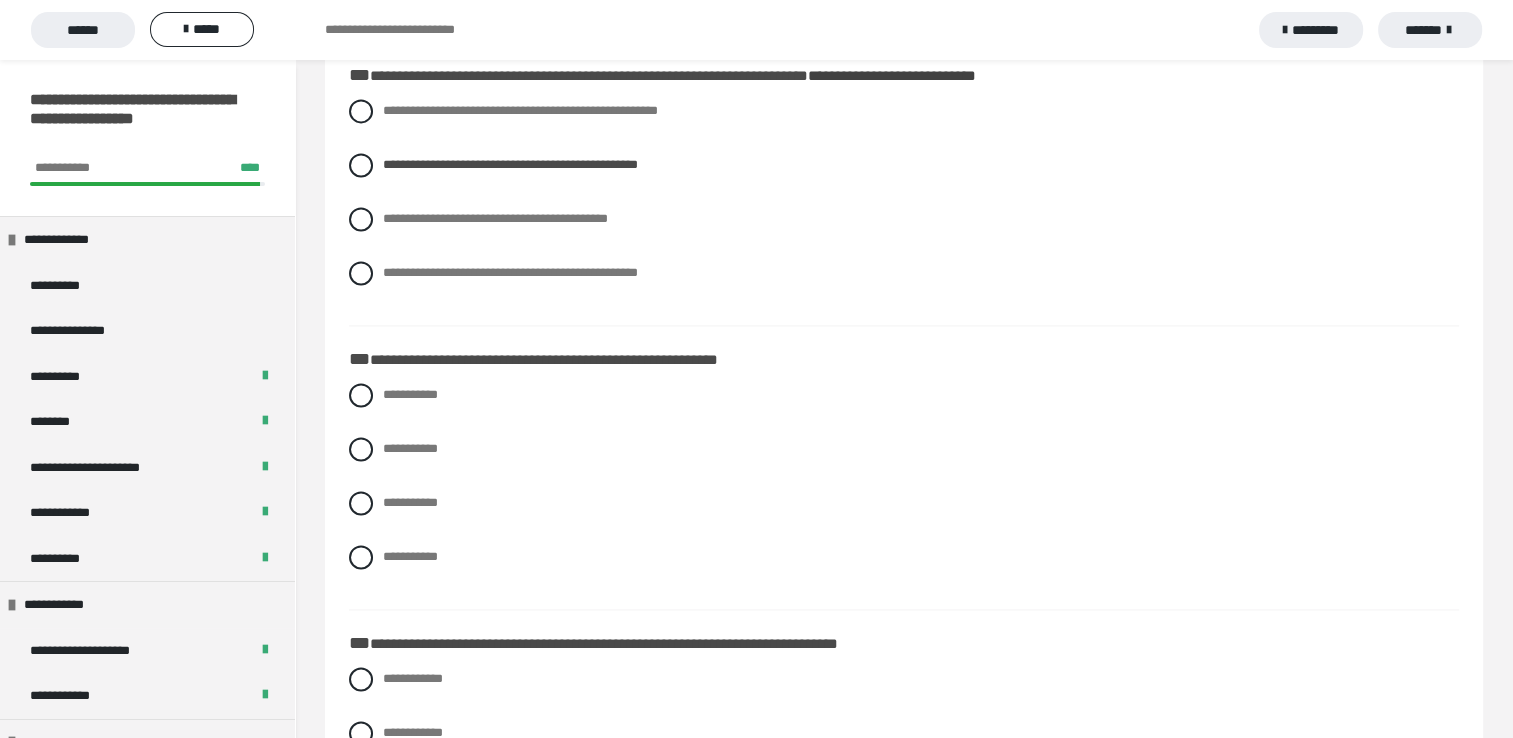 scroll, scrollTop: 2920, scrollLeft: 0, axis: vertical 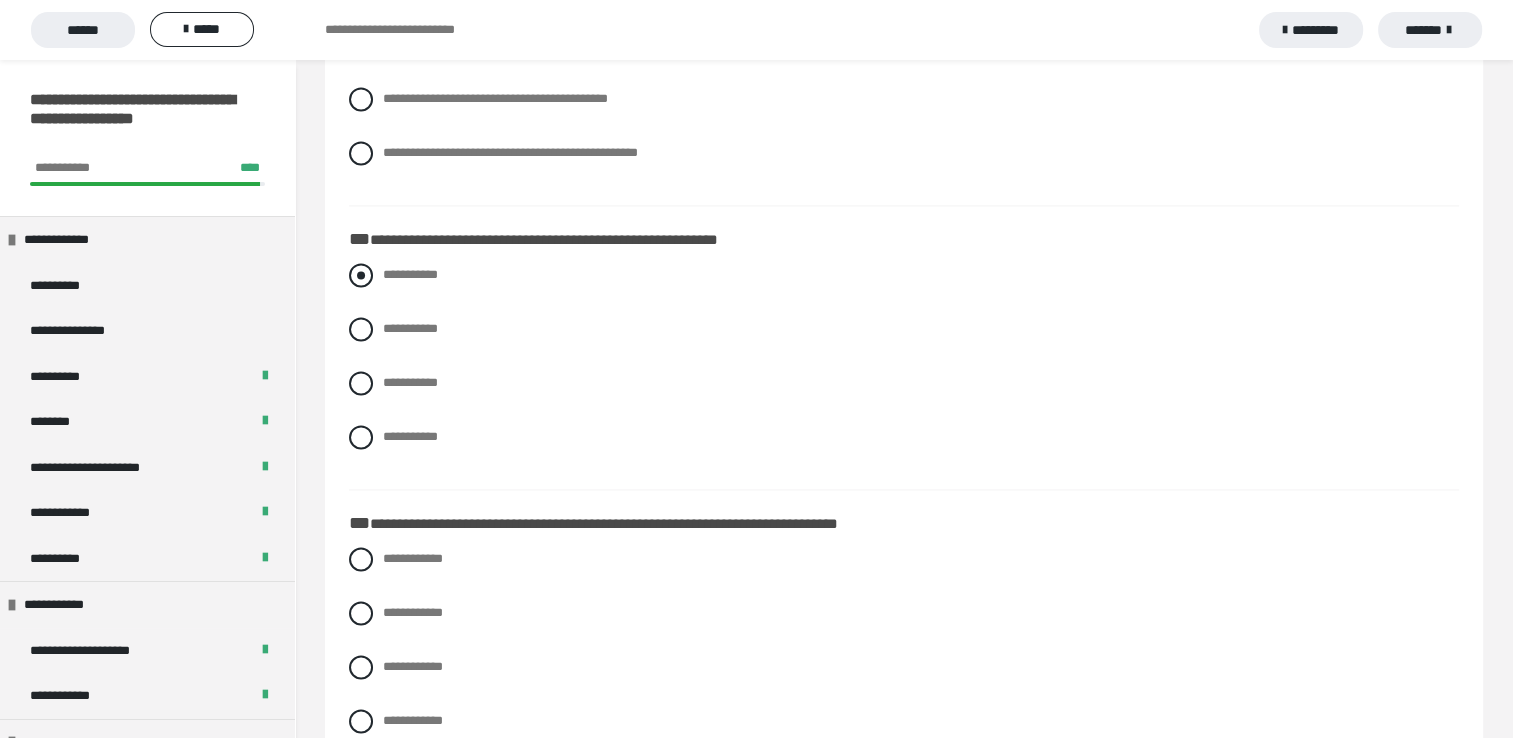 click at bounding box center (361, 275) 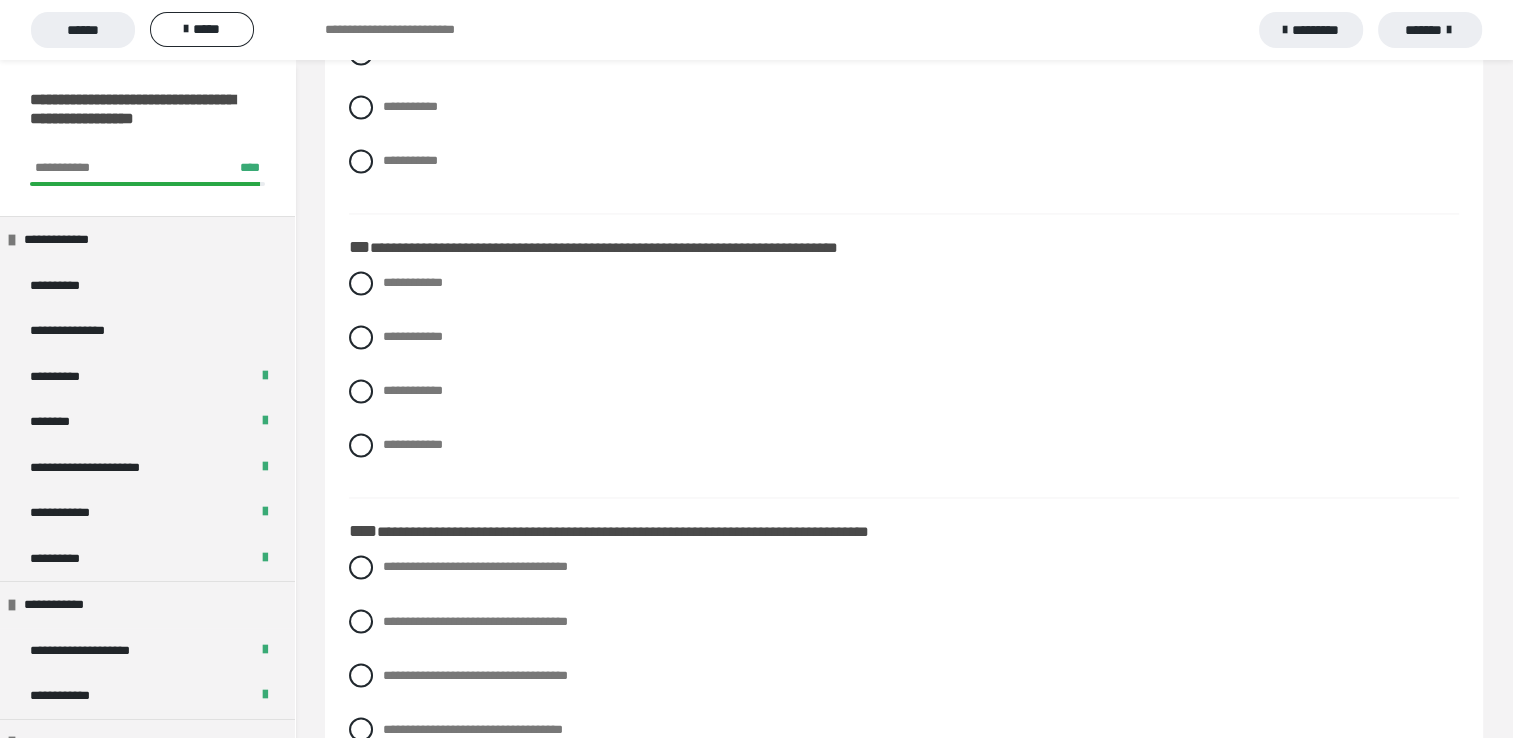 scroll, scrollTop: 3200, scrollLeft: 0, axis: vertical 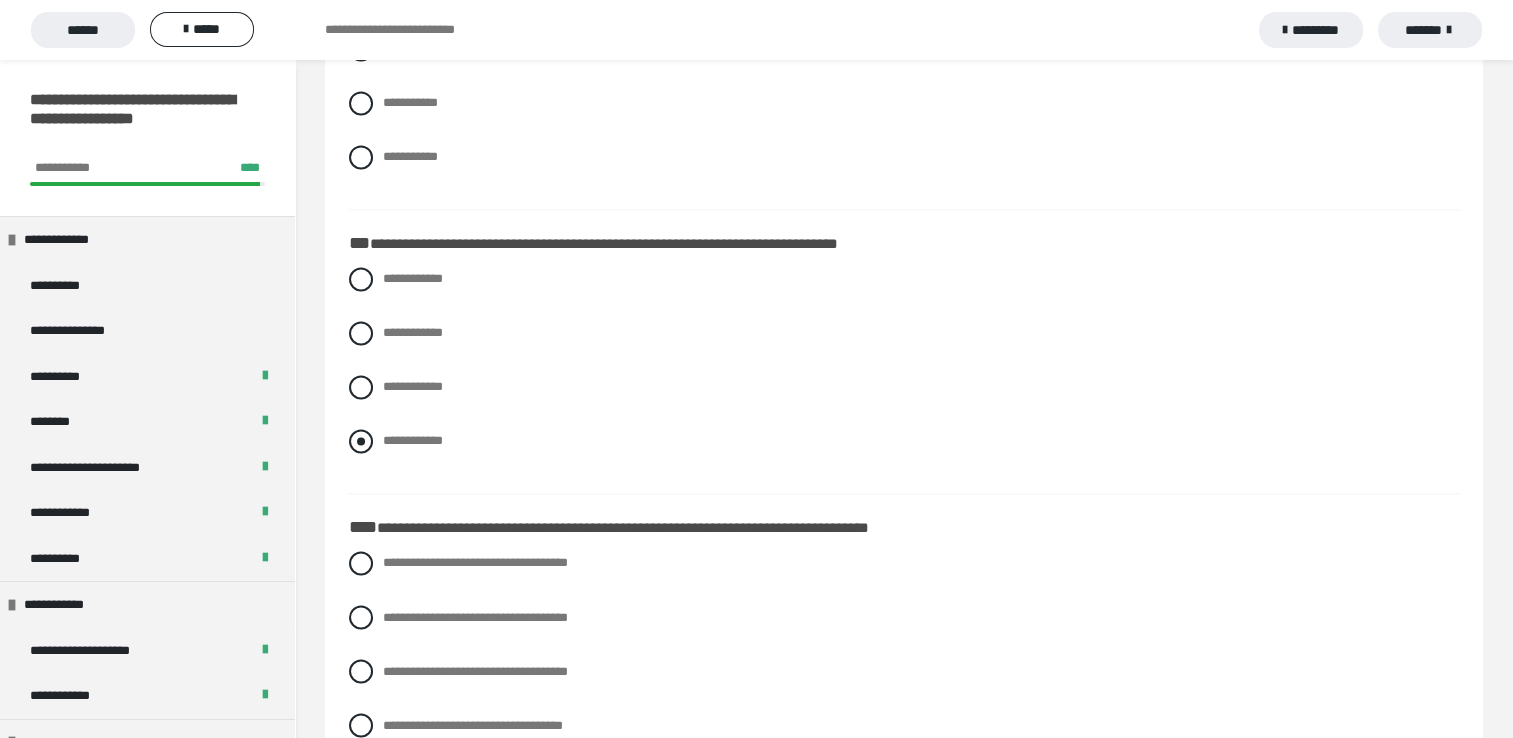 click on "**********" at bounding box center [904, 441] 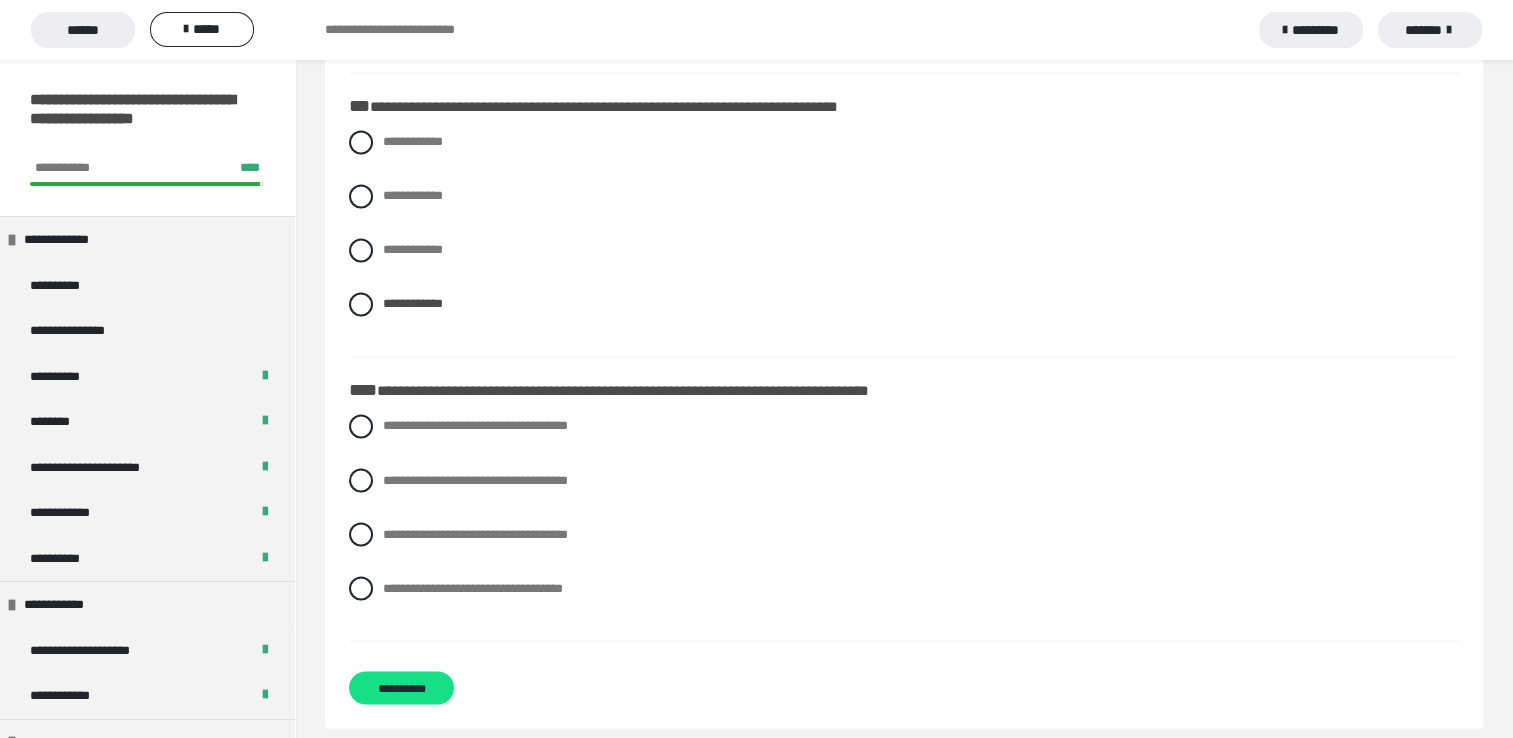 scroll, scrollTop: 3354, scrollLeft: 0, axis: vertical 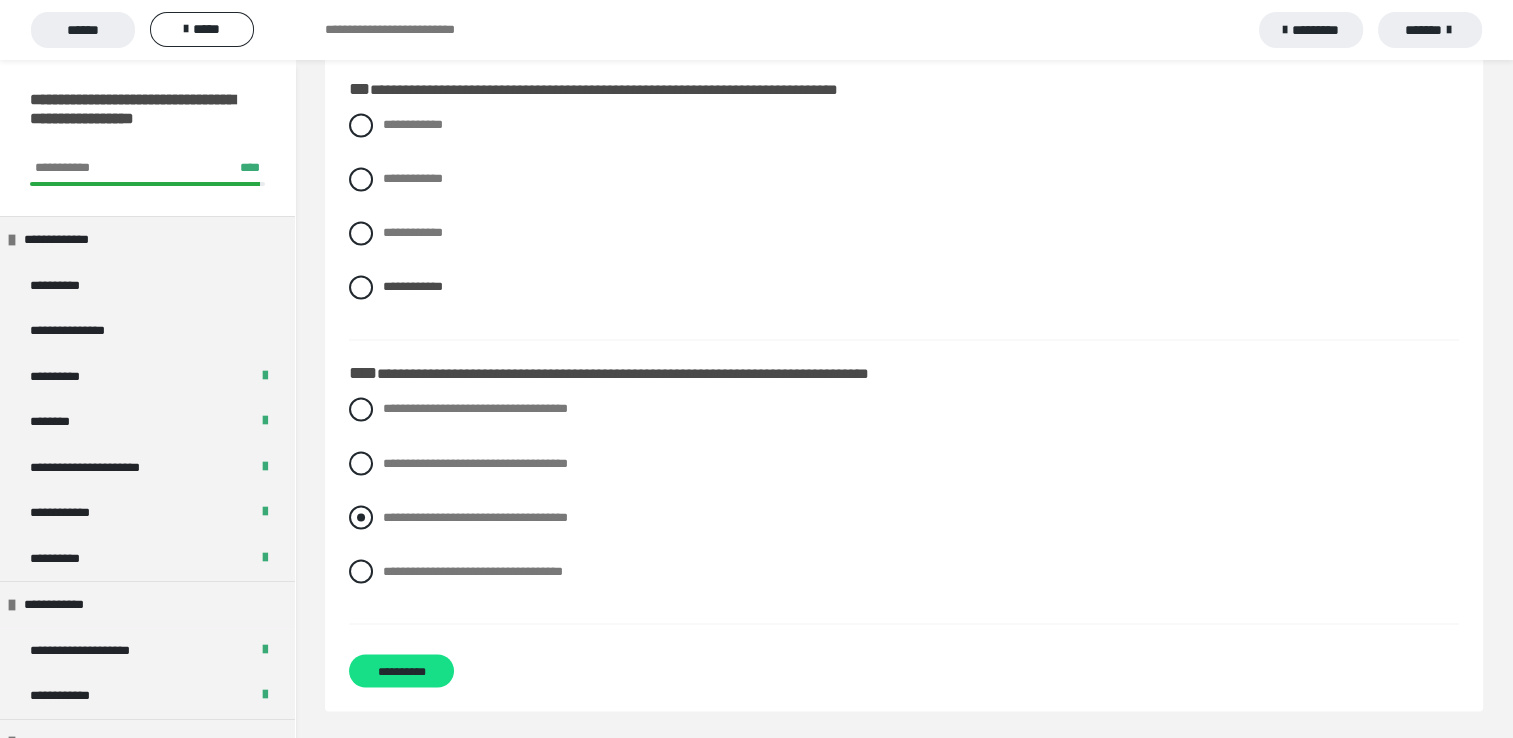 click at bounding box center [361, 517] 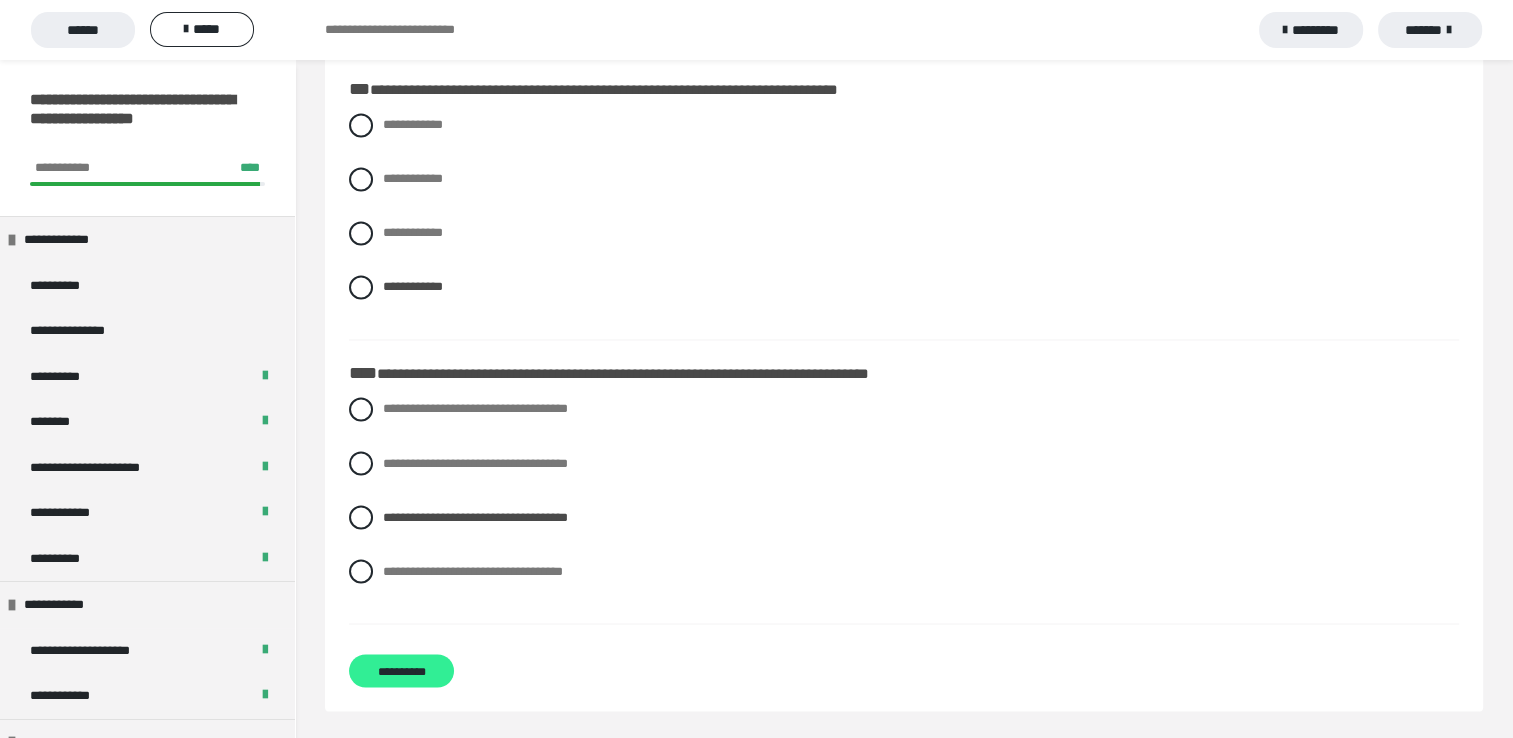 click on "**********" at bounding box center (401, 670) 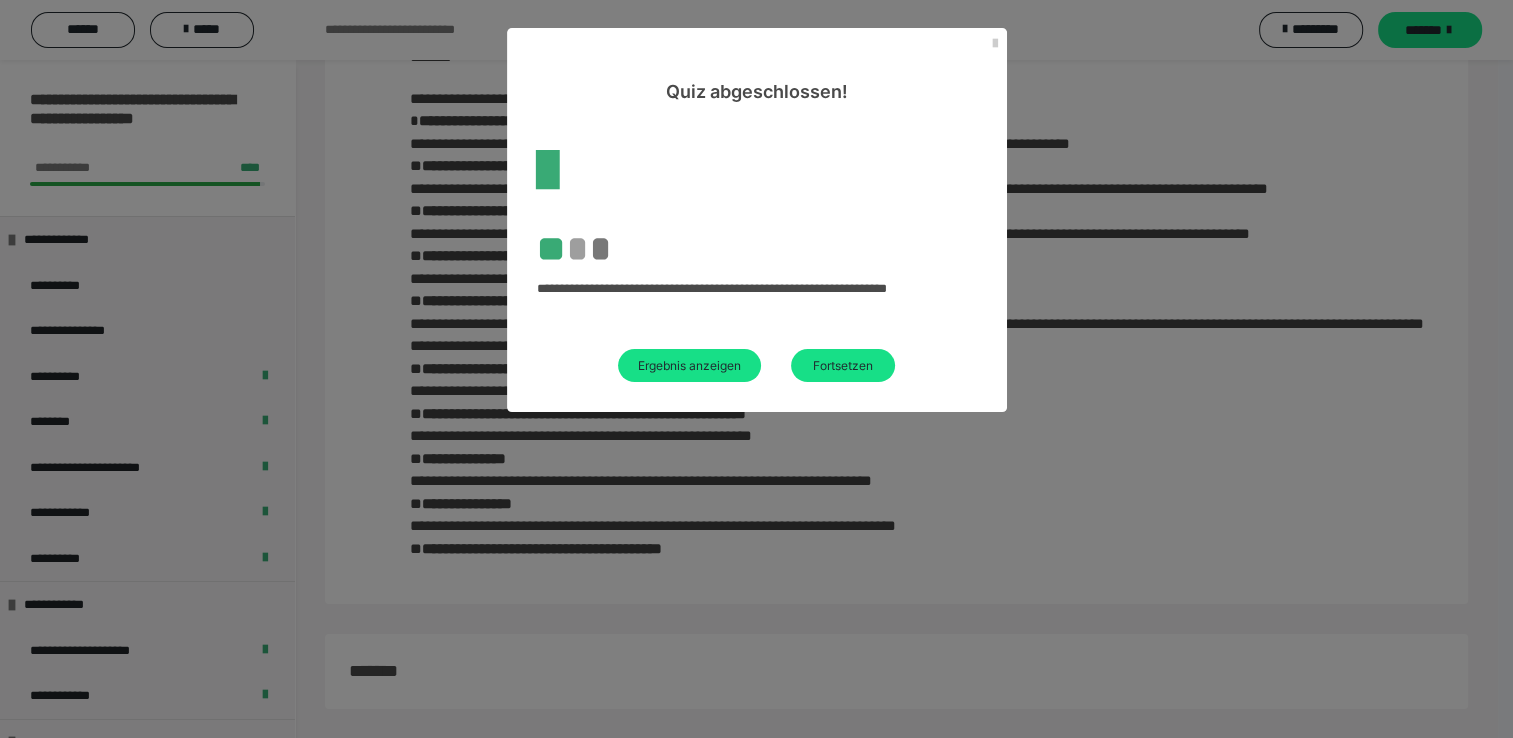 scroll, scrollTop: 2407, scrollLeft: 0, axis: vertical 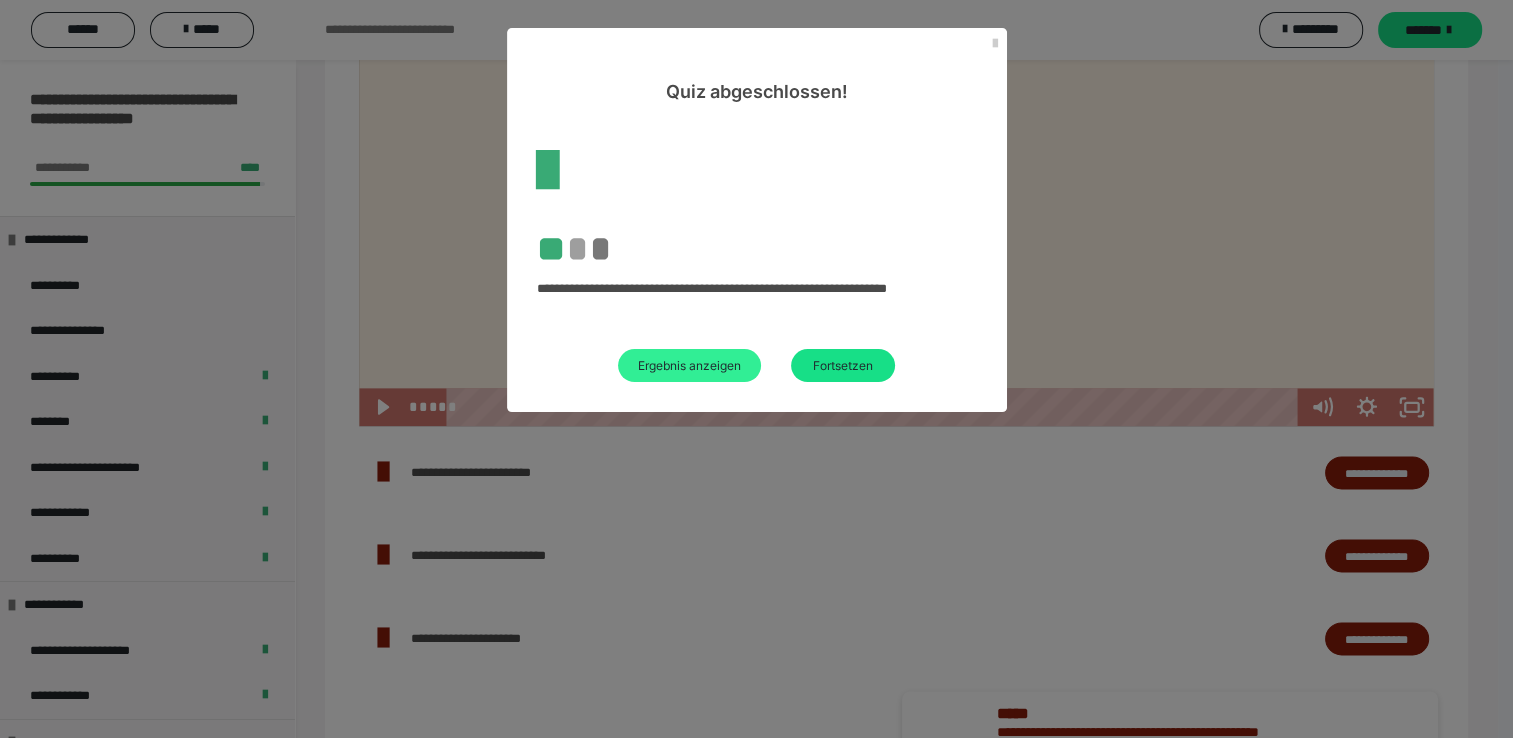 click on "Ergebnis anzeigen" at bounding box center [689, 365] 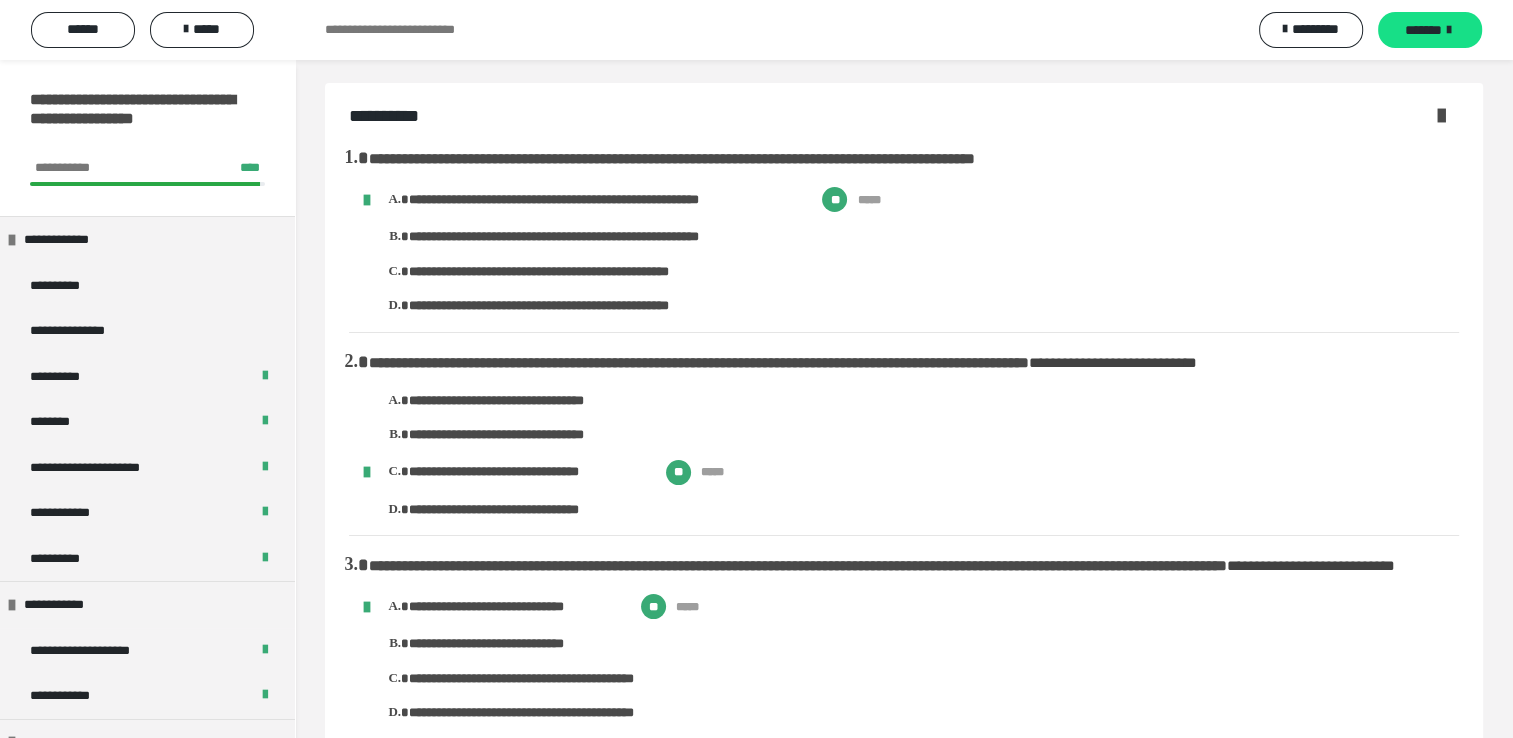 scroll, scrollTop: 0, scrollLeft: 0, axis: both 